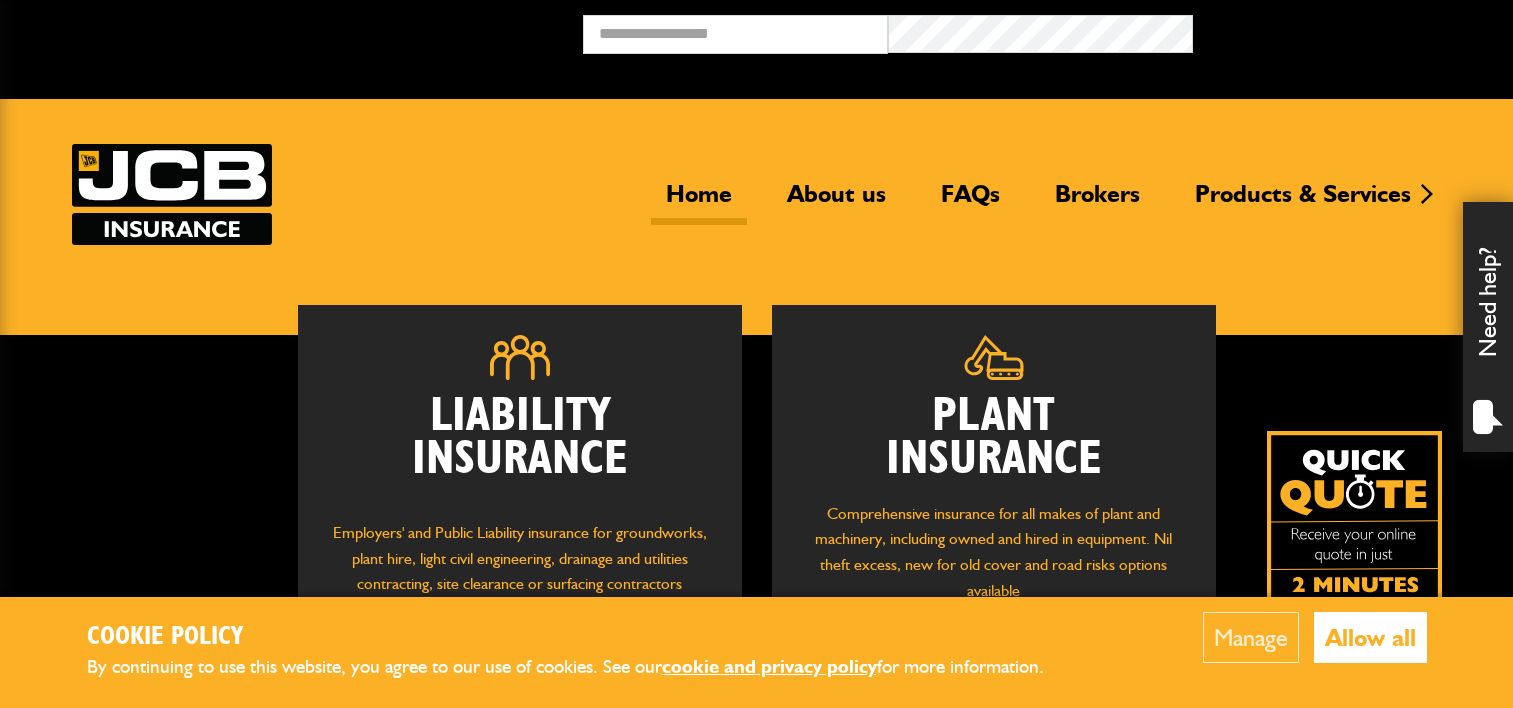 scroll, scrollTop: 0, scrollLeft: 0, axis: both 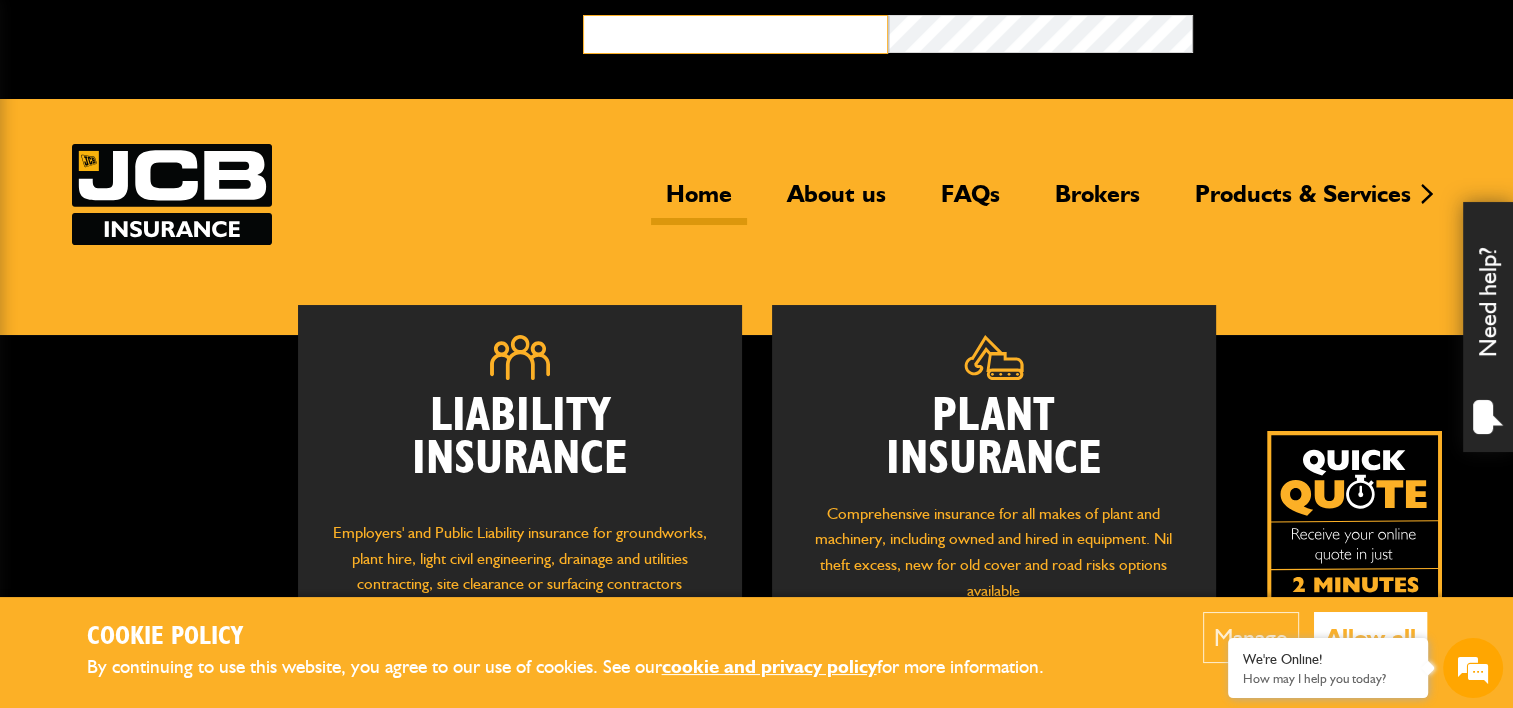 click at bounding box center (735, 34) 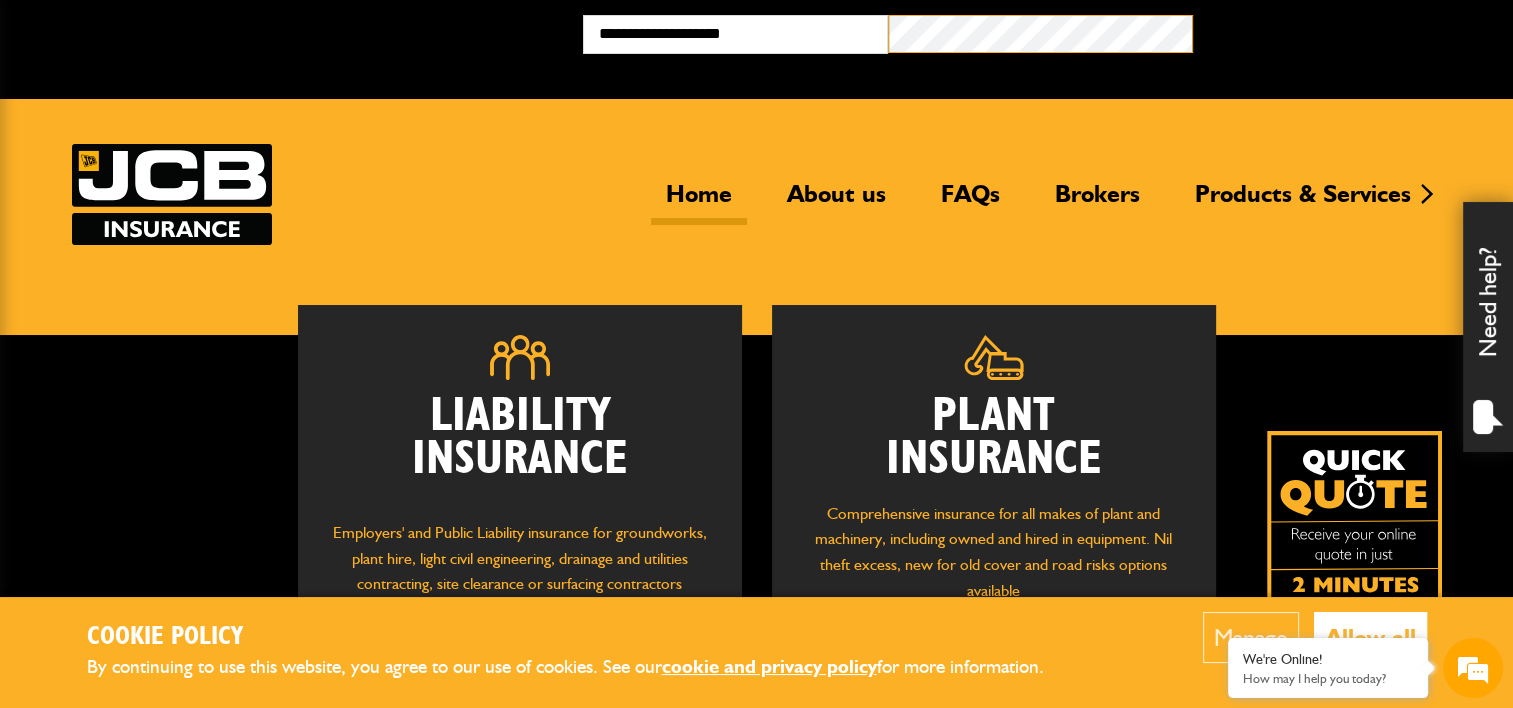 click on "Broker Login" at bounding box center (1345, 30) 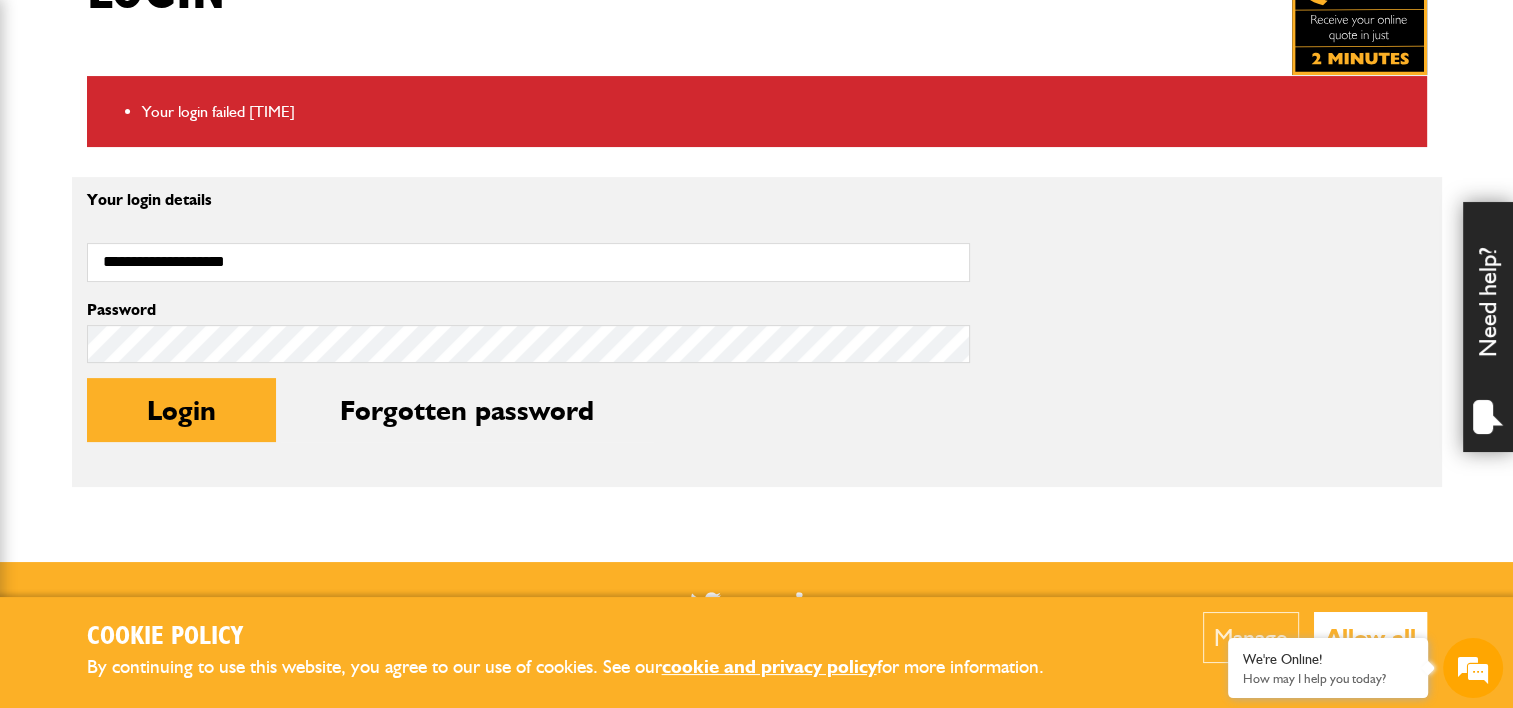 scroll, scrollTop: 428, scrollLeft: 0, axis: vertical 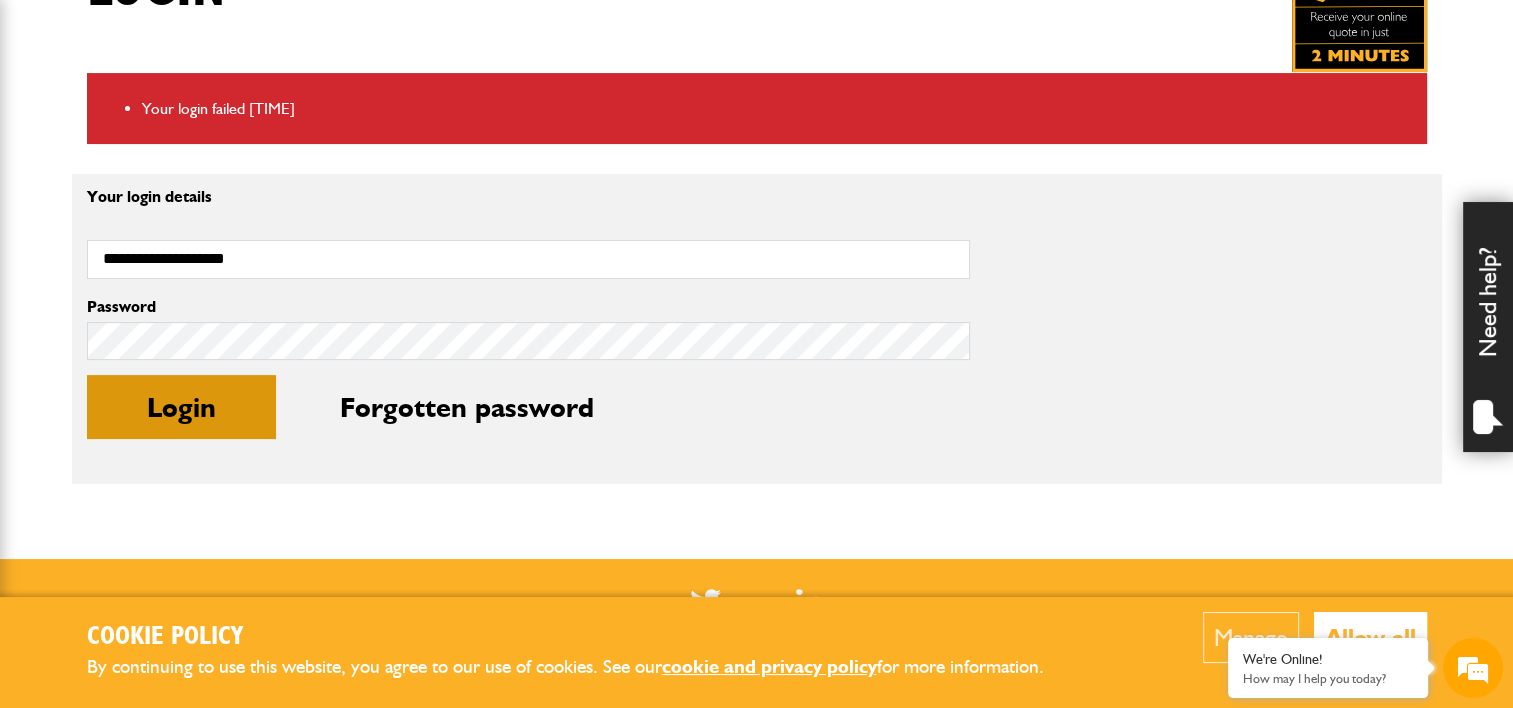 click on "Login" at bounding box center [181, 407] 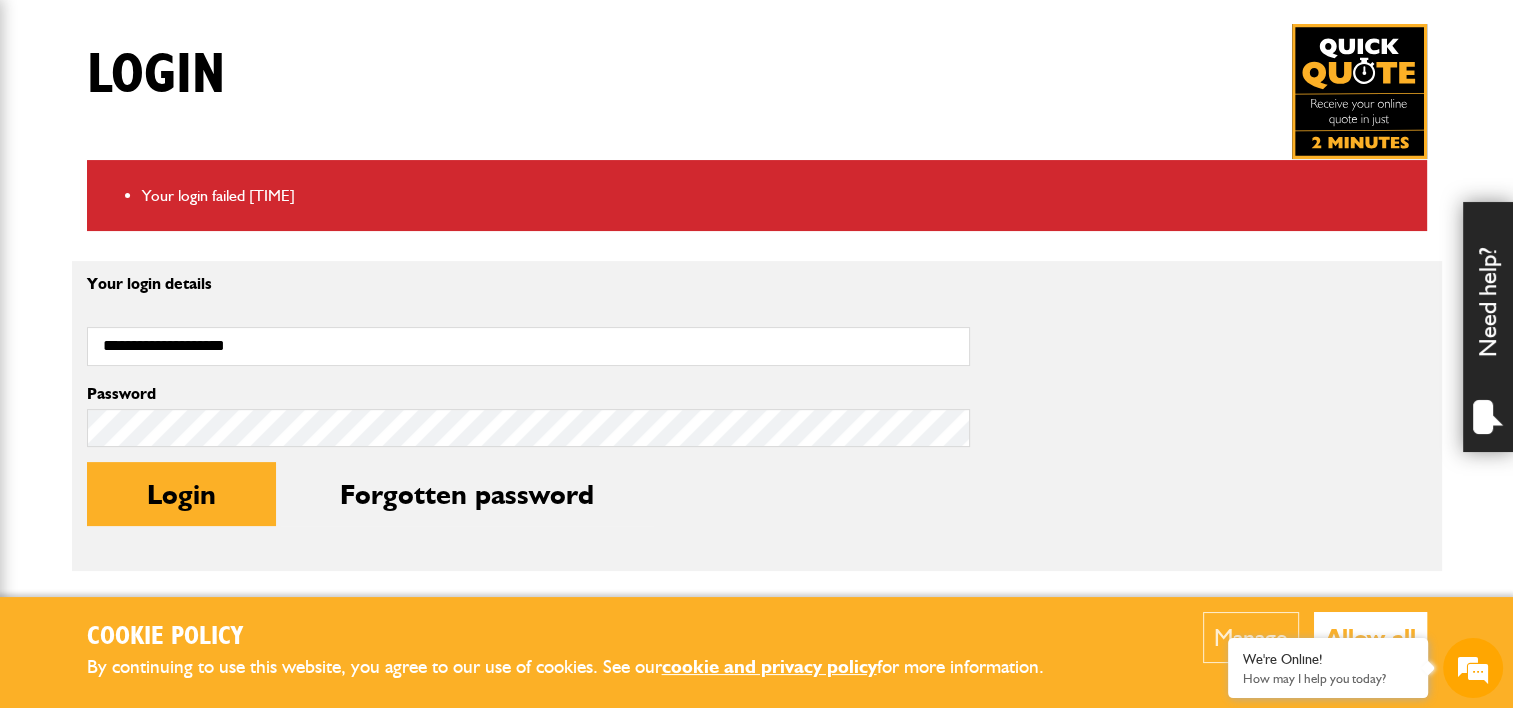 scroll, scrollTop: 342, scrollLeft: 0, axis: vertical 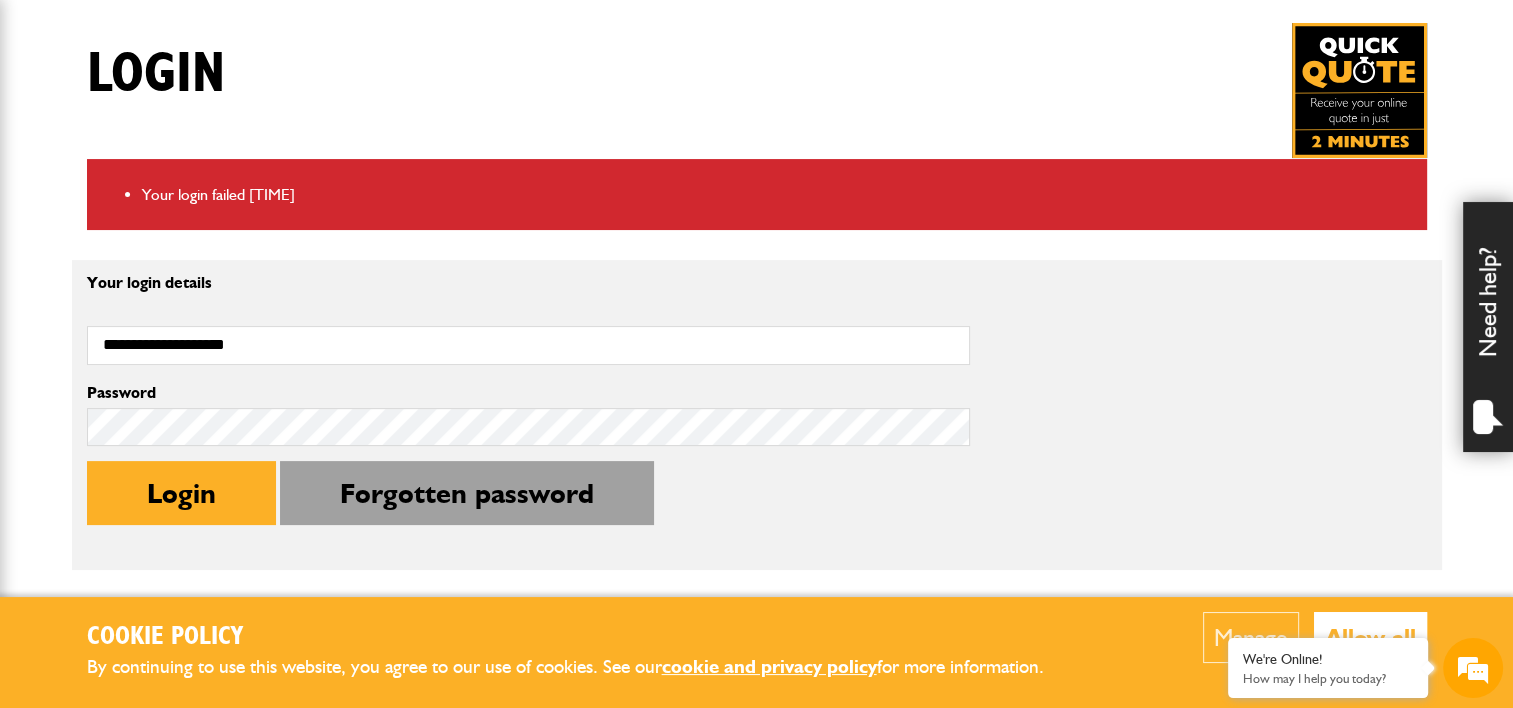 click on "Forgotten password" at bounding box center (467, 493) 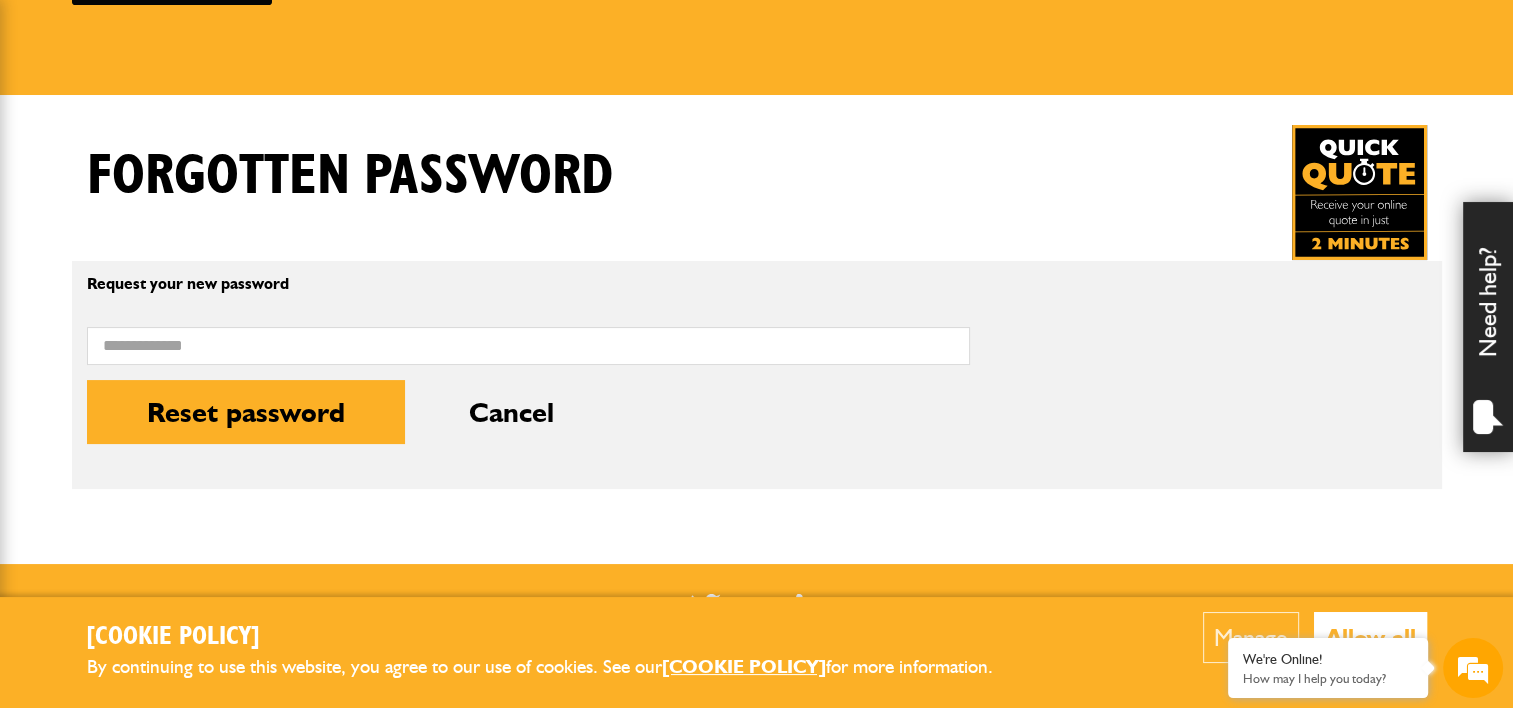 scroll, scrollTop: 292, scrollLeft: 0, axis: vertical 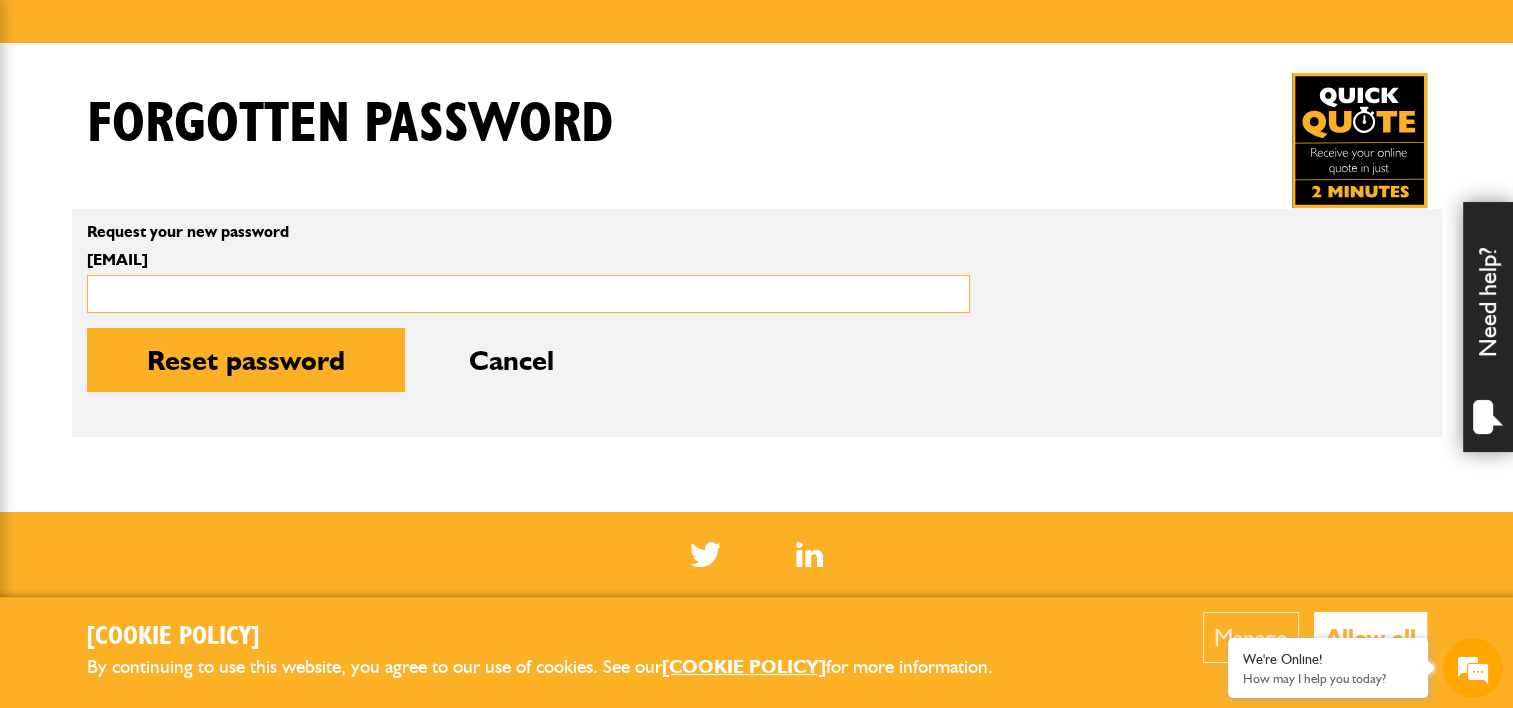 click on "Email address" at bounding box center (528, 294) 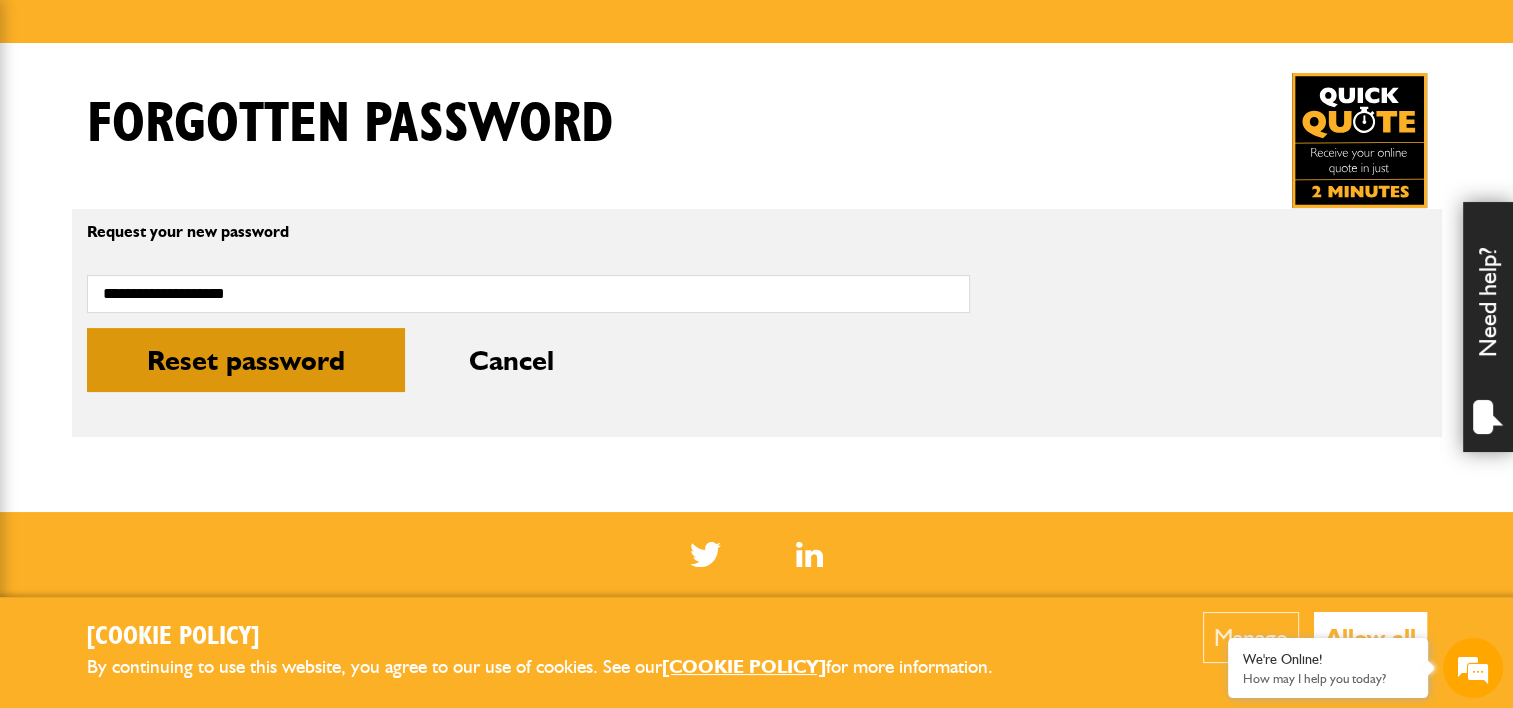 click on "Reset password" at bounding box center [246, 360] 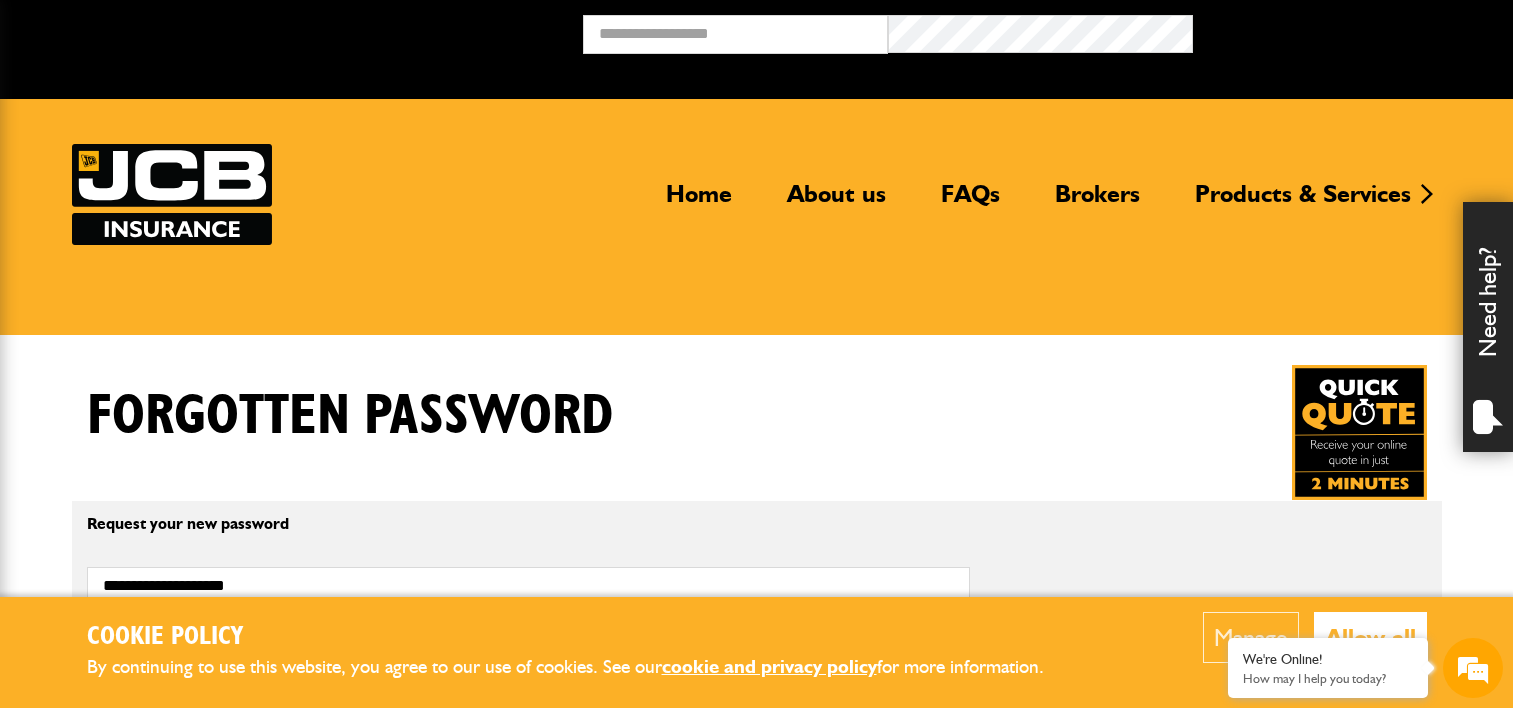 scroll, scrollTop: 0, scrollLeft: 0, axis: both 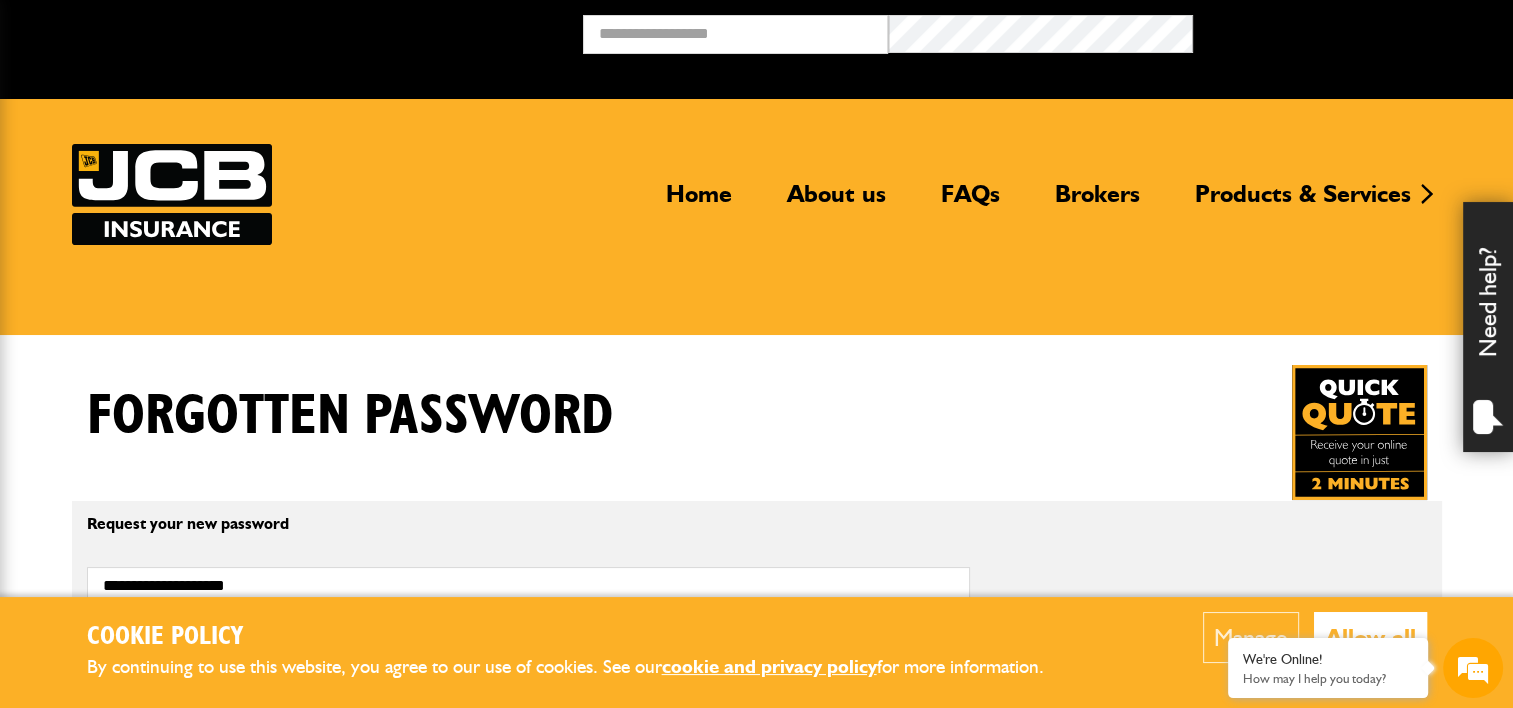 click on "Allow all" at bounding box center (1370, 637) 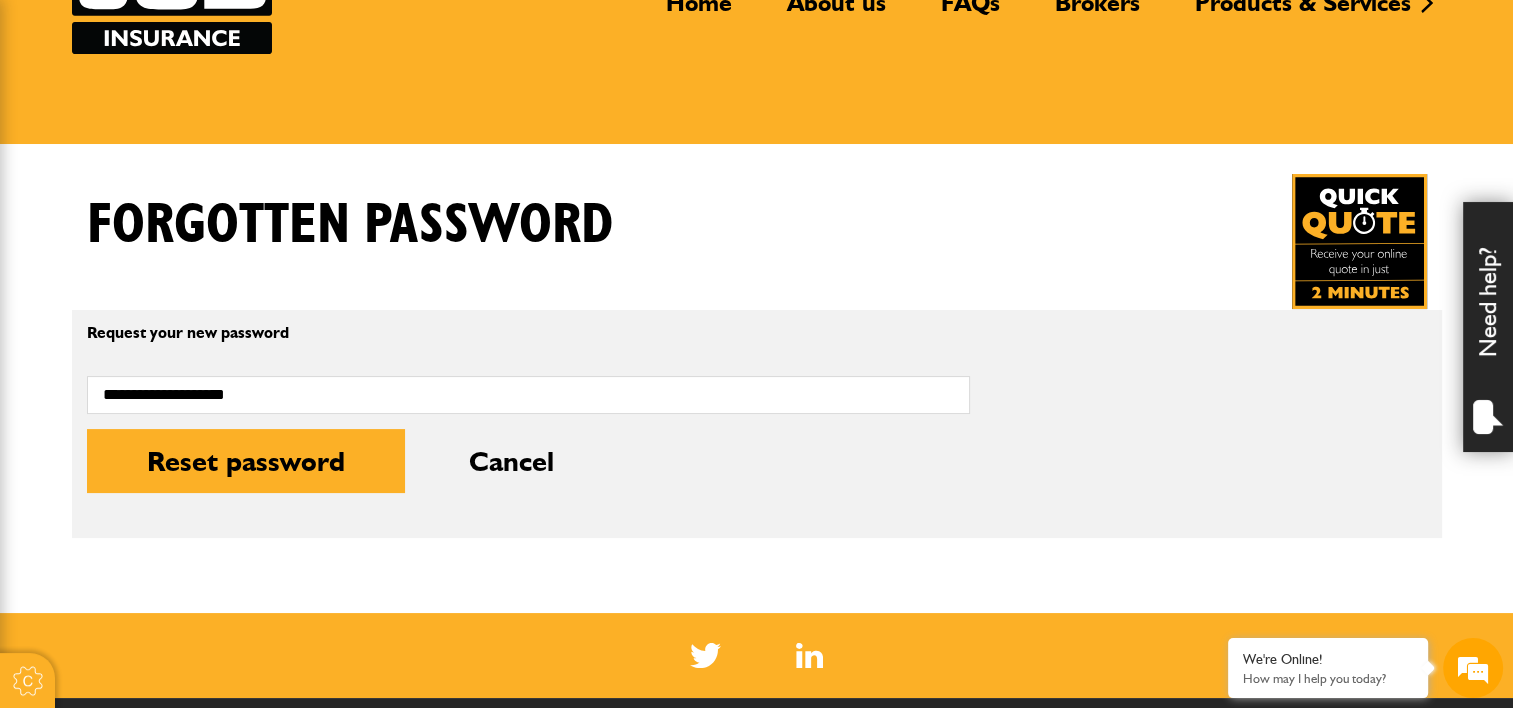 scroll, scrollTop: 192, scrollLeft: 0, axis: vertical 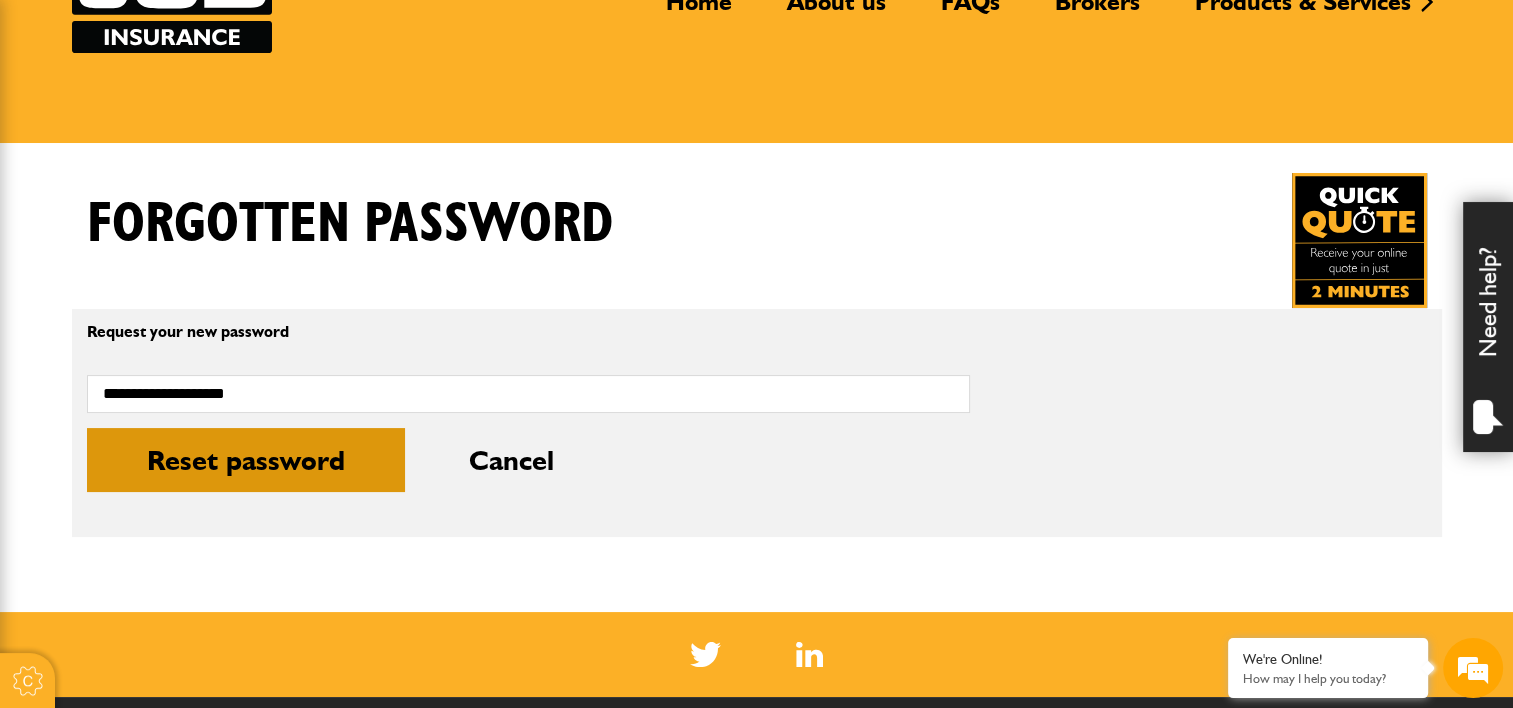 click on "Reset password" at bounding box center (246, 460) 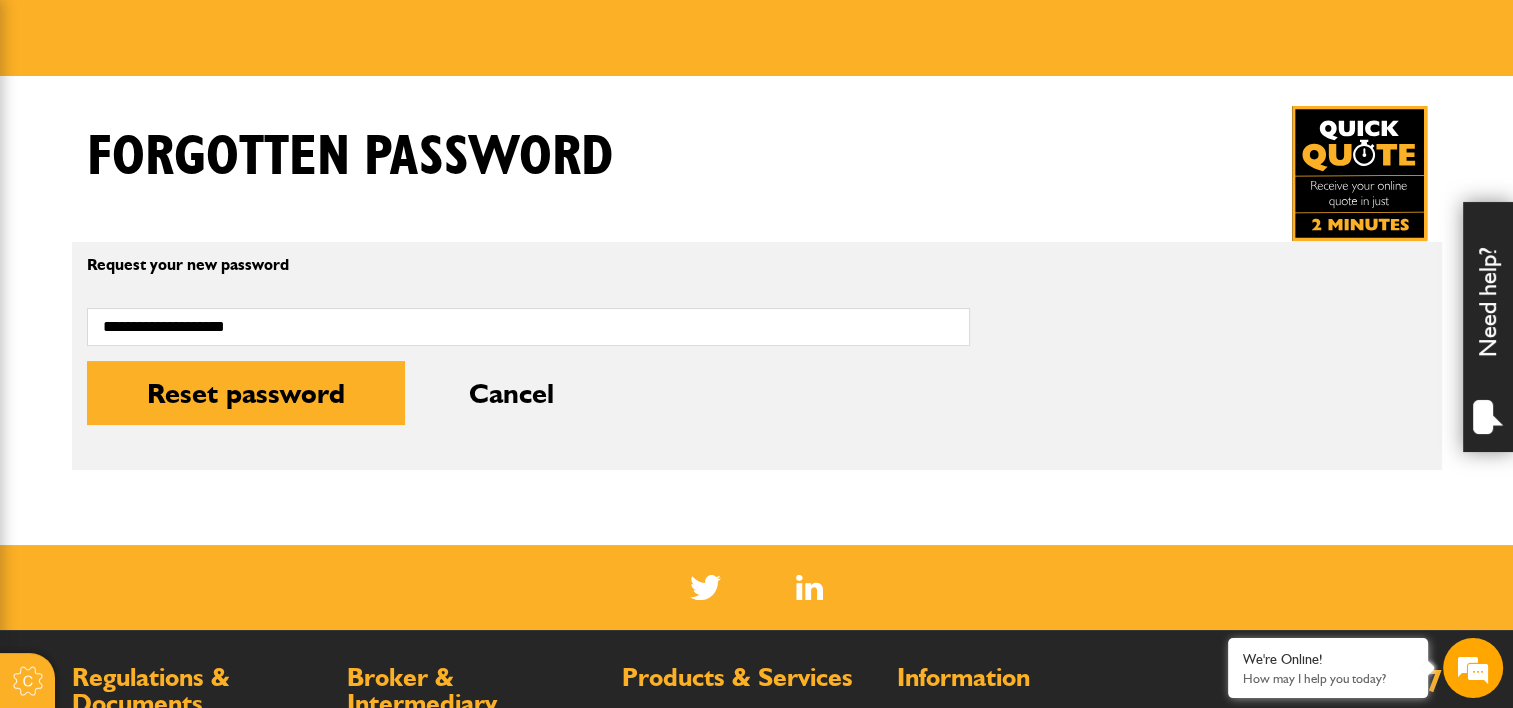 scroll, scrollTop: 272, scrollLeft: 0, axis: vertical 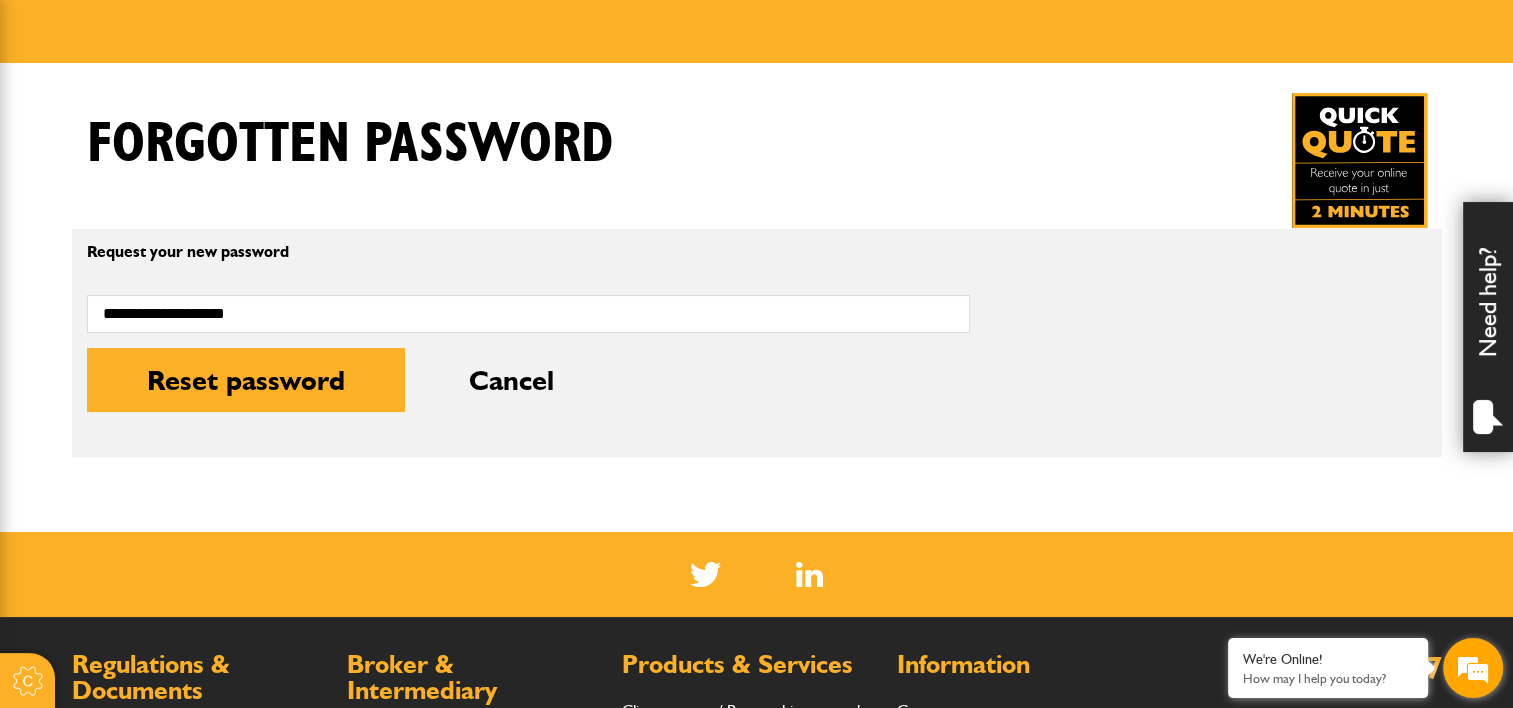 click at bounding box center [1473, 668] 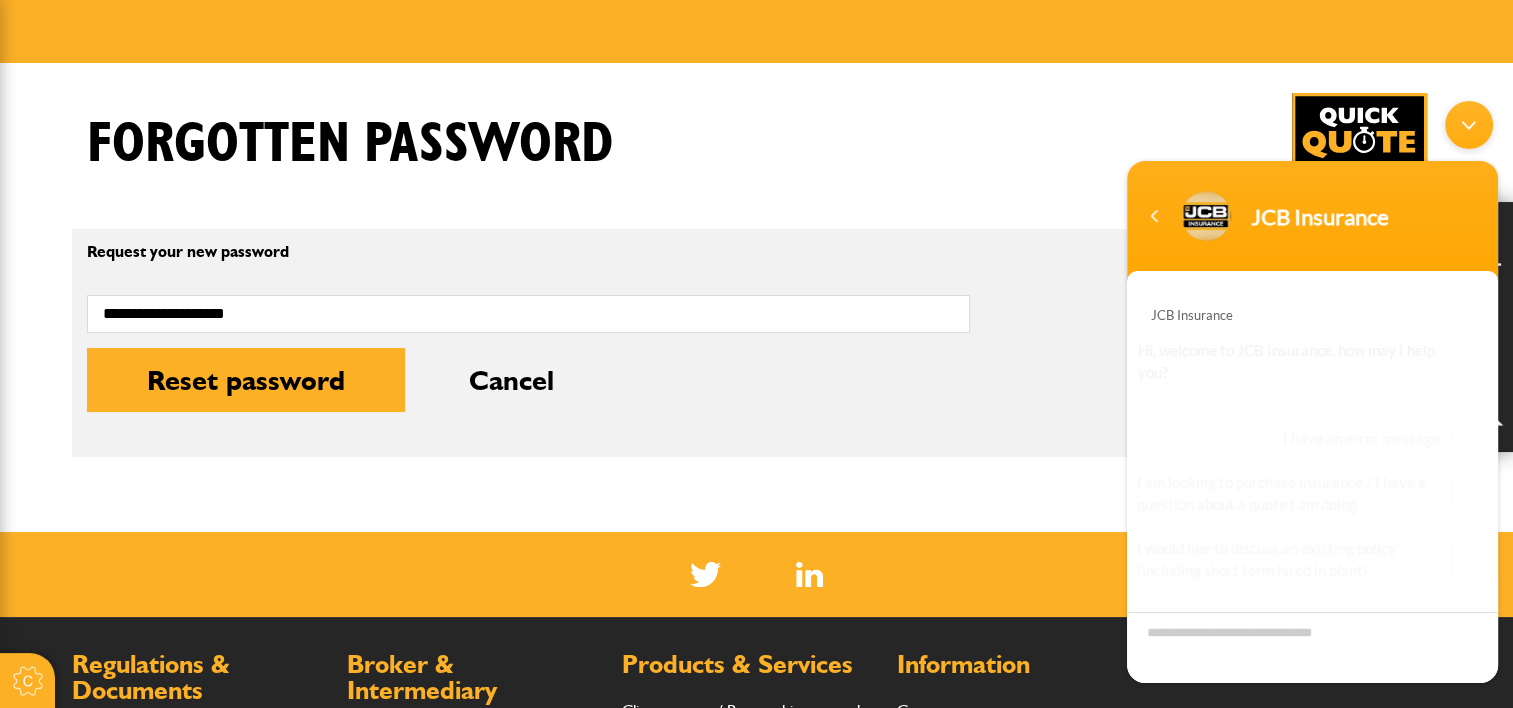 scroll, scrollTop: 192, scrollLeft: 0, axis: vertical 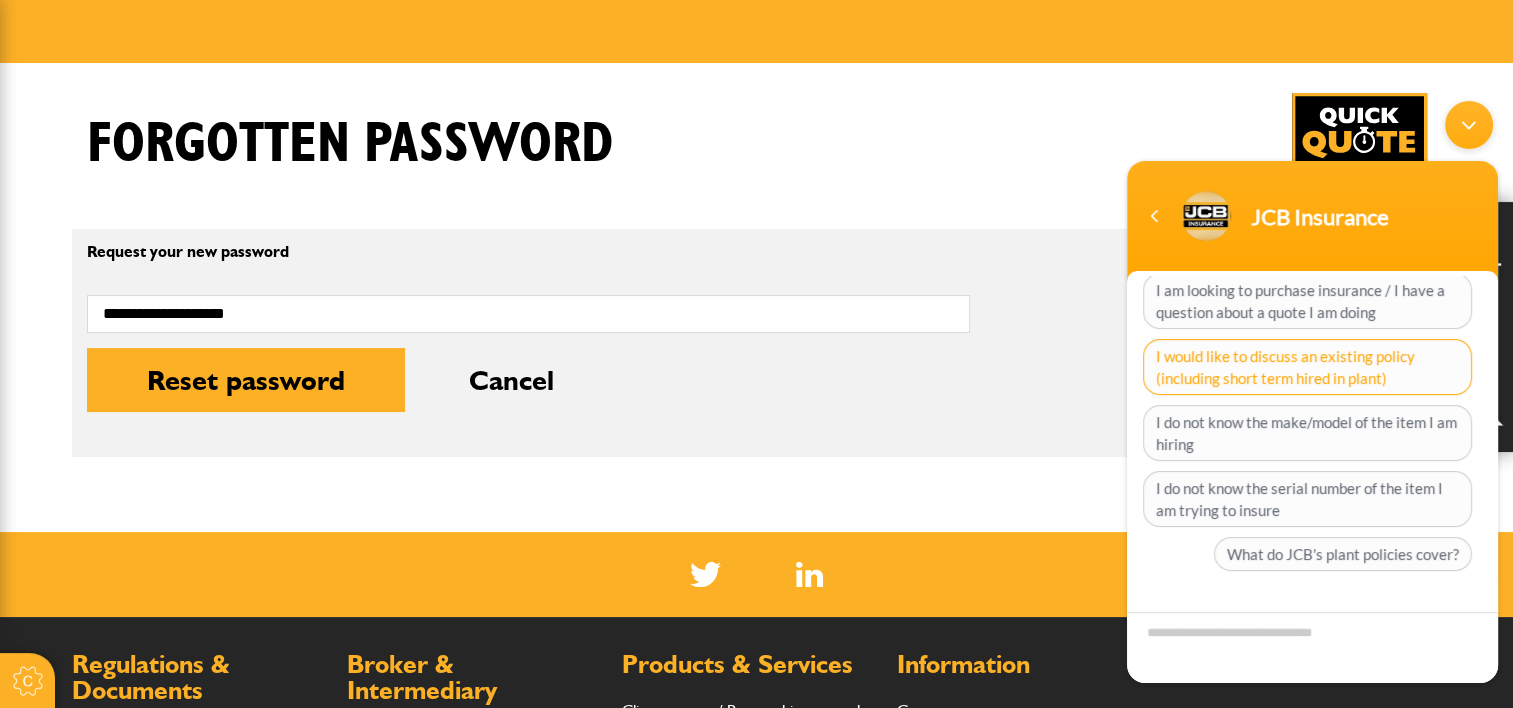 click on "I would like to discuss an existing policy (including short term hired in plant)" at bounding box center [1307, 367] 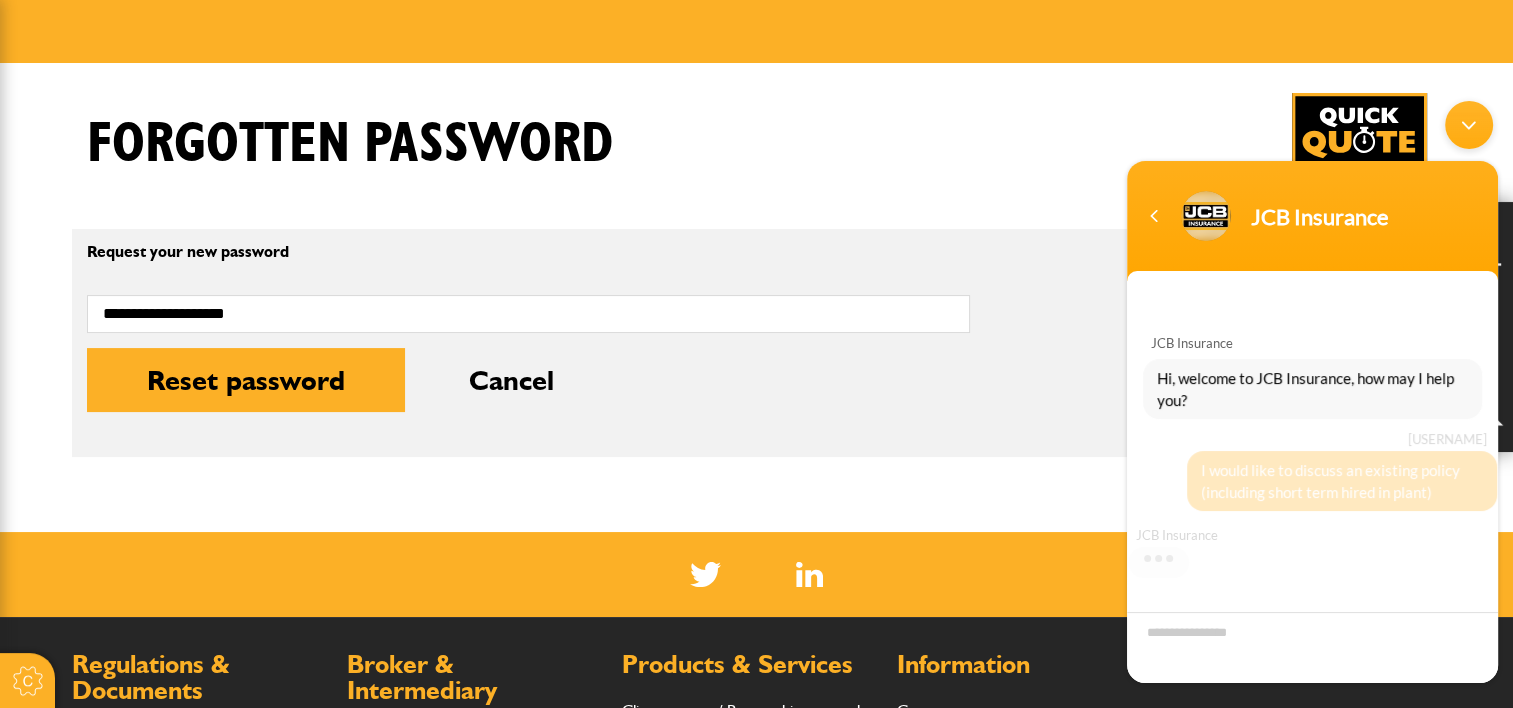scroll, scrollTop: 0, scrollLeft: 0, axis: both 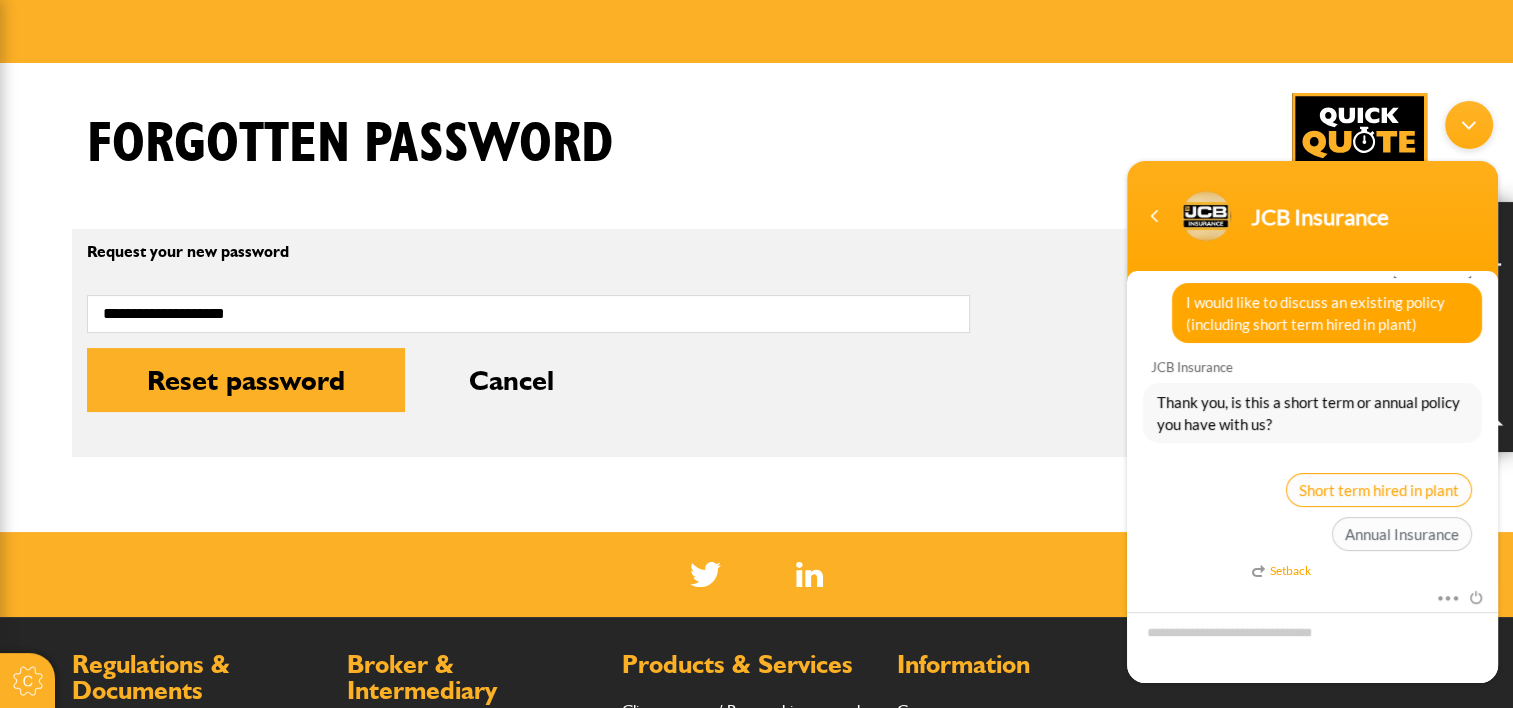 click on "Short term hired in plant" at bounding box center [1379, 490] 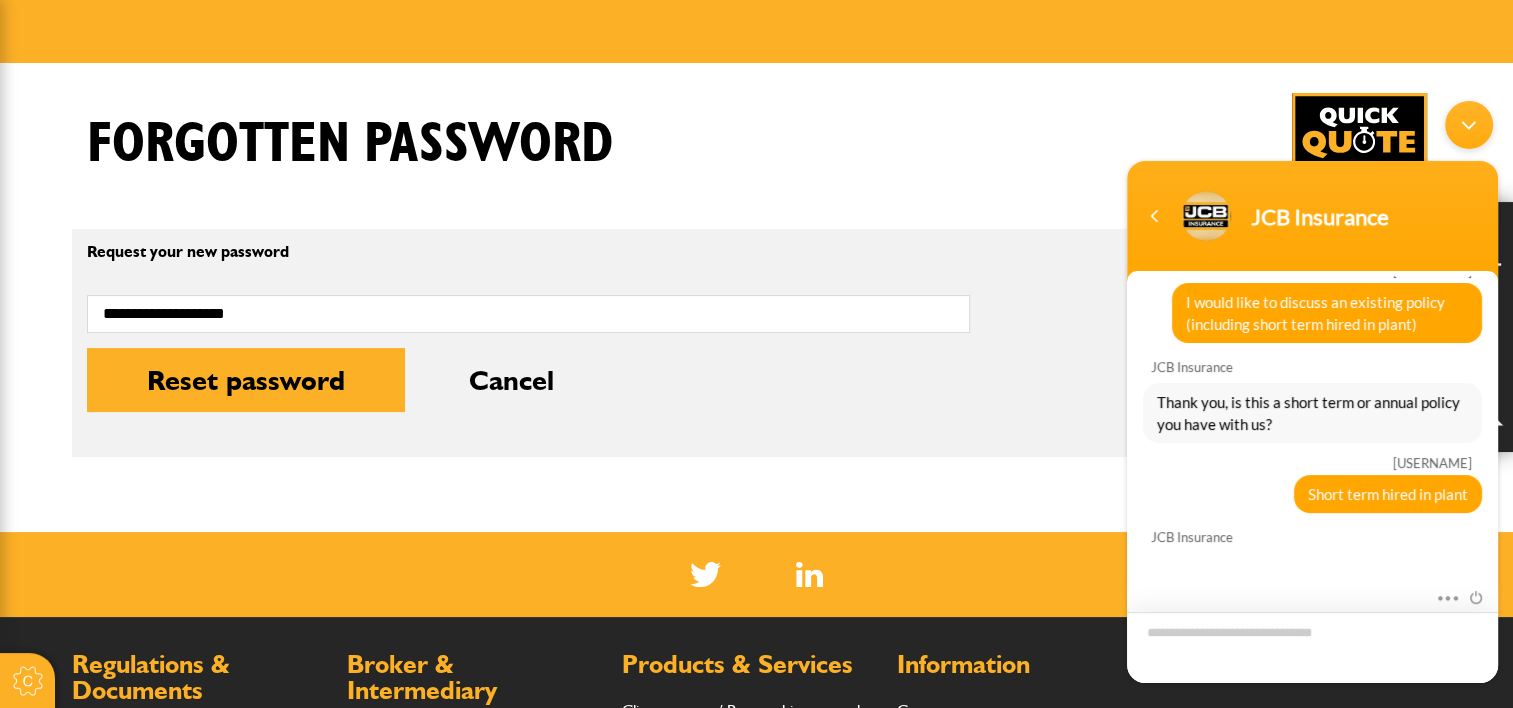 scroll, scrollTop: 330, scrollLeft: 0, axis: vertical 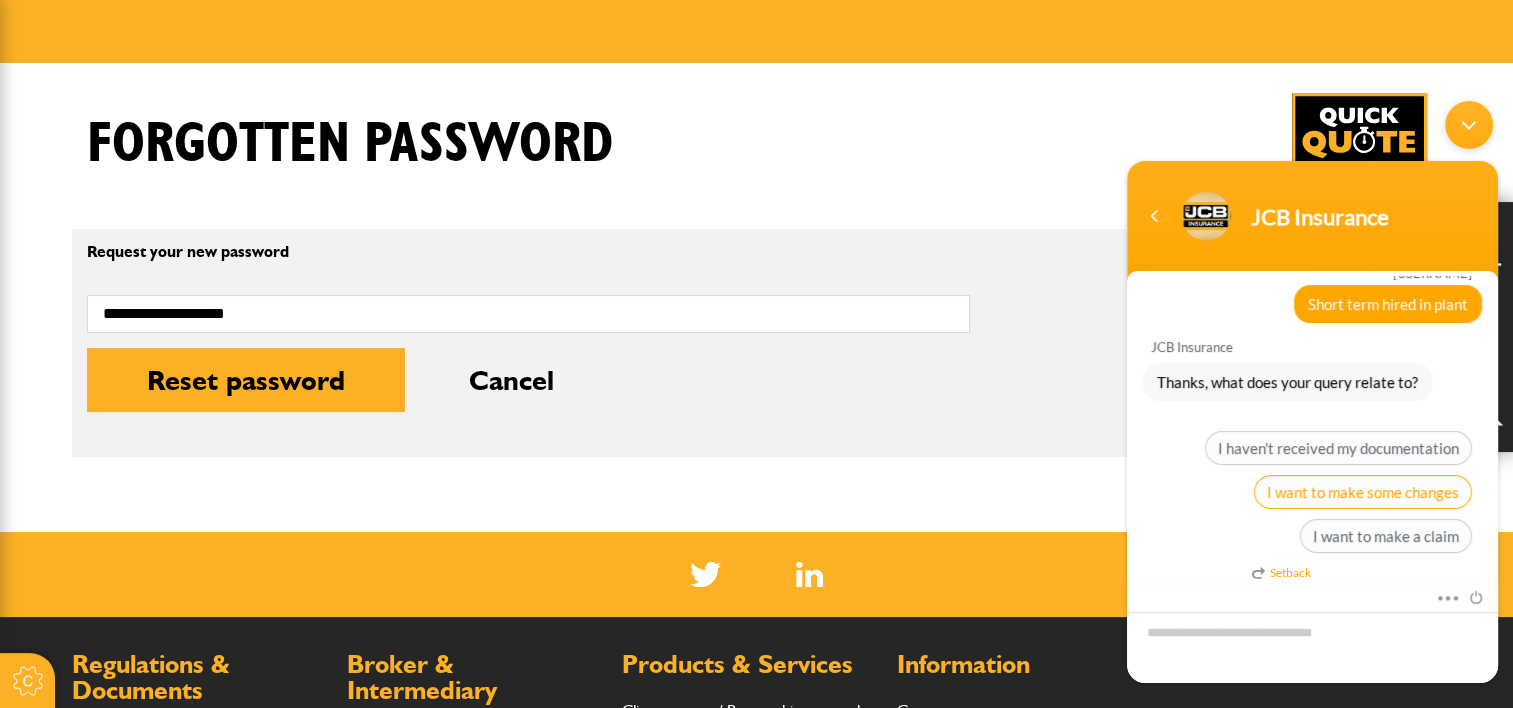 click on "I want to make some changes" at bounding box center [1363, 492] 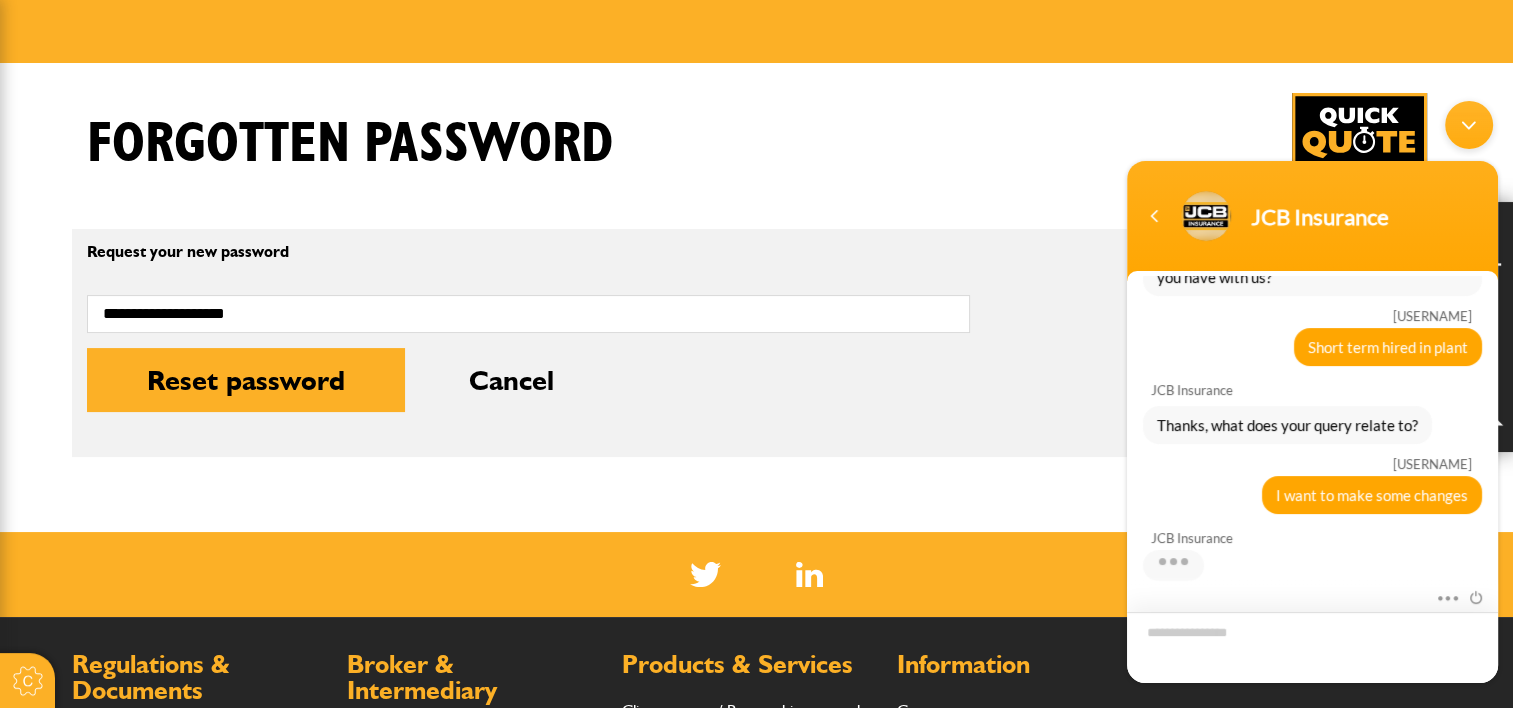 scroll, scrollTop: 500, scrollLeft: 0, axis: vertical 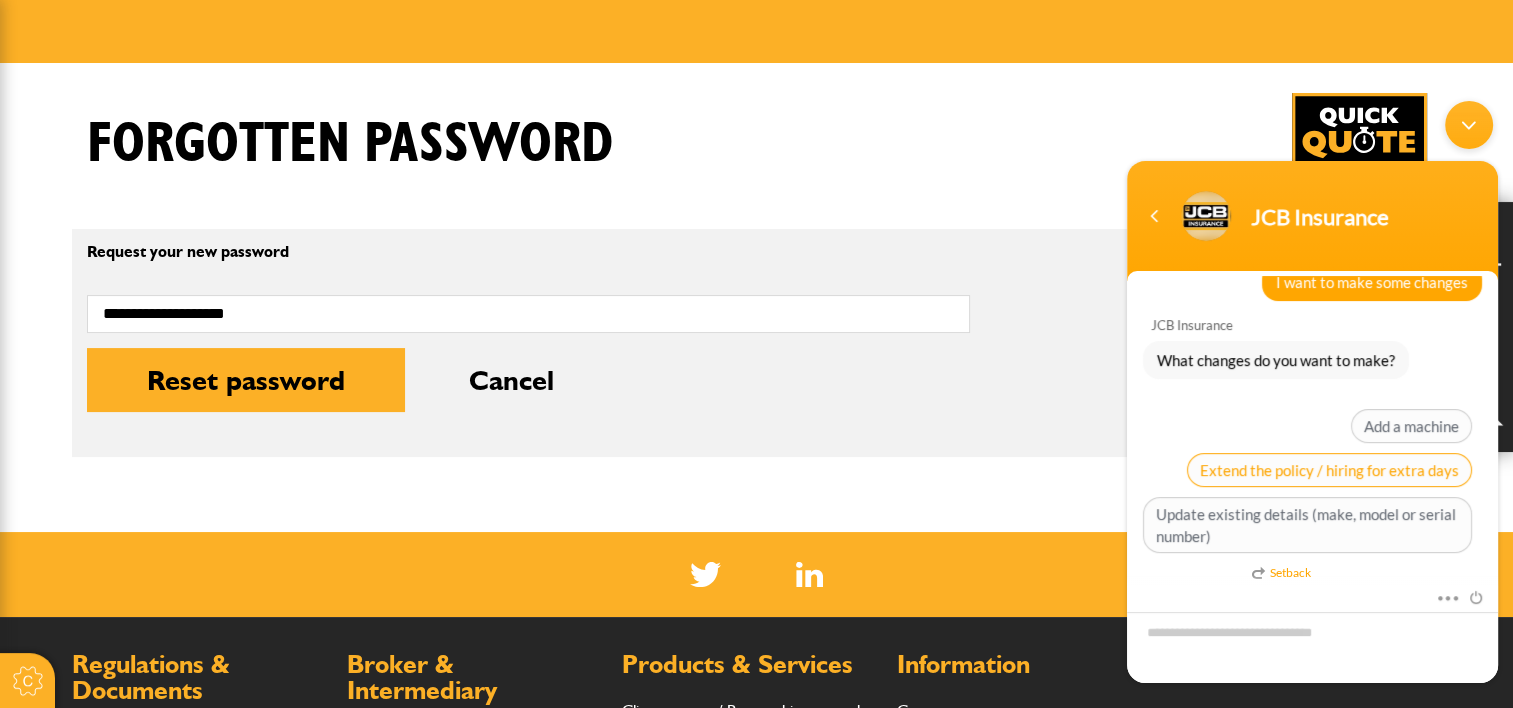 click on "Extend the policy / hiring for extra days" at bounding box center (1329, 470) 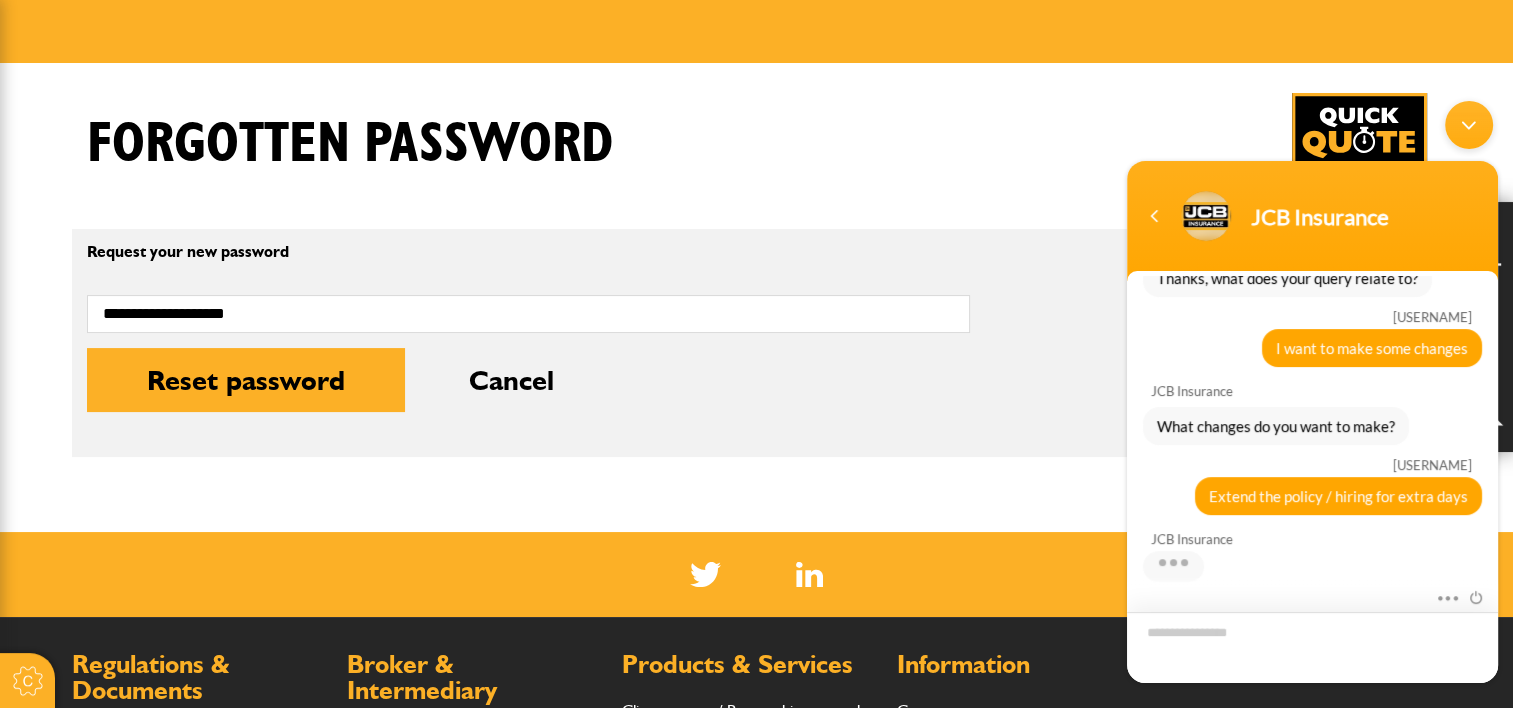 scroll, scrollTop: 560, scrollLeft: 0, axis: vertical 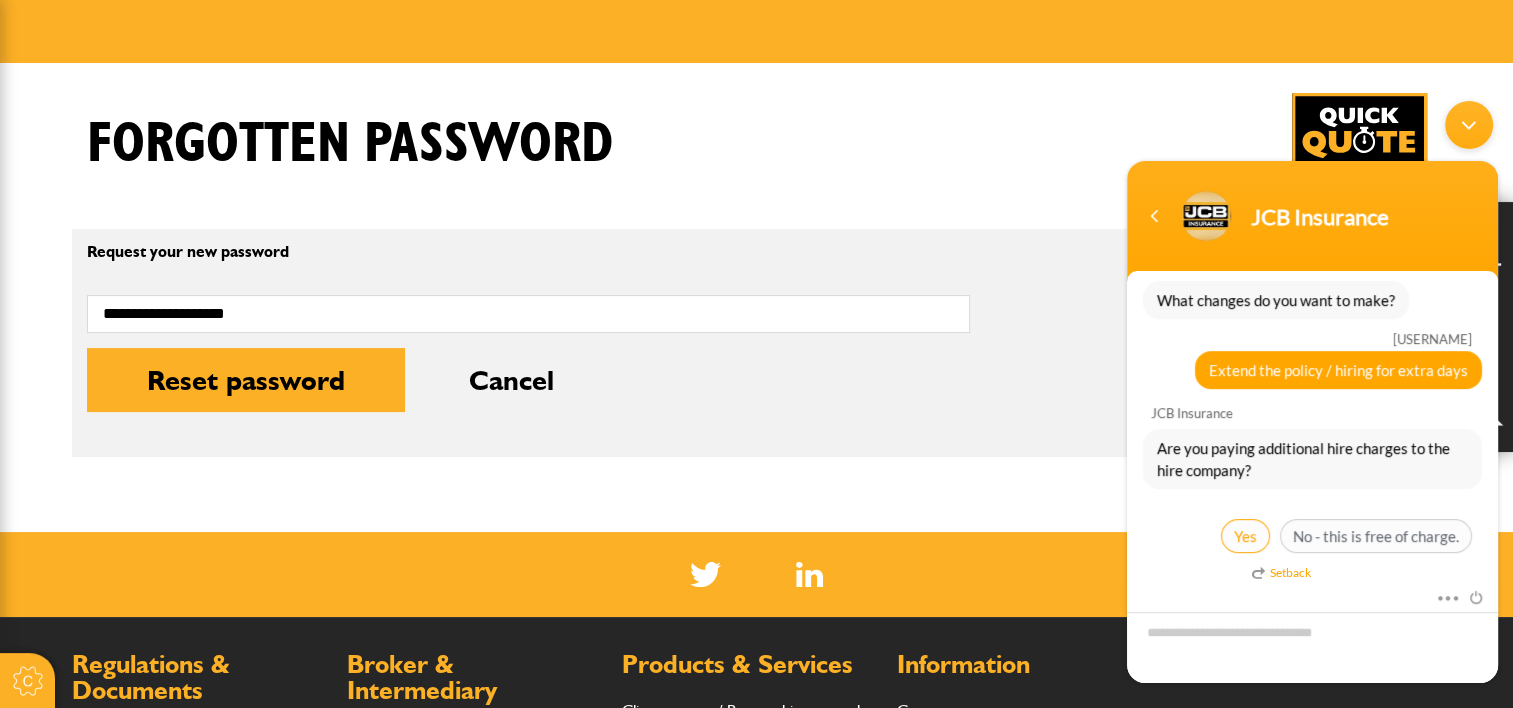click on "Yes" at bounding box center [1245, 536] 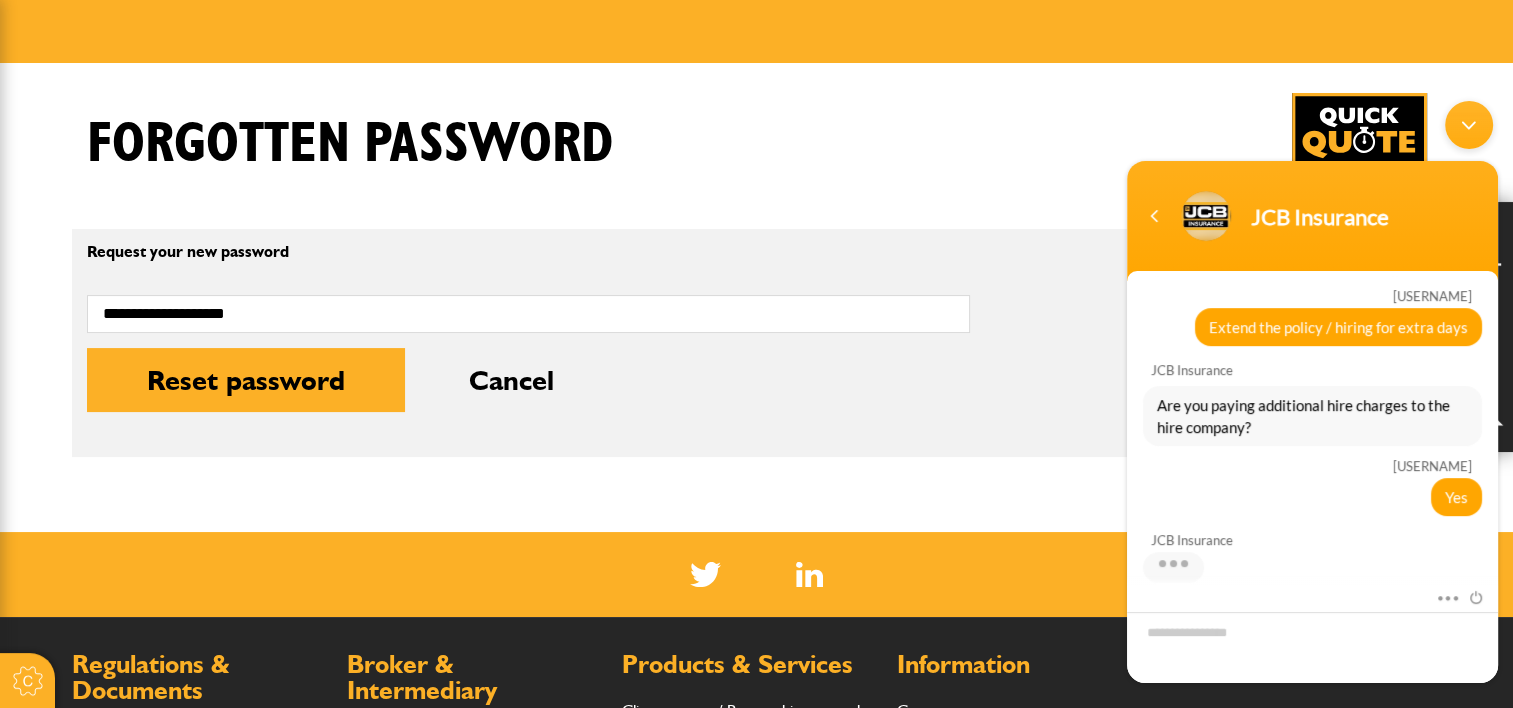 scroll, scrollTop: 537, scrollLeft: 0, axis: vertical 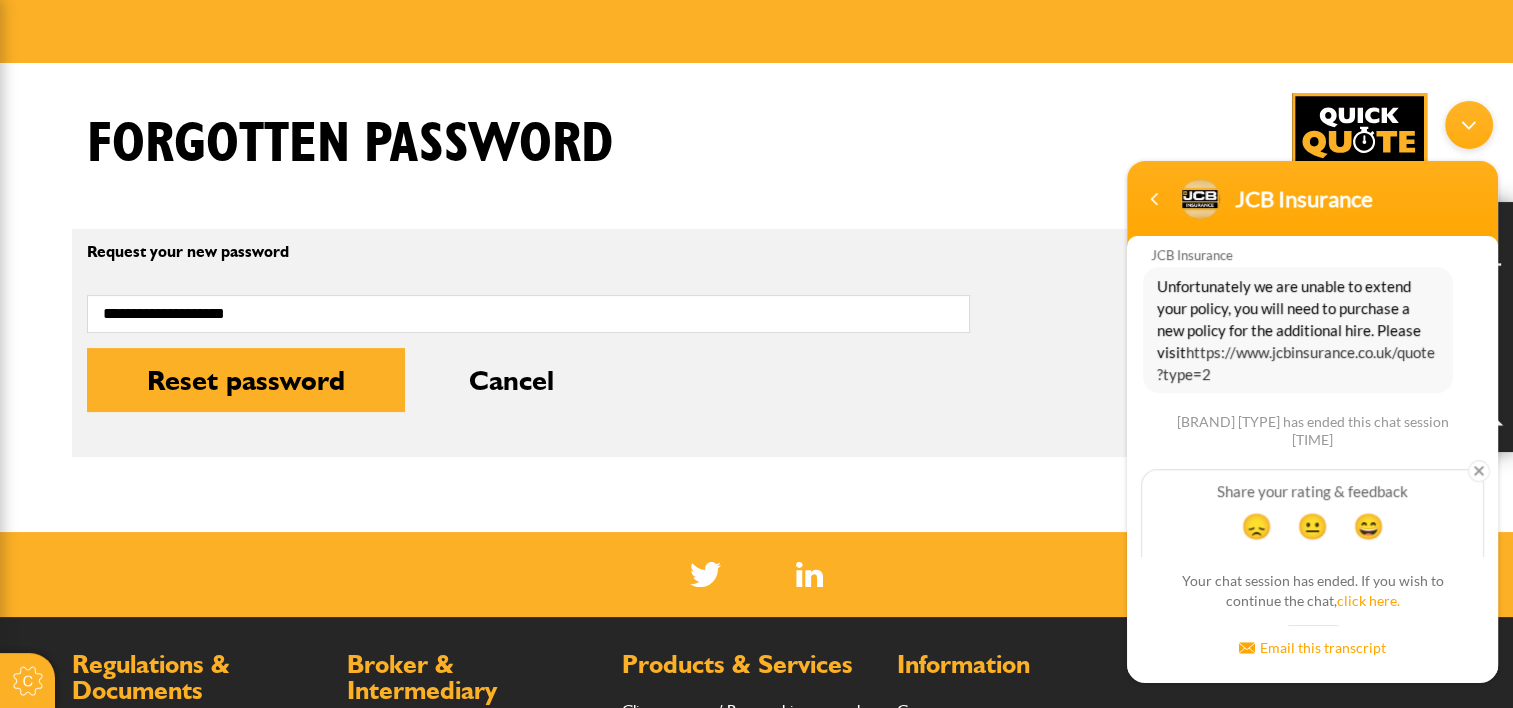 click on "https://www.jcbinsurance.co.uk/quote?type=2" at bounding box center (1296, 363) 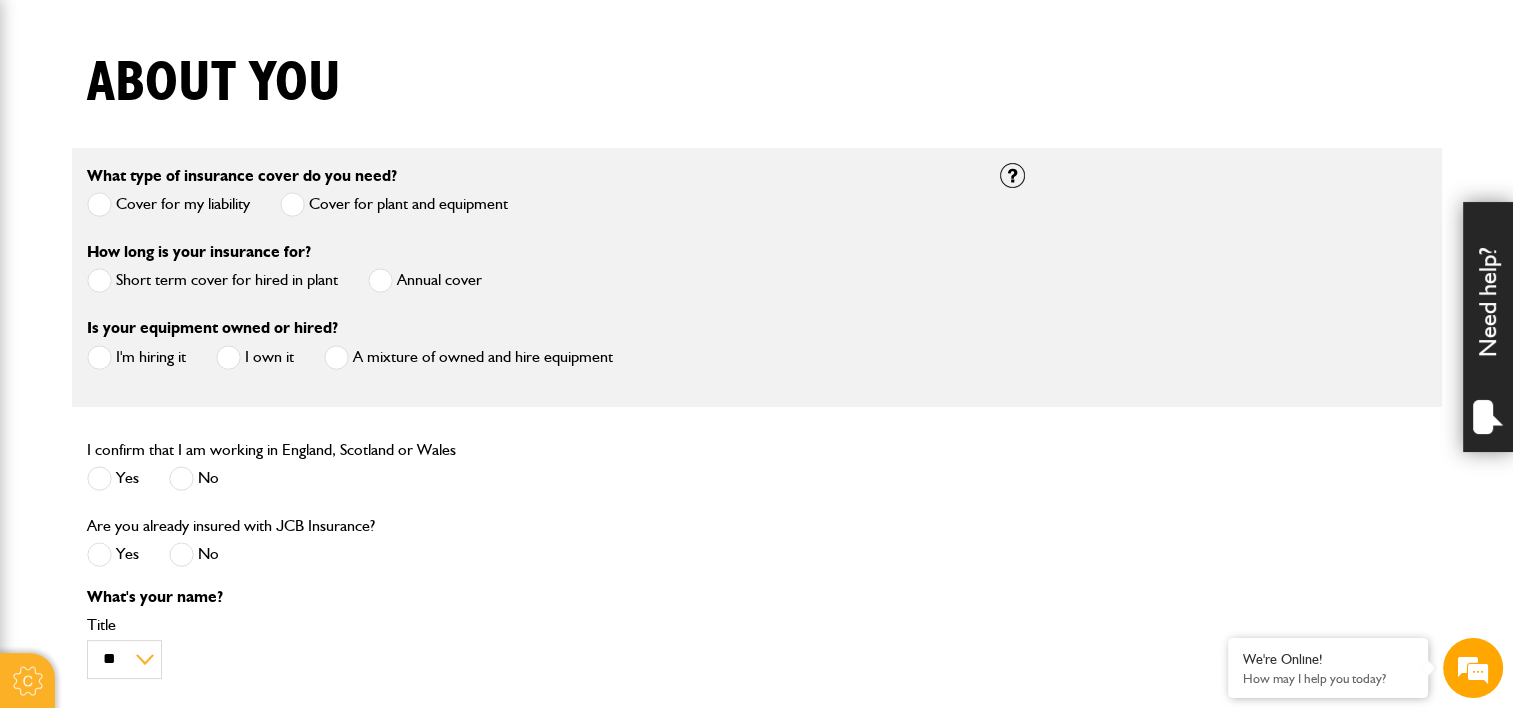 scroll, scrollTop: 474, scrollLeft: 0, axis: vertical 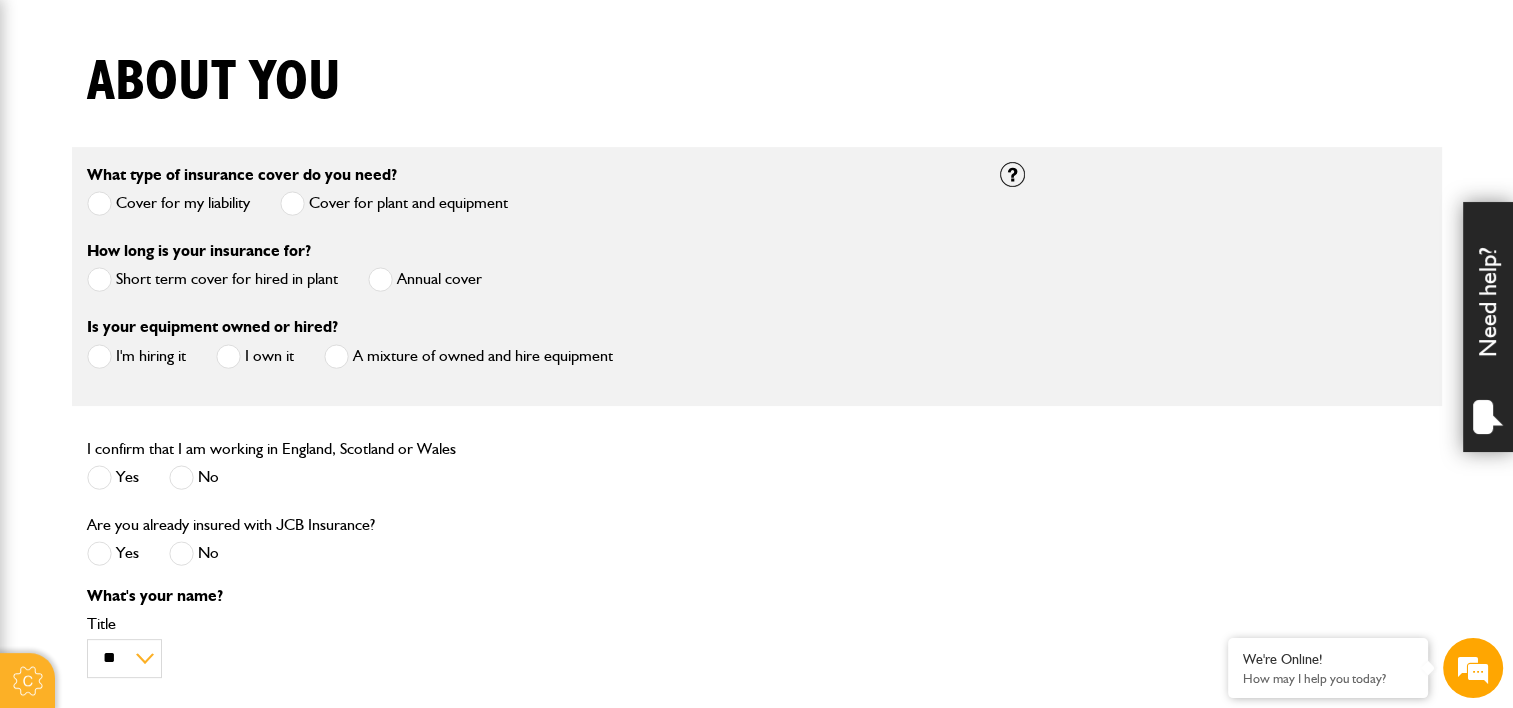 click at bounding box center (99, 279) 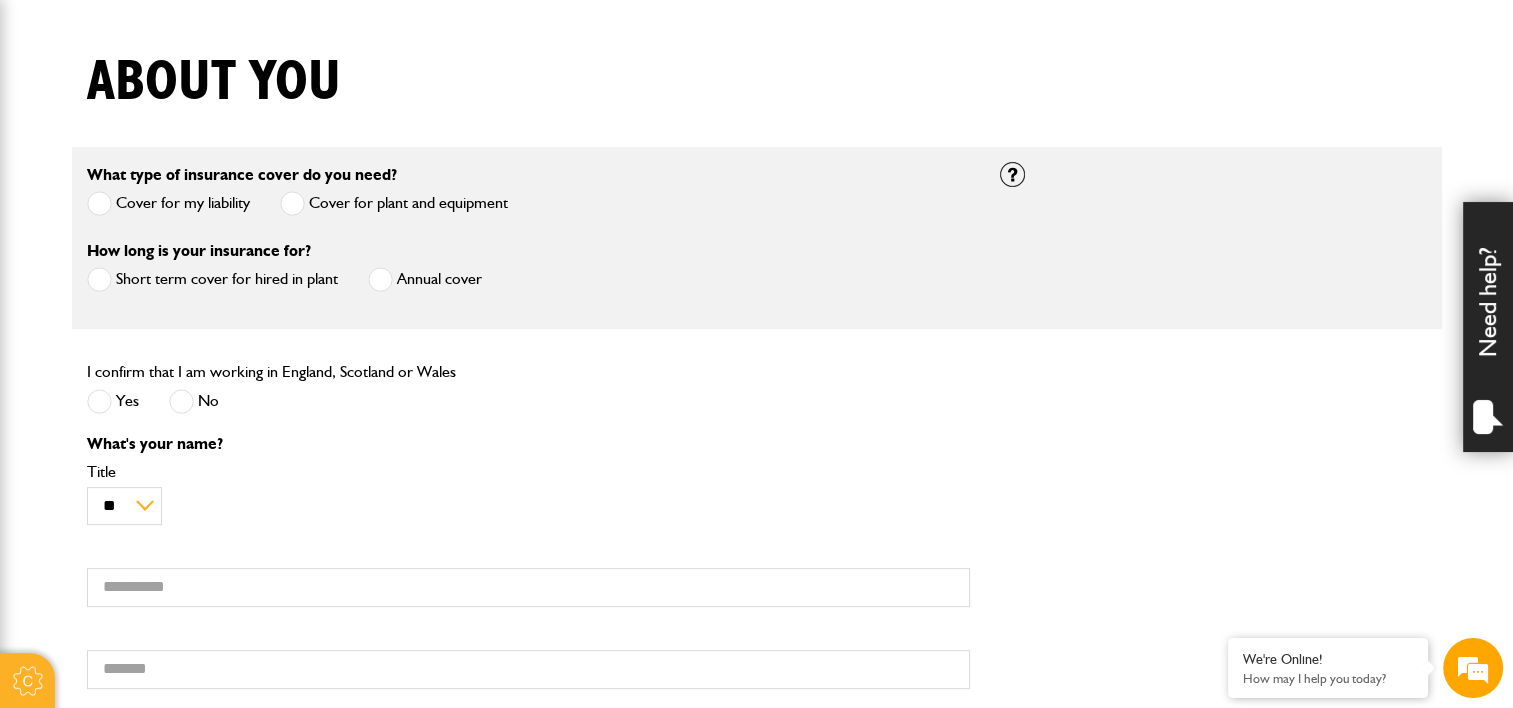 click at bounding box center [99, 401] 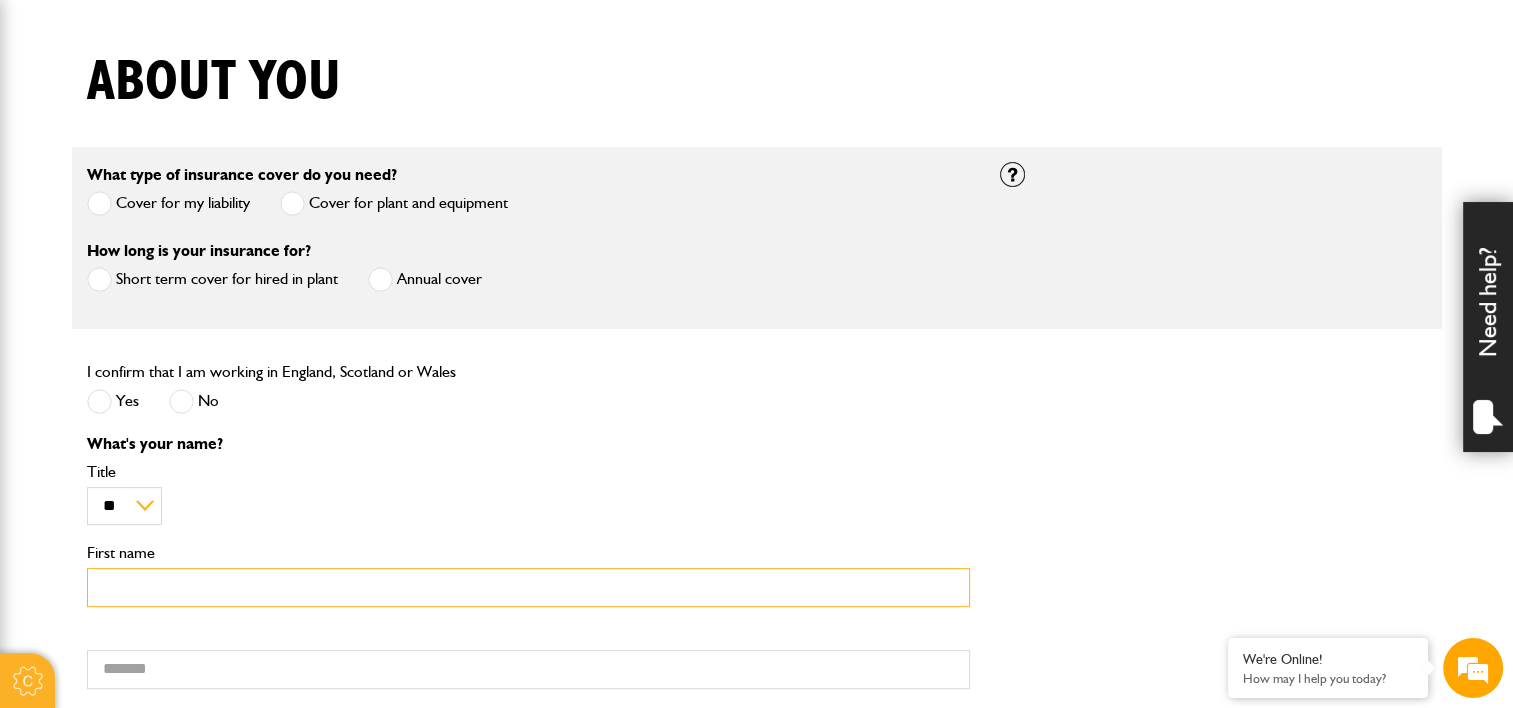 click on "First name" at bounding box center [528, 587] 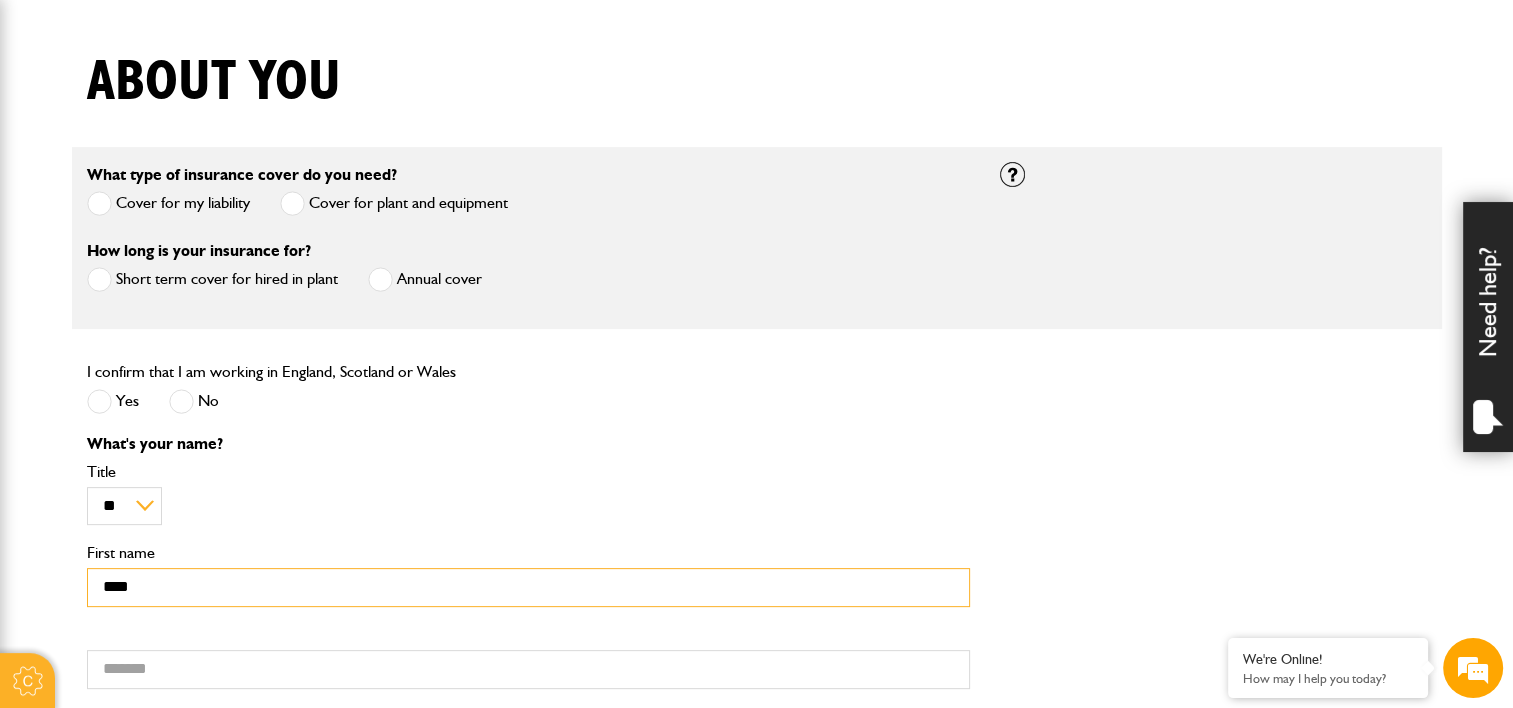 type on "****" 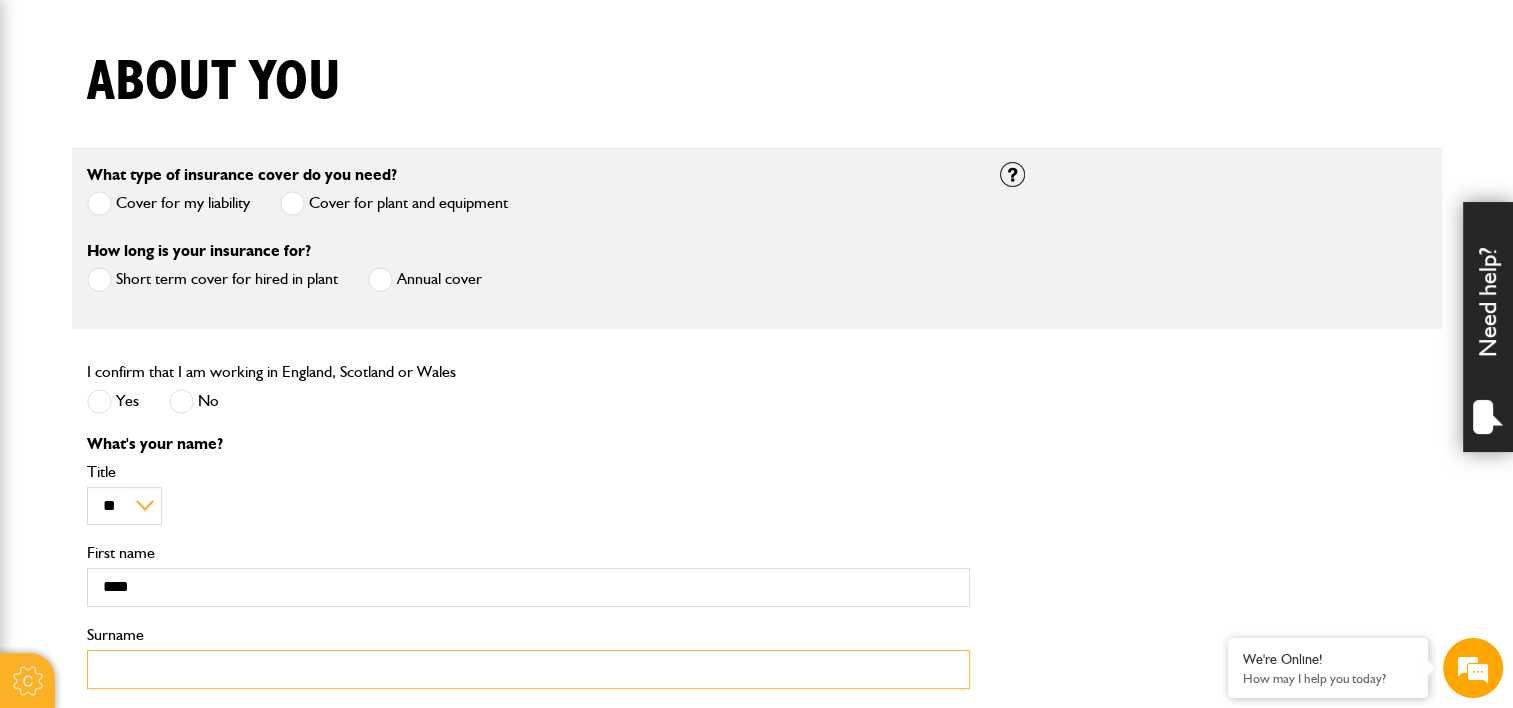 click on "Surname" at bounding box center [528, 669] 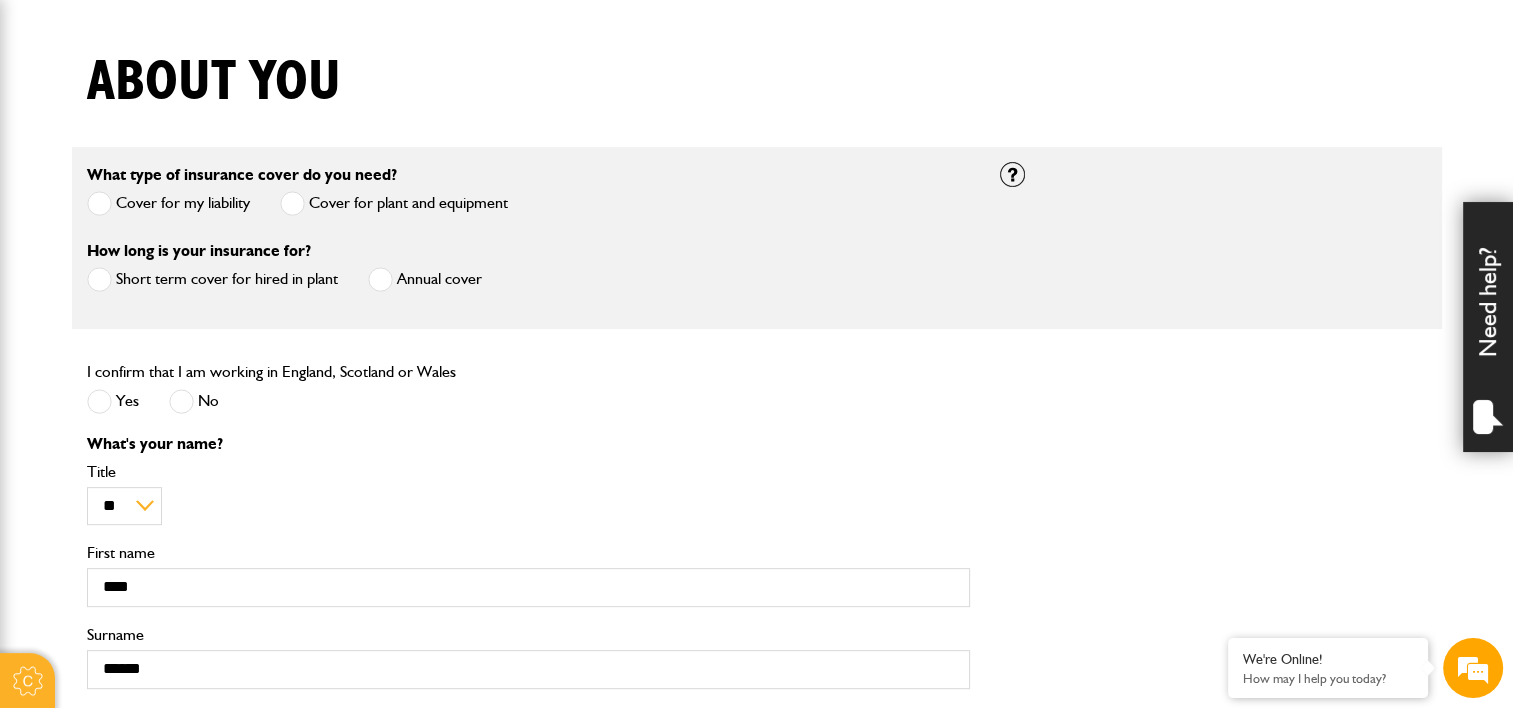 type on "**********" 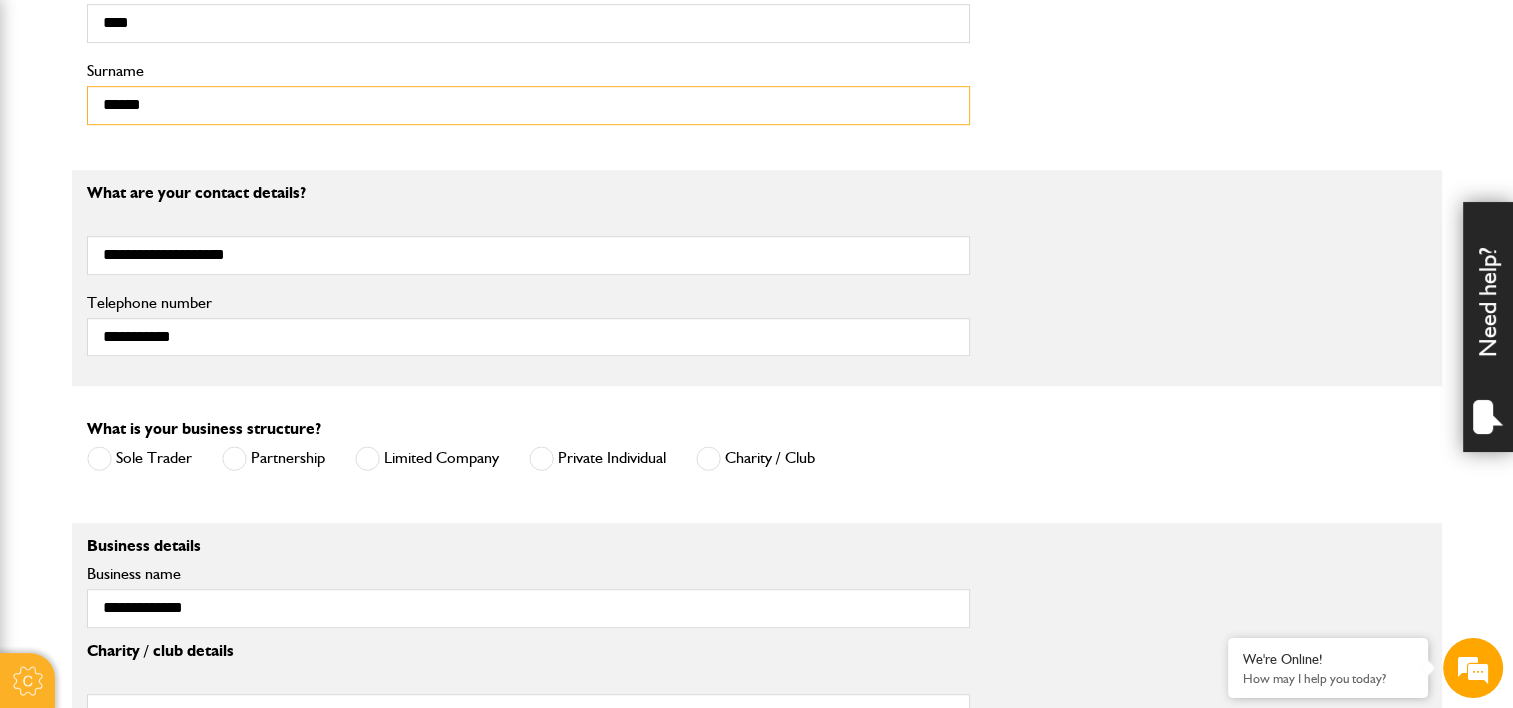 scroll, scrollTop: 1045, scrollLeft: 0, axis: vertical 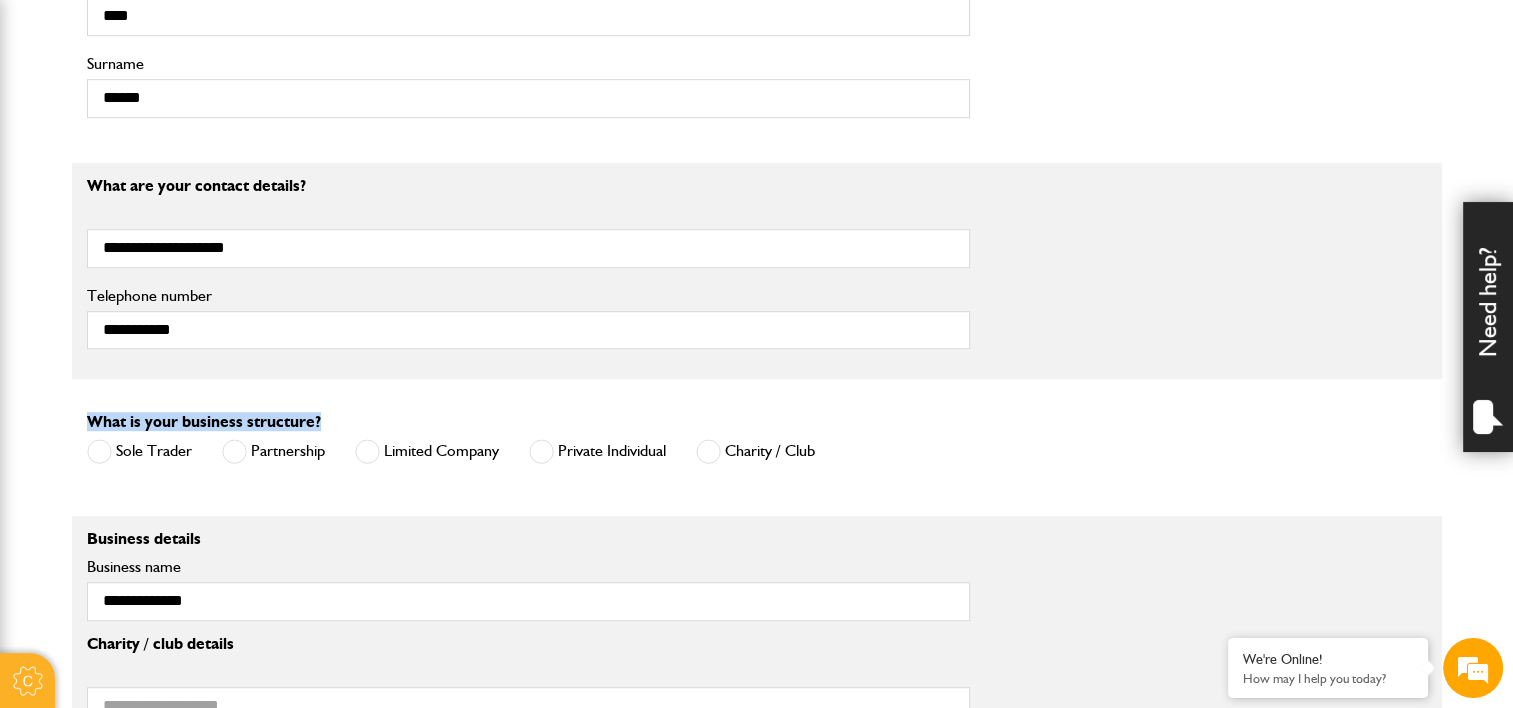 drag, startPoint x: 628, startPoint y: 434, endPoint x: 568, endPoint y: 291, distance: 155.0774 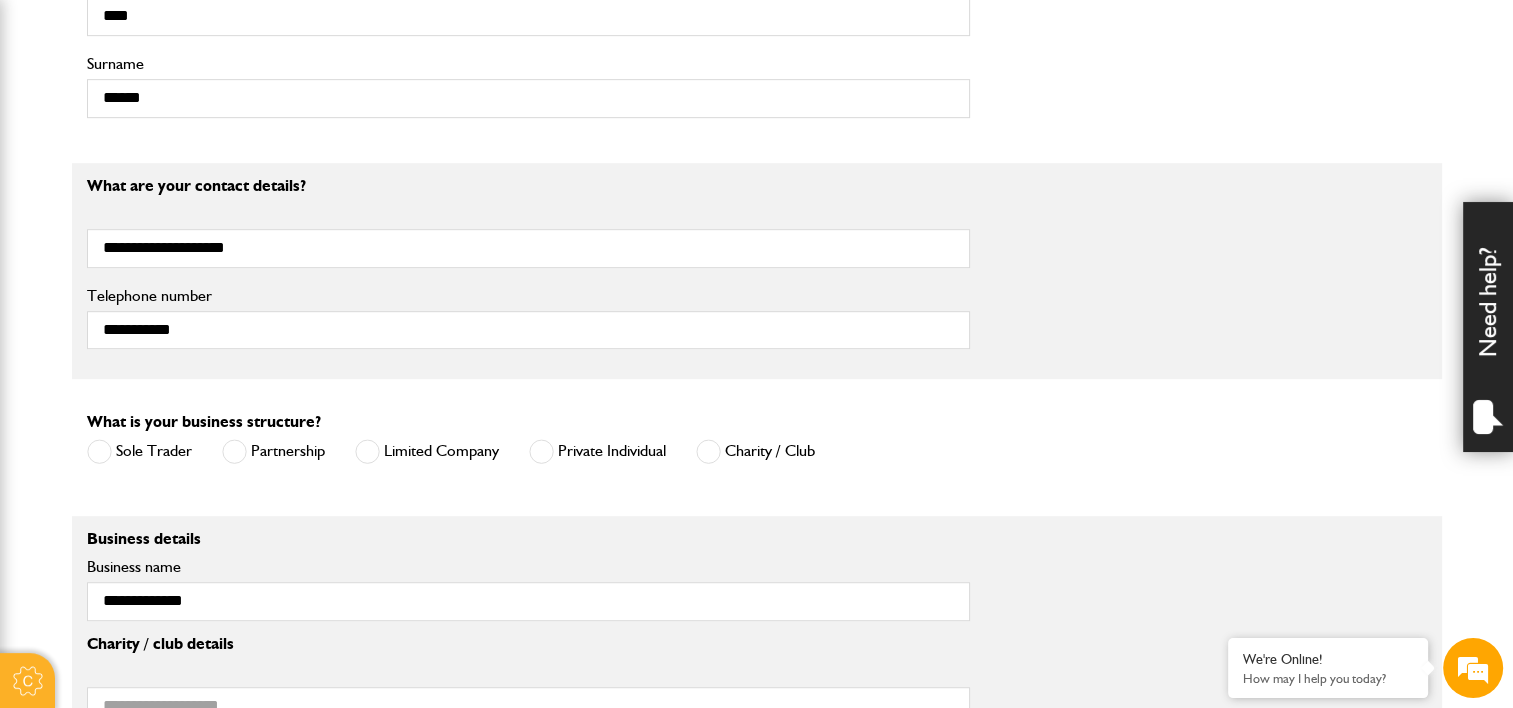 click on "What type of insurance cover do you need?
Cover for my liability
Cover for plant and equipment
If you need cover for both liability and plant, please complete one quote first and then complete your second quote afterwards.
Please note:  we can only provide cover online for businesses undertaking groundworks and/or plant hire. If your business involves other activities, please call JCB Insurance Services on 01889 590 219
How long is your insurance for?
Short term cover for hired in plant
Annual cover
Is your equipment owned or hired?
I'm hiring it
I own it
A mixture of owned and hire equipment
I confirm that I am working in England, Scotland or Wales
Yes
No
Are you already insured with JCB Insurance?
Yes
No
Note
Please call JCB Insurance on 01889 590219, option 3.
What's your name?
**
***
****
**
**
**
Title
****" at bounding box center (757, 247) 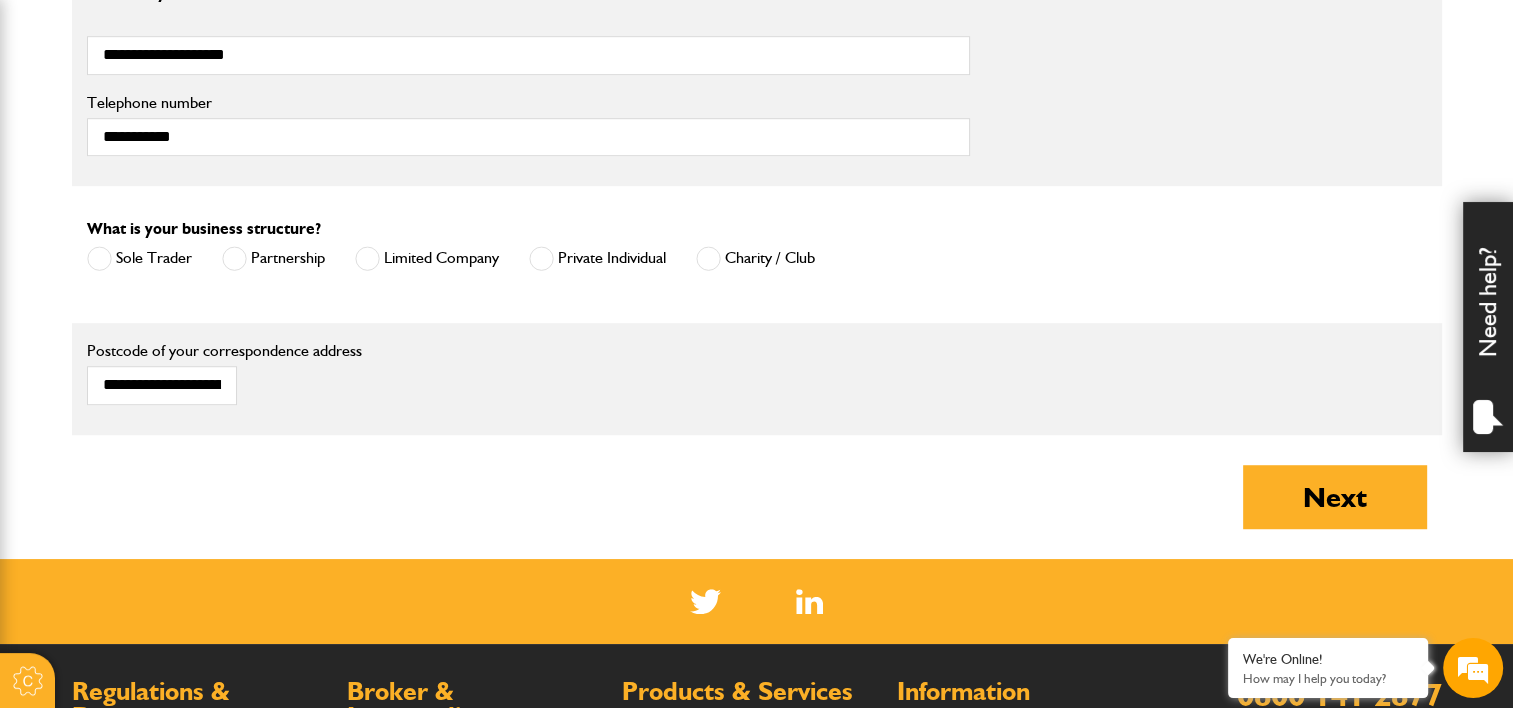 scroll, scrollTop: 1297, scrollLeft: 0, axis: vertical 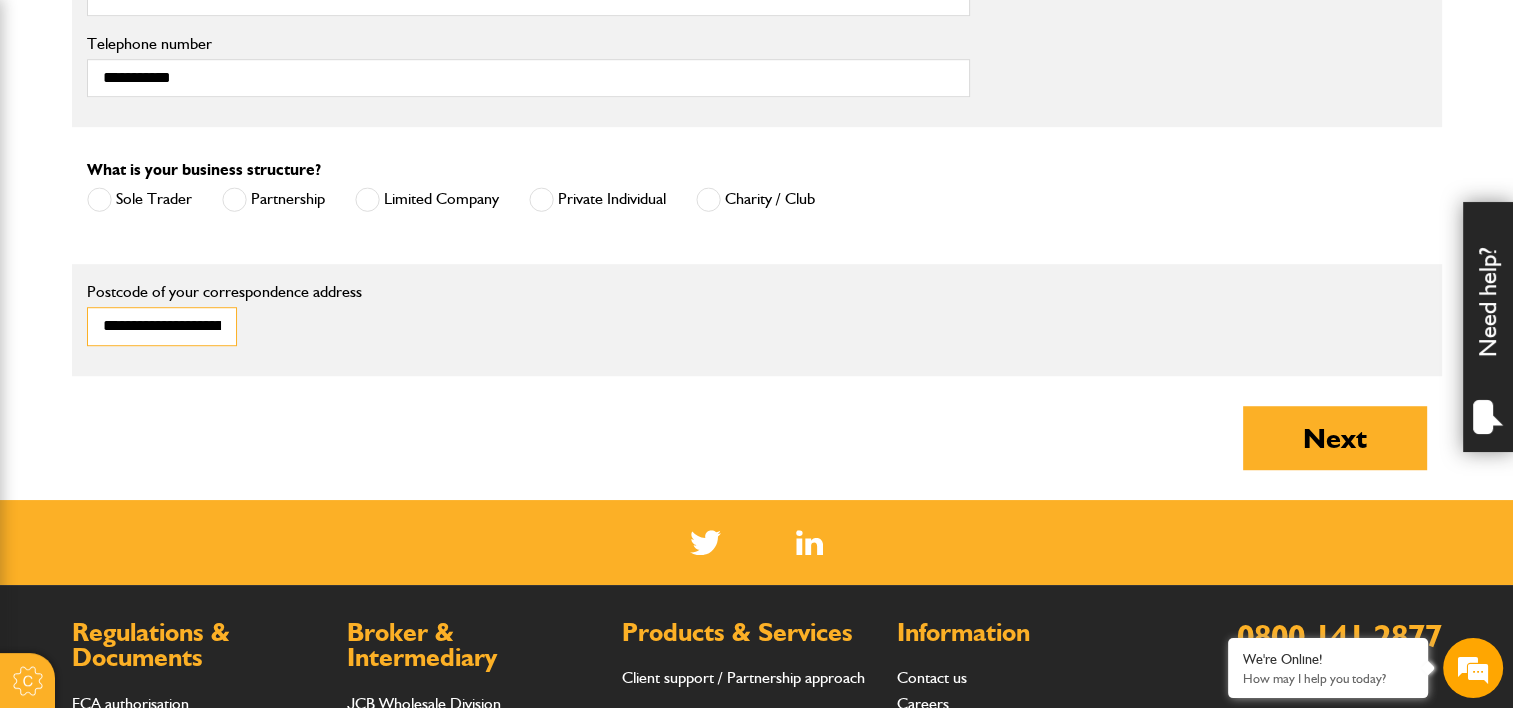 click on "**********" at bounding box center (162, 326) 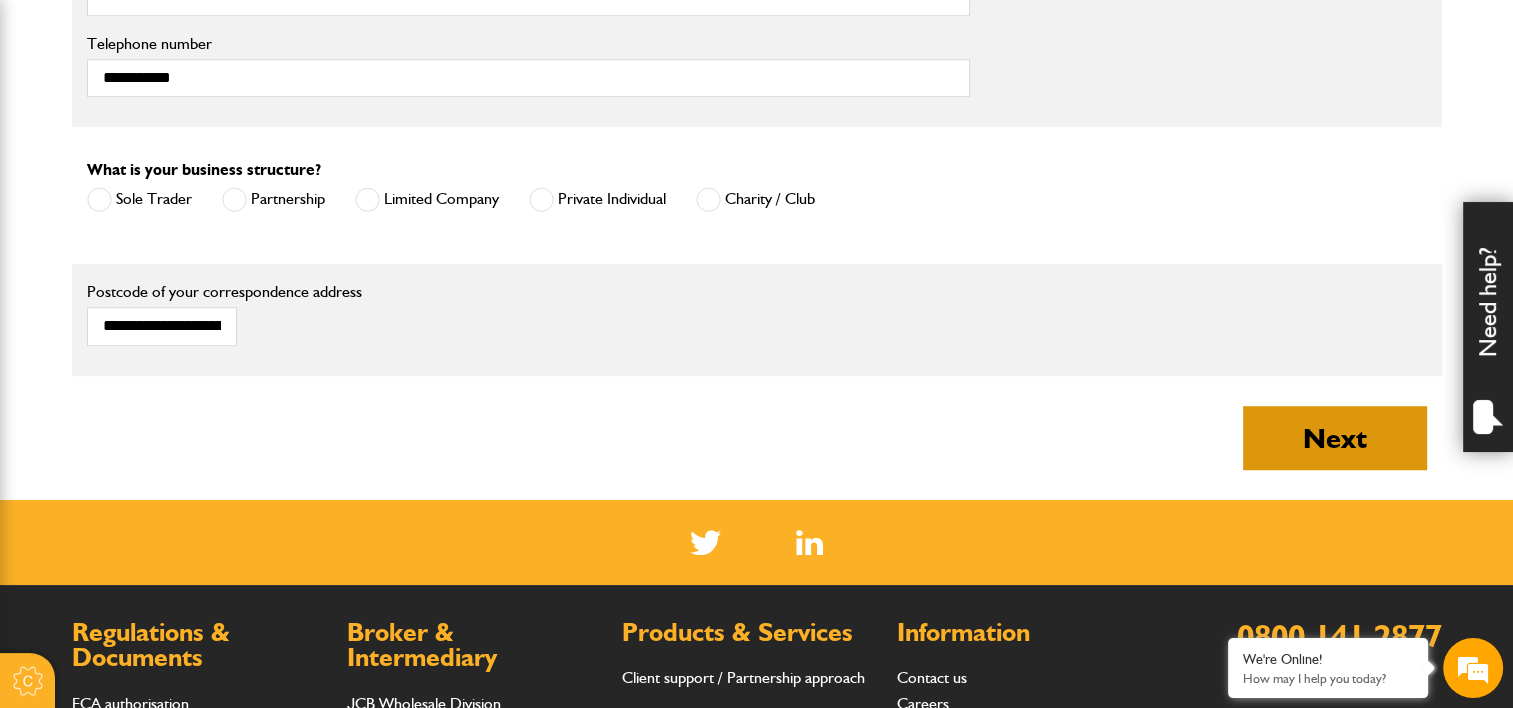 click on "Next" at bounding box center [1335, 438] 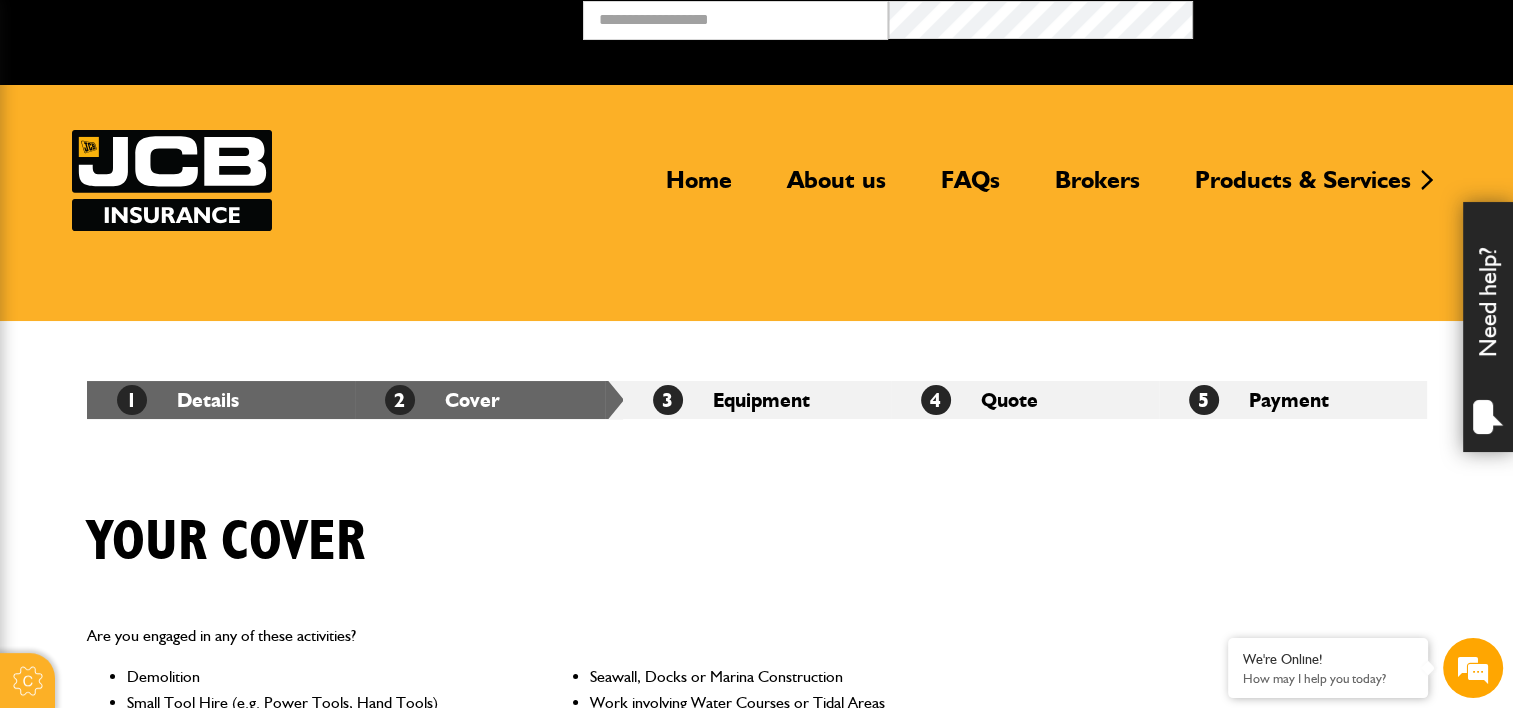 scroll, scrollTop: 11, scrollLeft: 0, axis: vertical 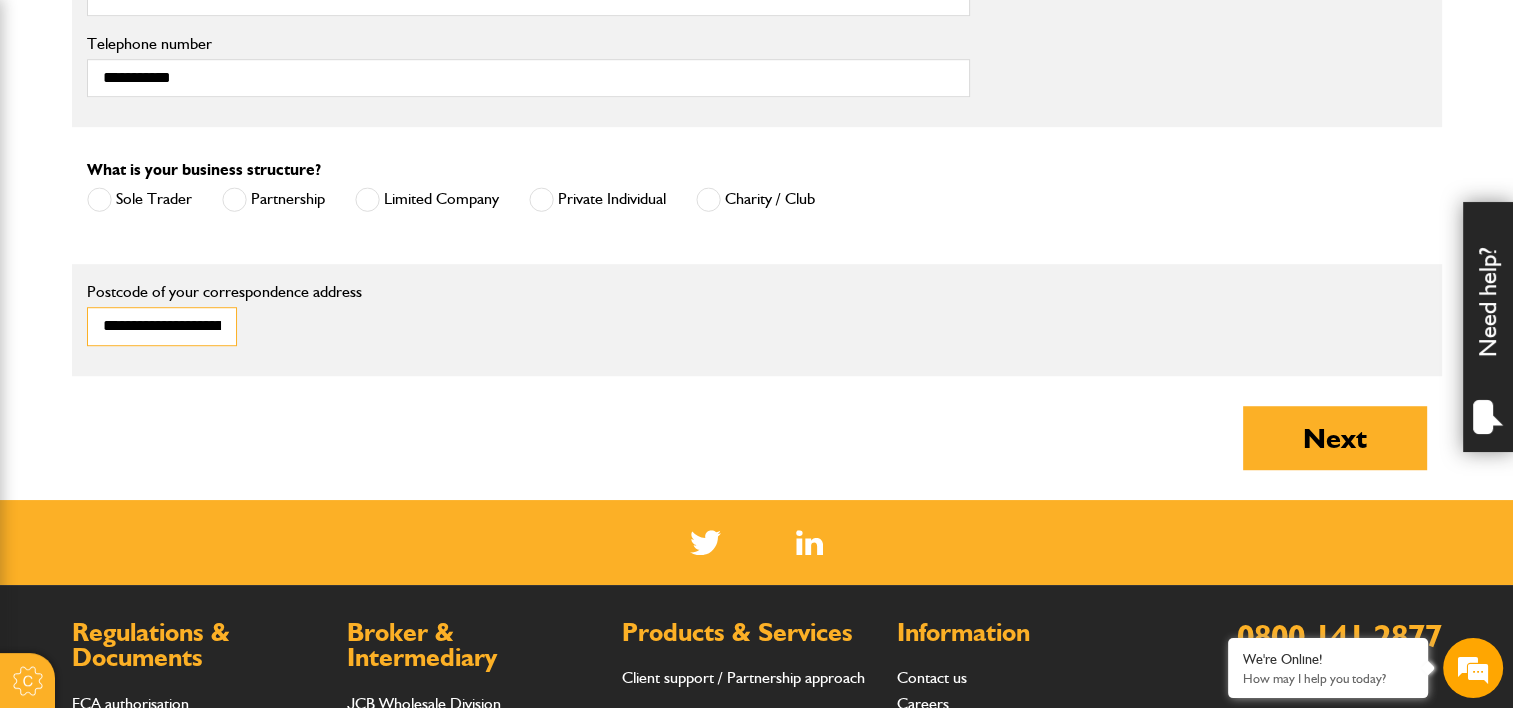 click on "**********" at bounding box center [162, 326] 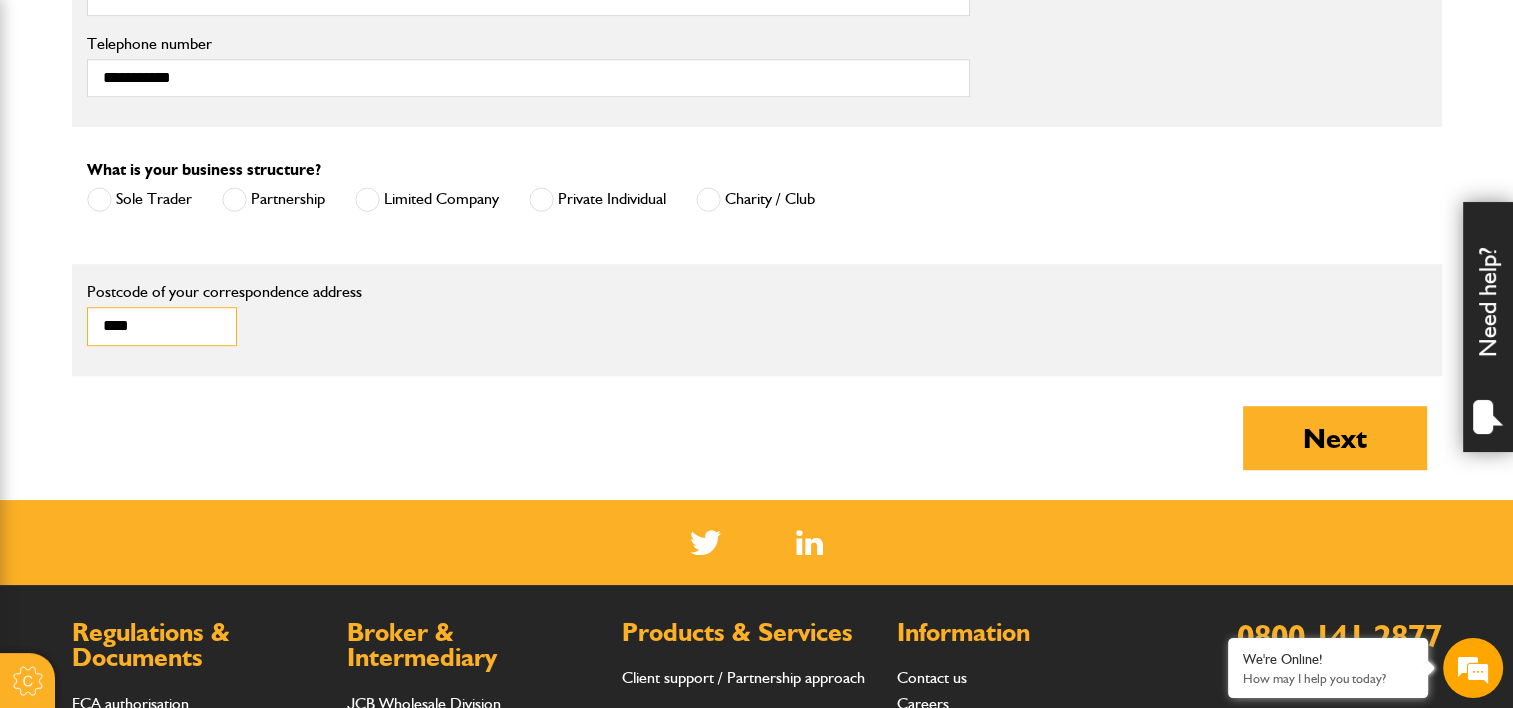 type on "********" 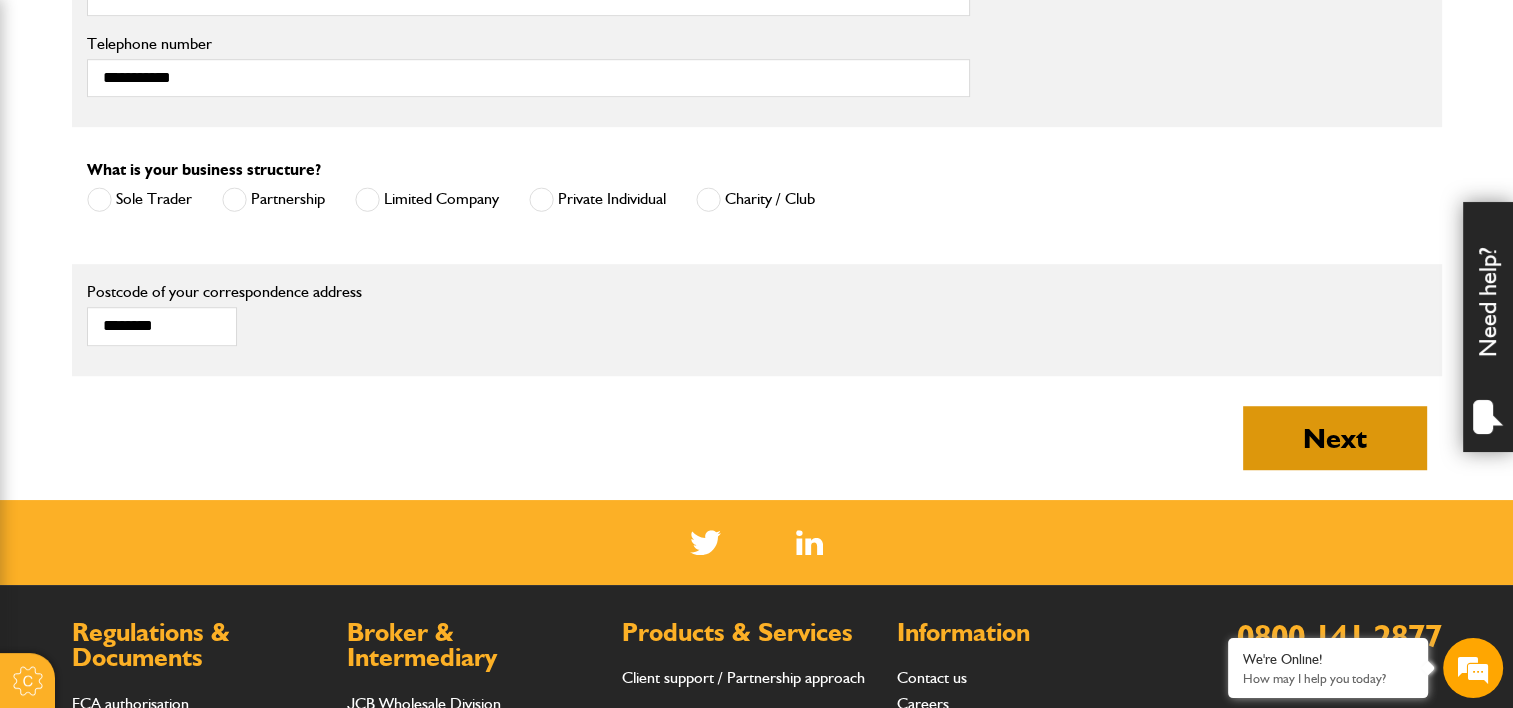 click on "Next" at bounding box center [1335, 438] 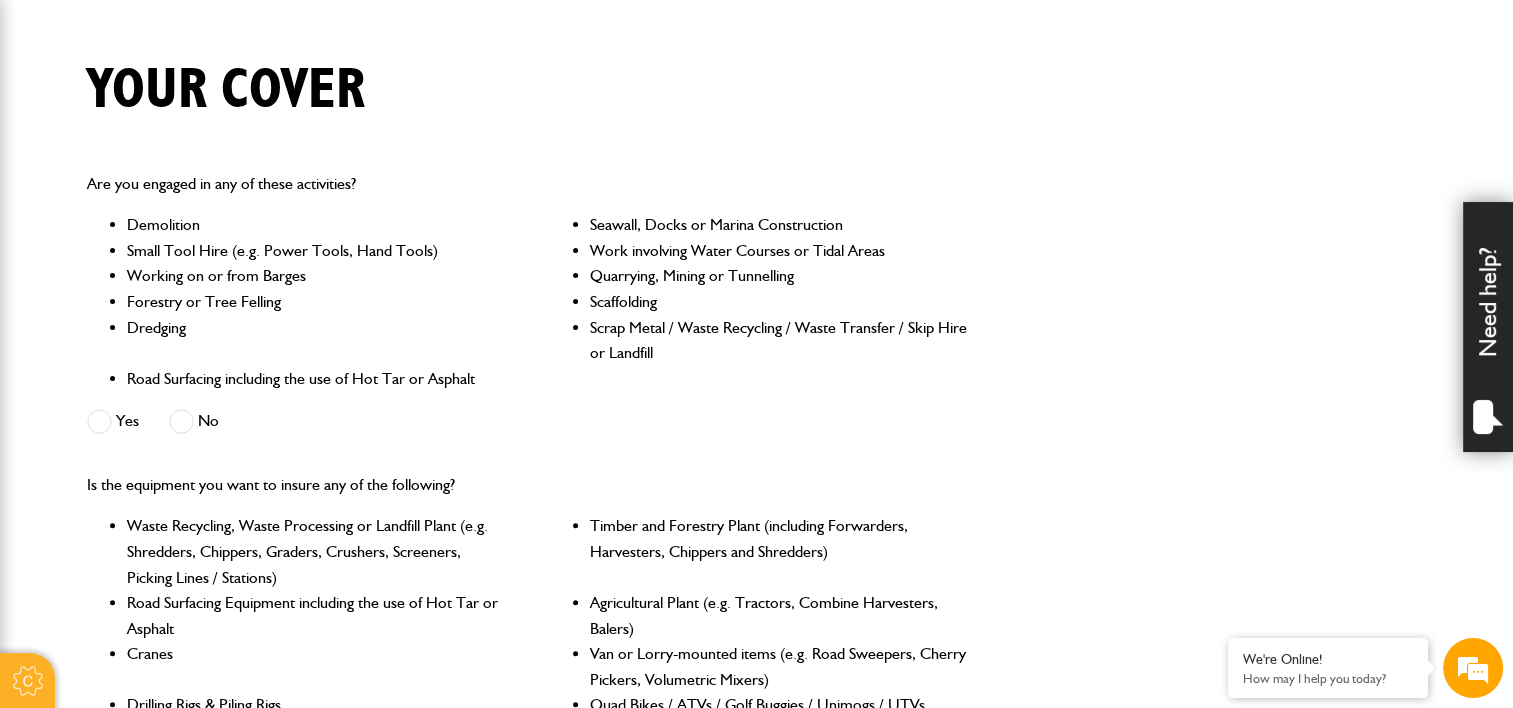 scroll, scrollTop: 563, scrollLeft: 0, axis: vertical 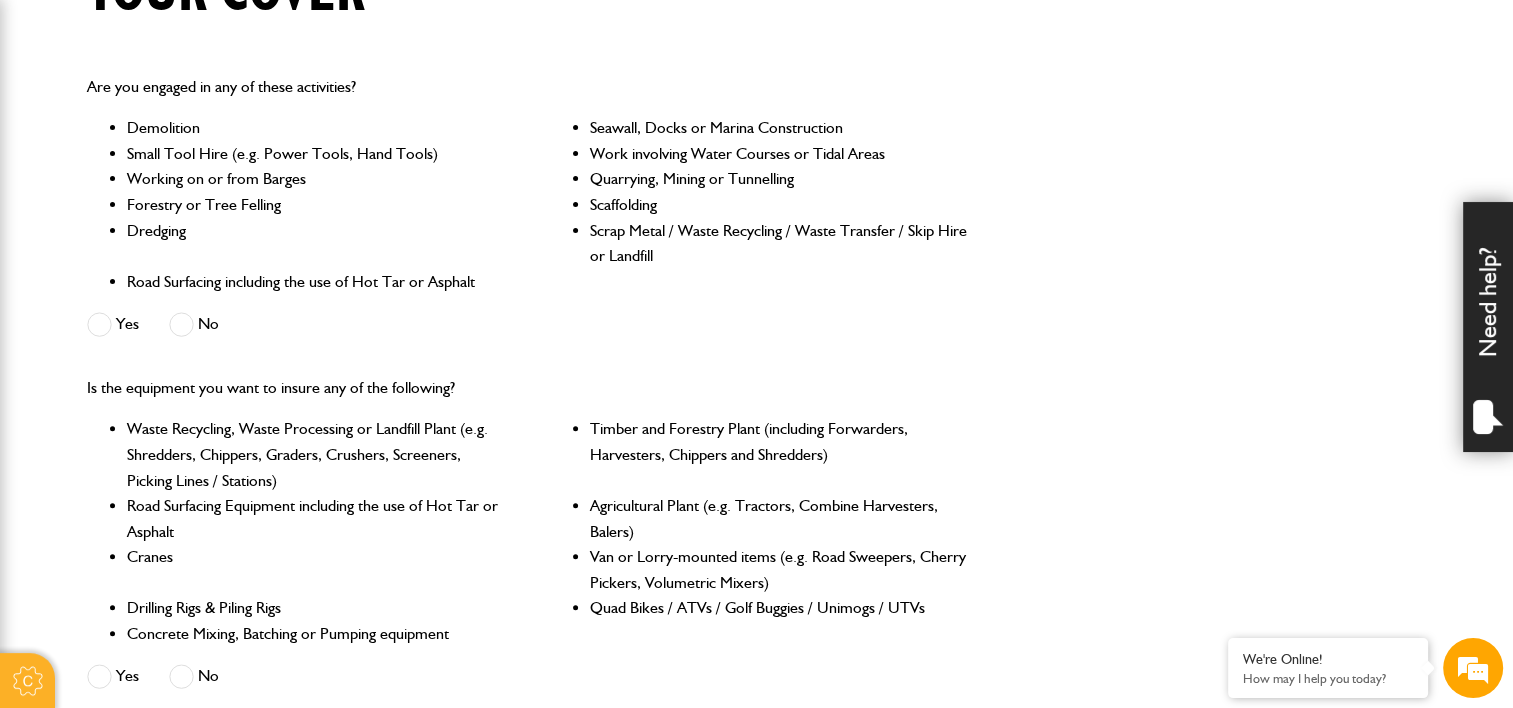 click at bounding box center [181, 324] 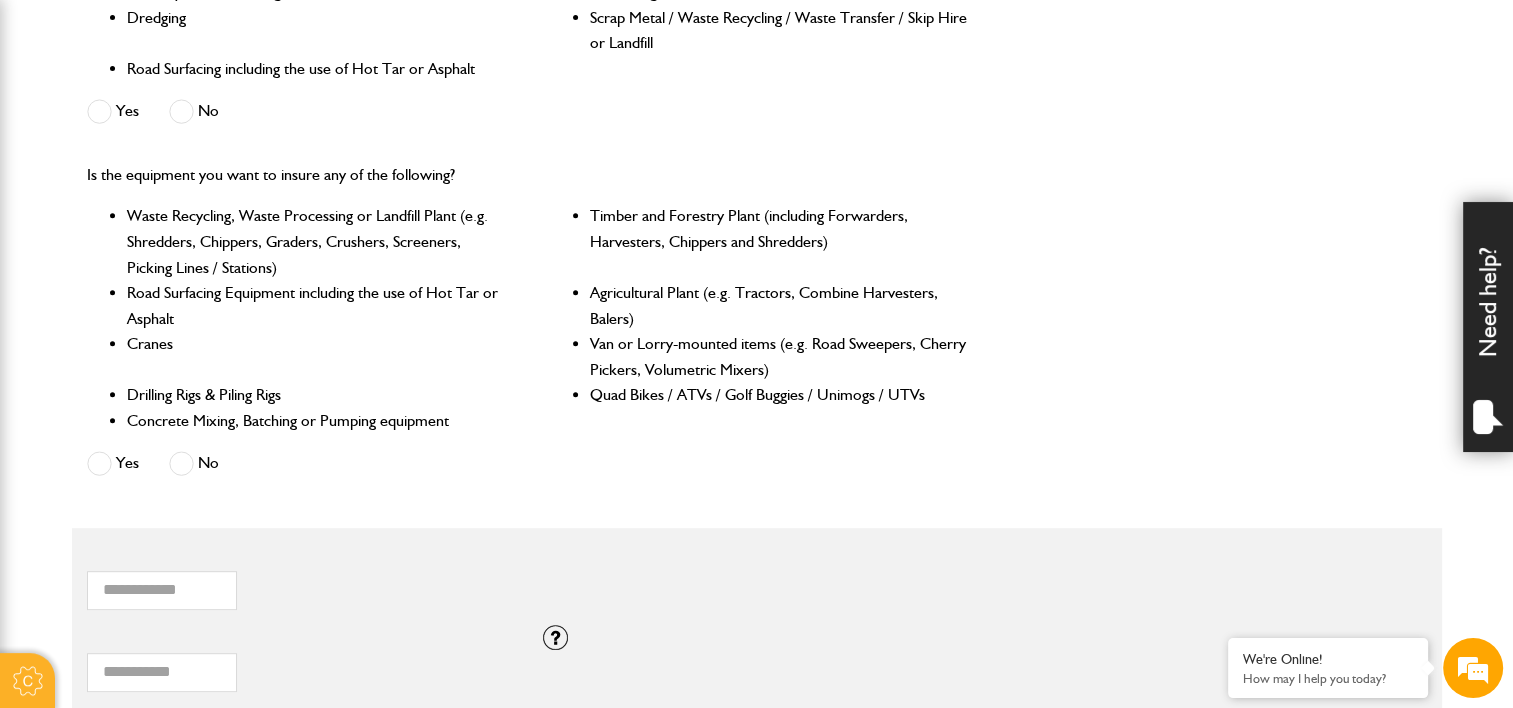 click at bounding box center [181, 463] 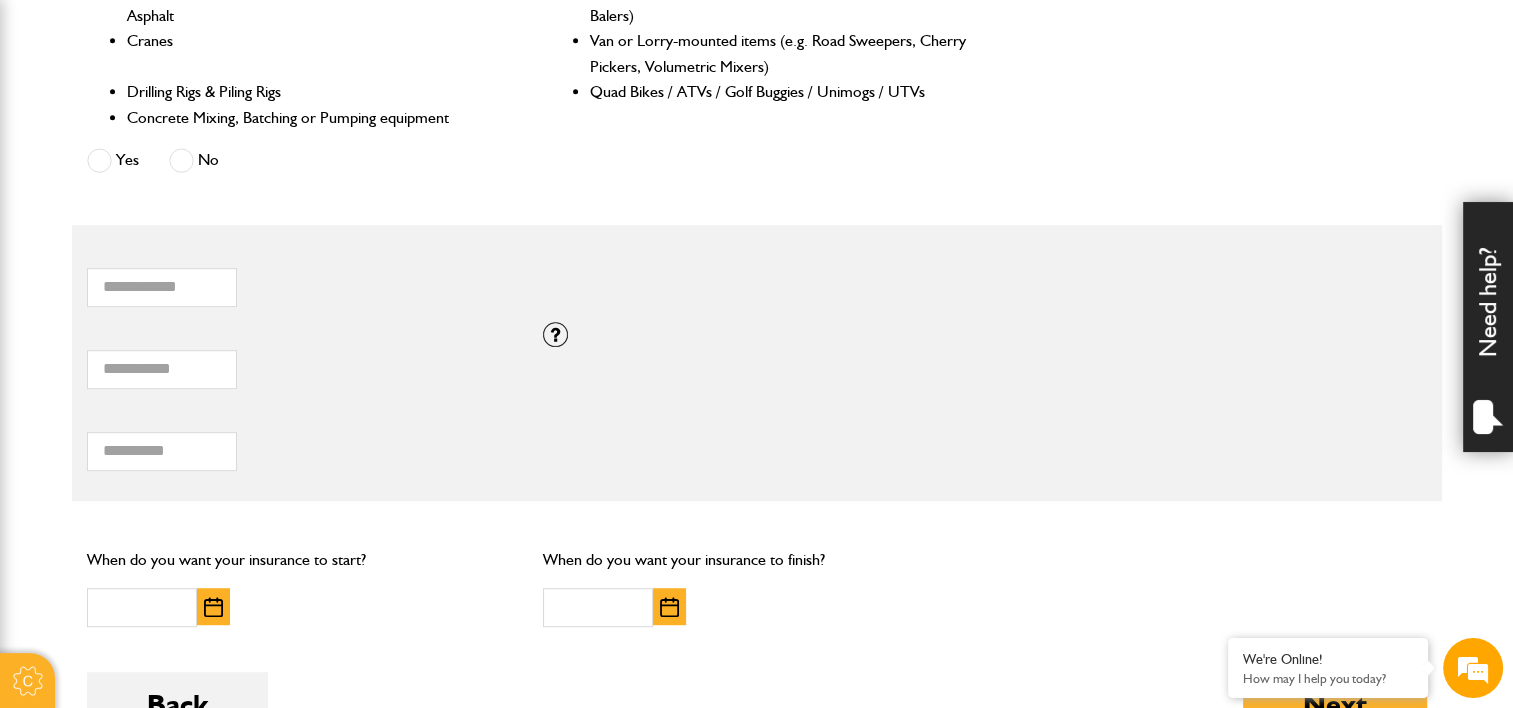 scroll, scrollTop: 1080, scrollLeft: 0, axis: vertical 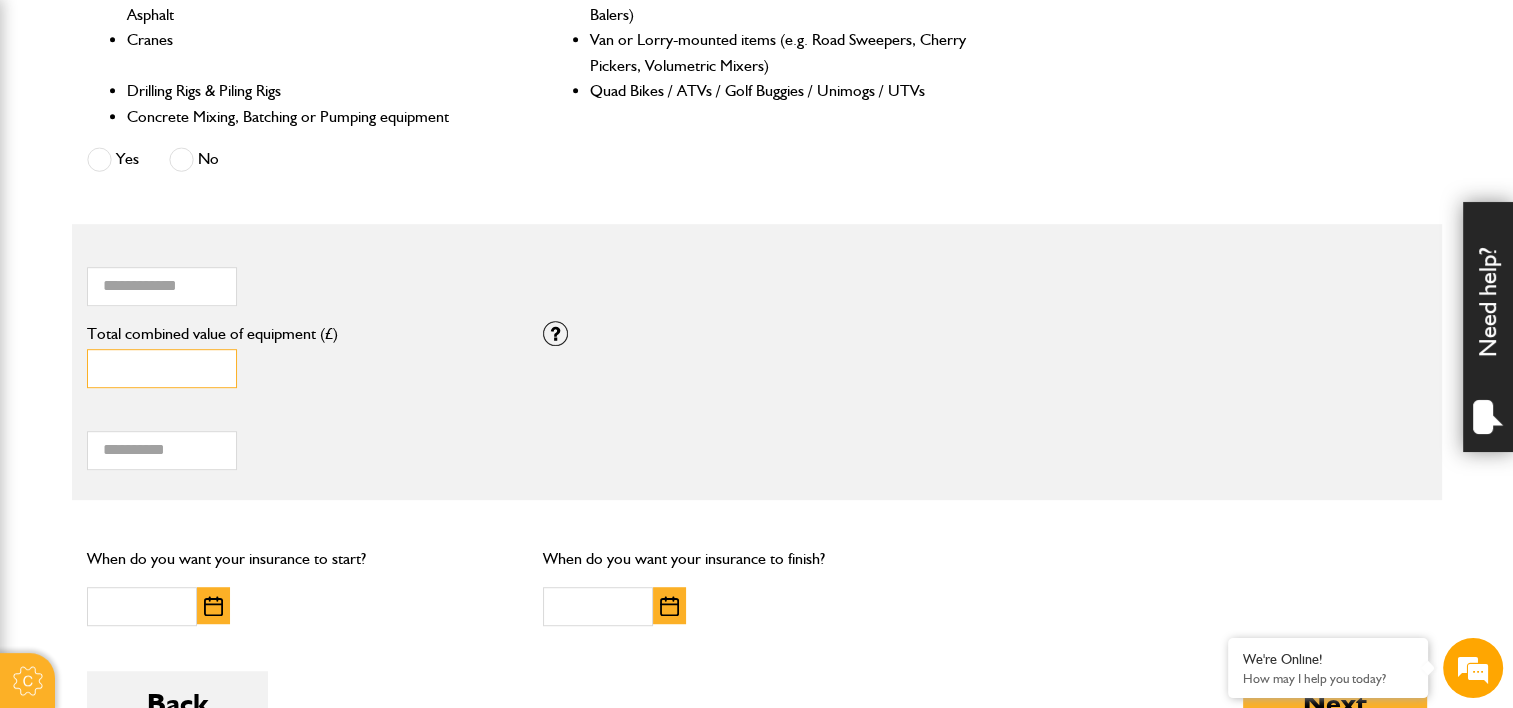 drag, startPoint x: 121, startPoint y: 370, endPoint x: 71, endPoint y: 368, distance: 50.039986 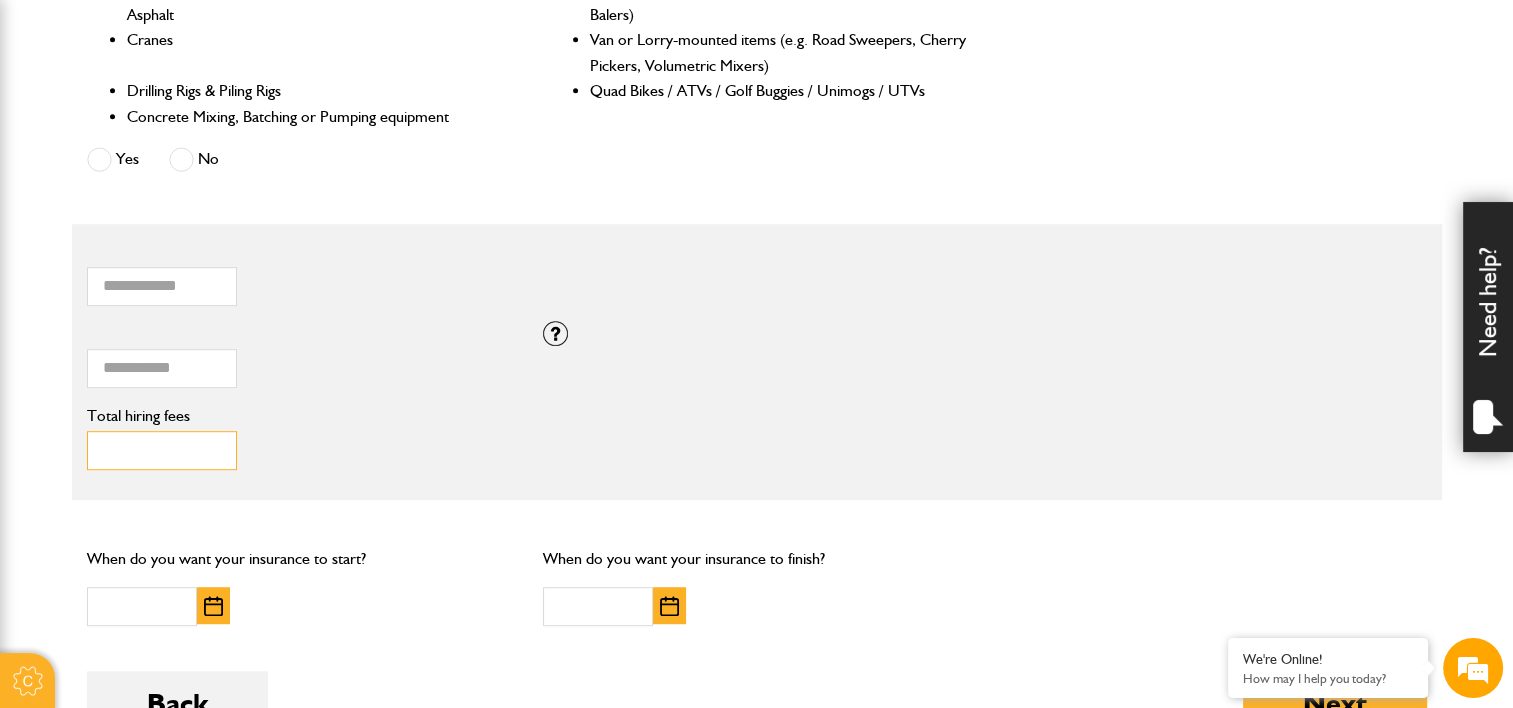 click on "Total hiring fees" at bounding box center (162, 450) 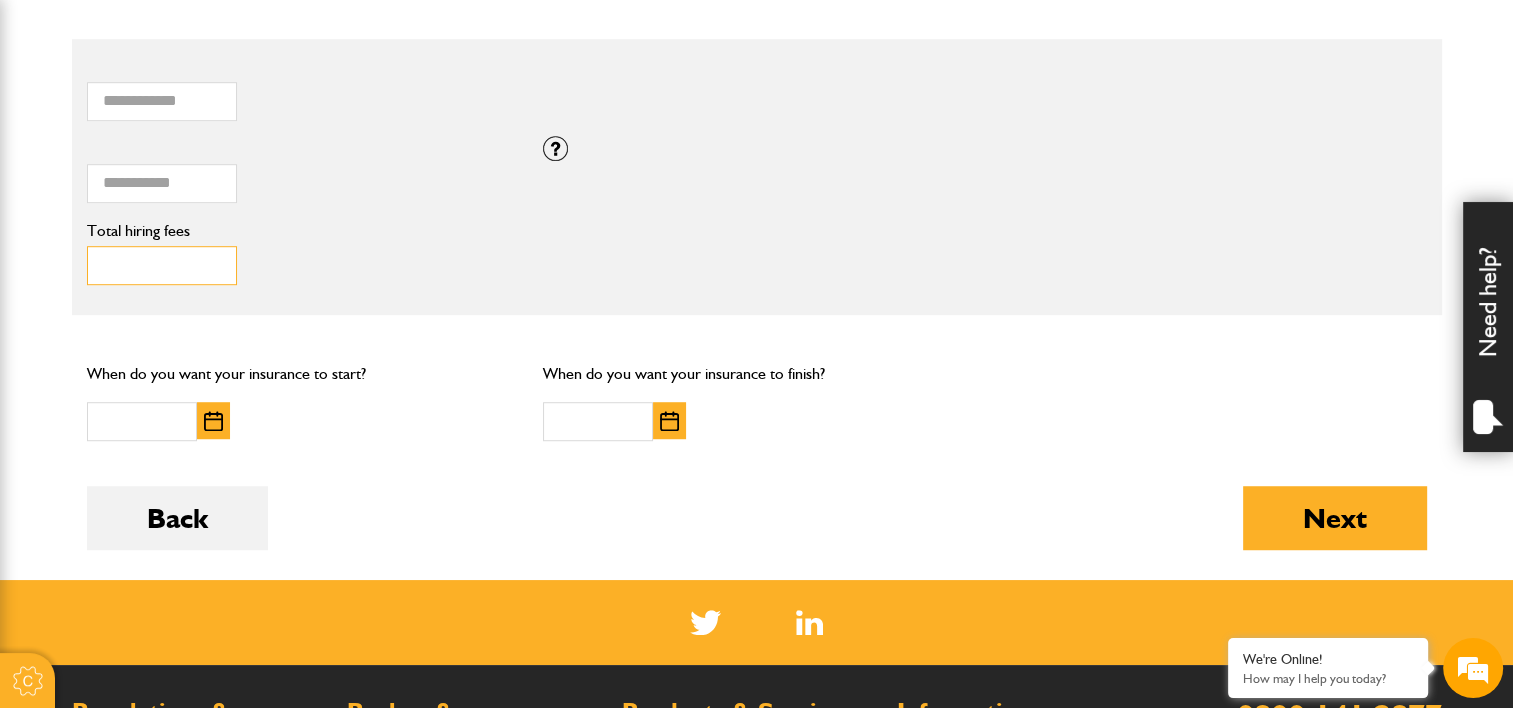 scroll, scrollTop: 1266, scrollLeft: 0, axis: vertical 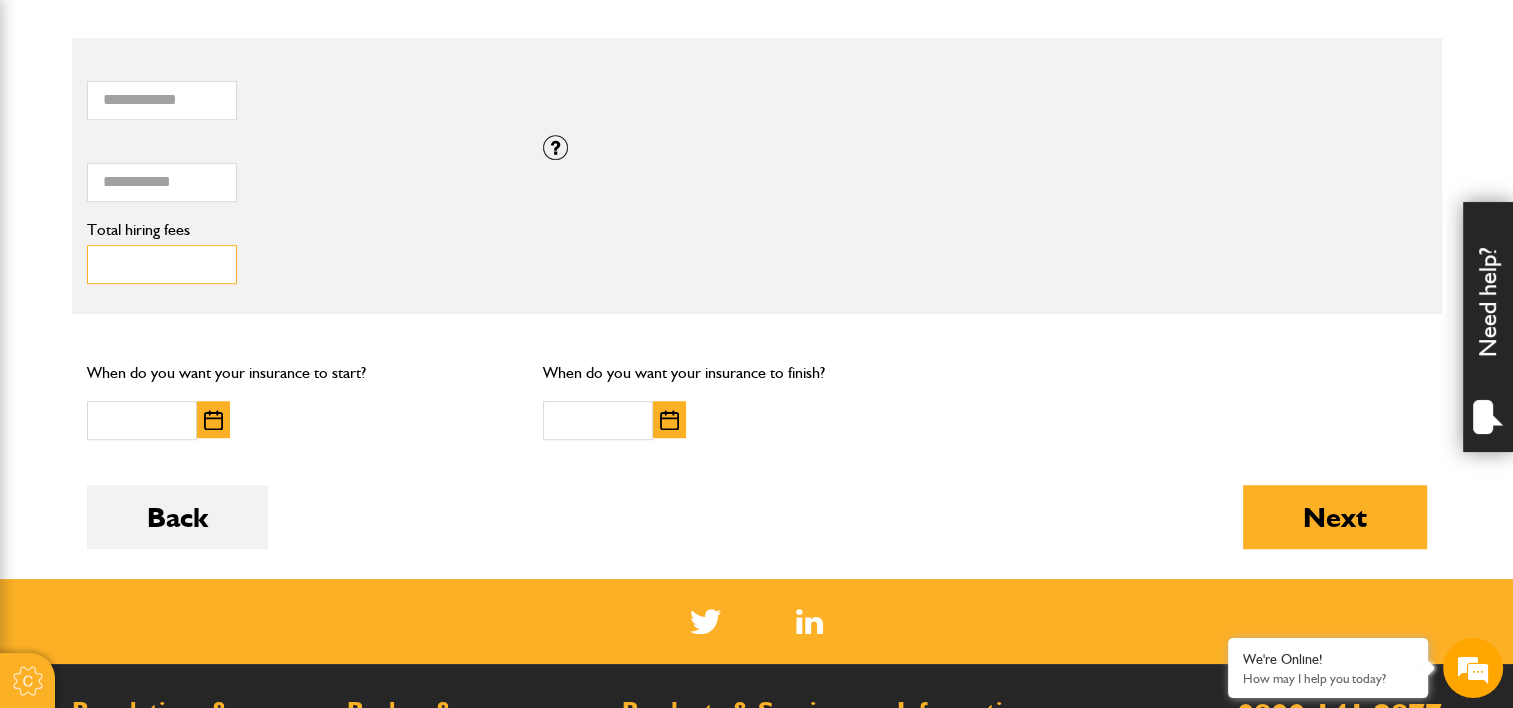 type on "***" 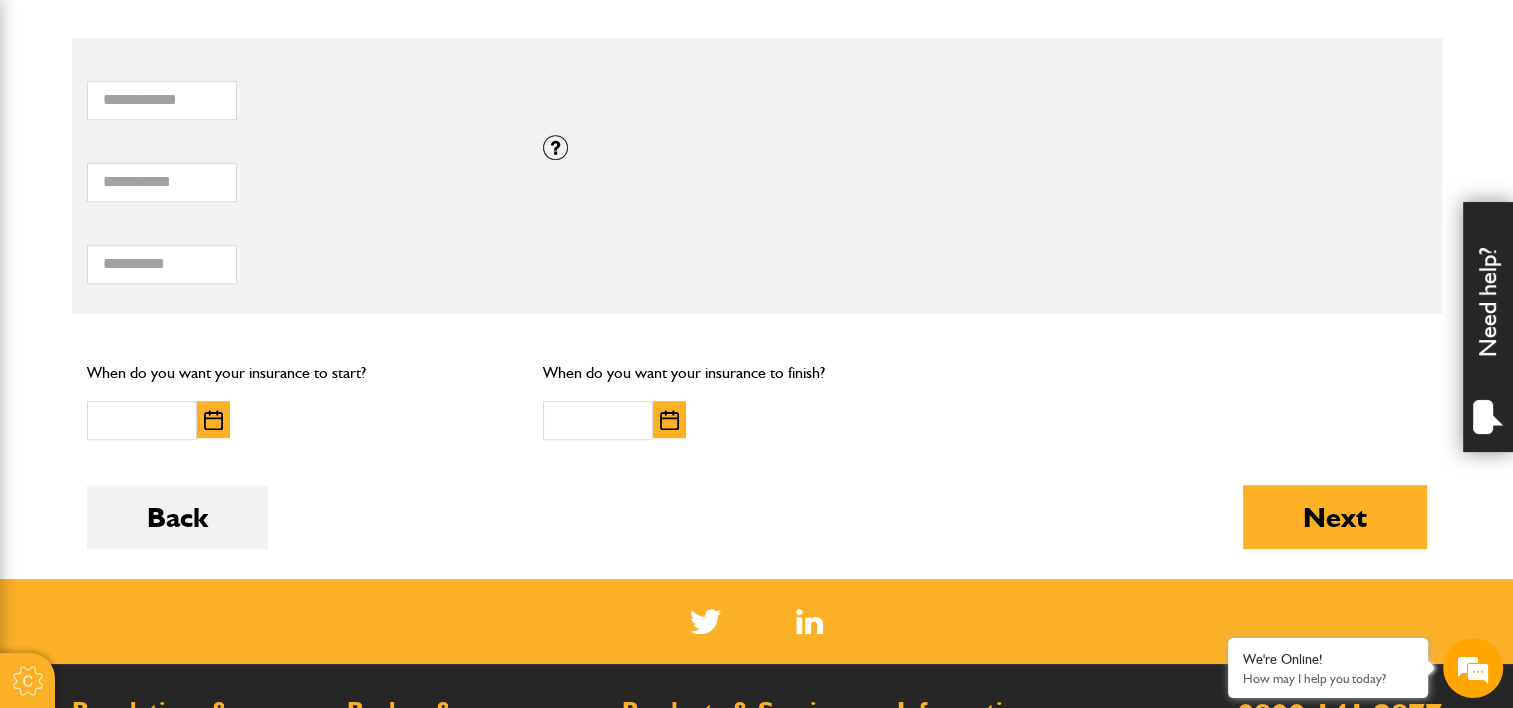 click at bounding box center [213, 420] 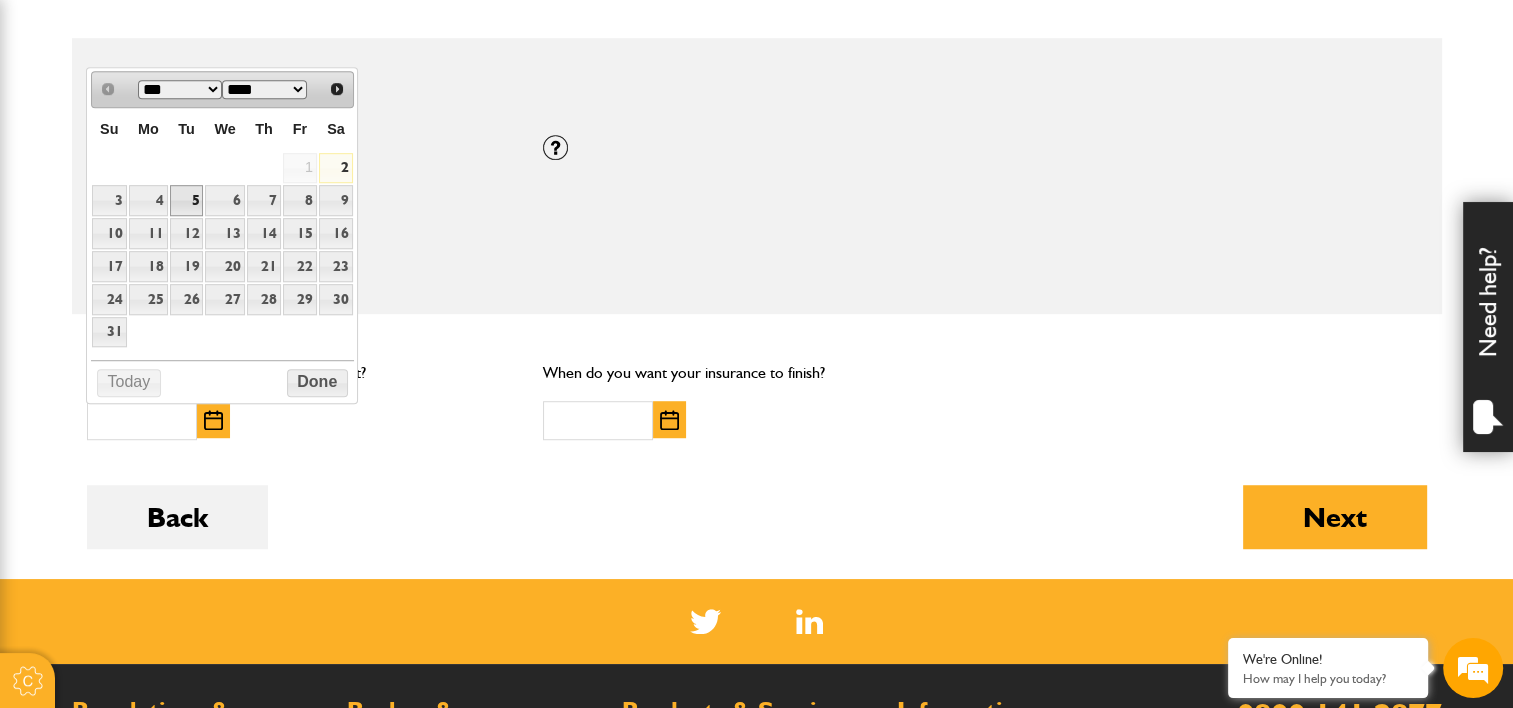 click on "5" at bounding box center [187, 200] 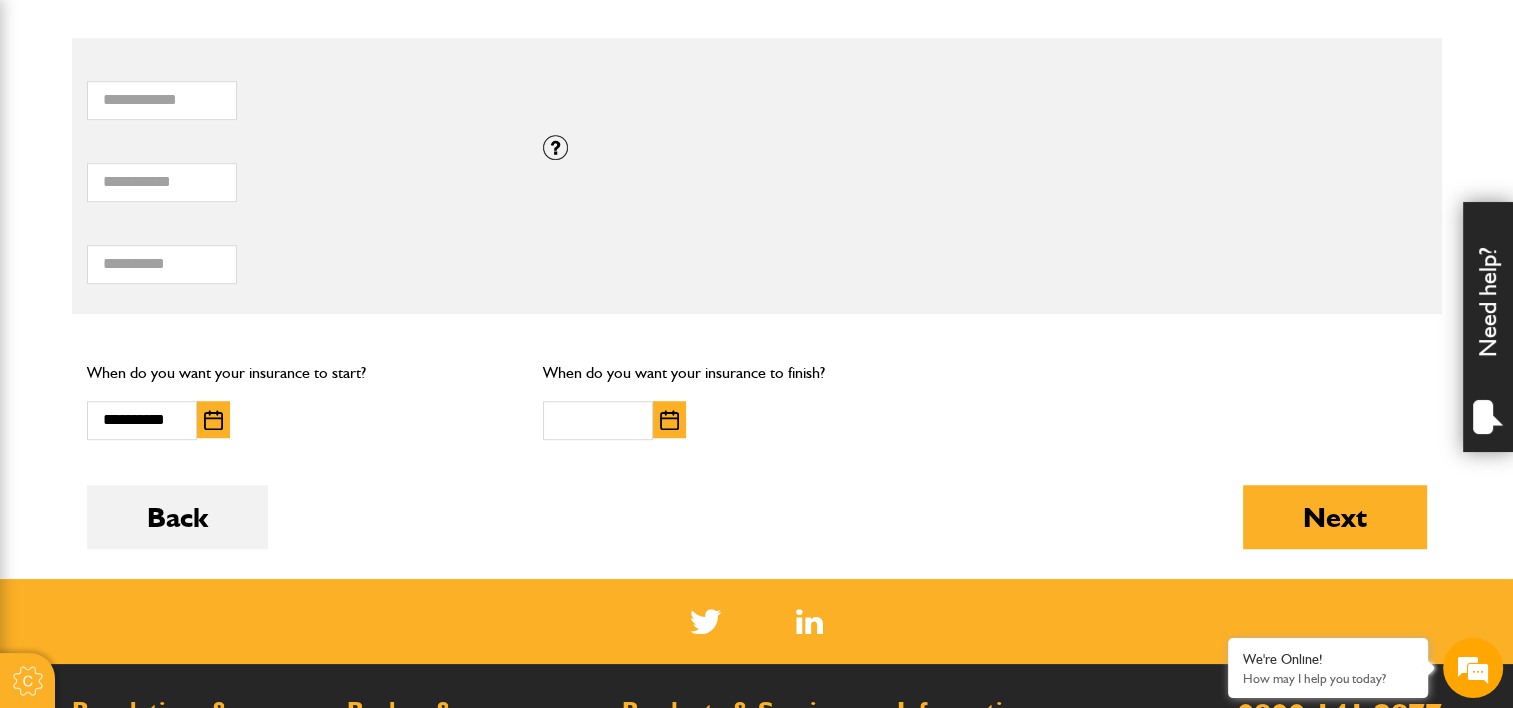 click at bounding box center (213, 420) 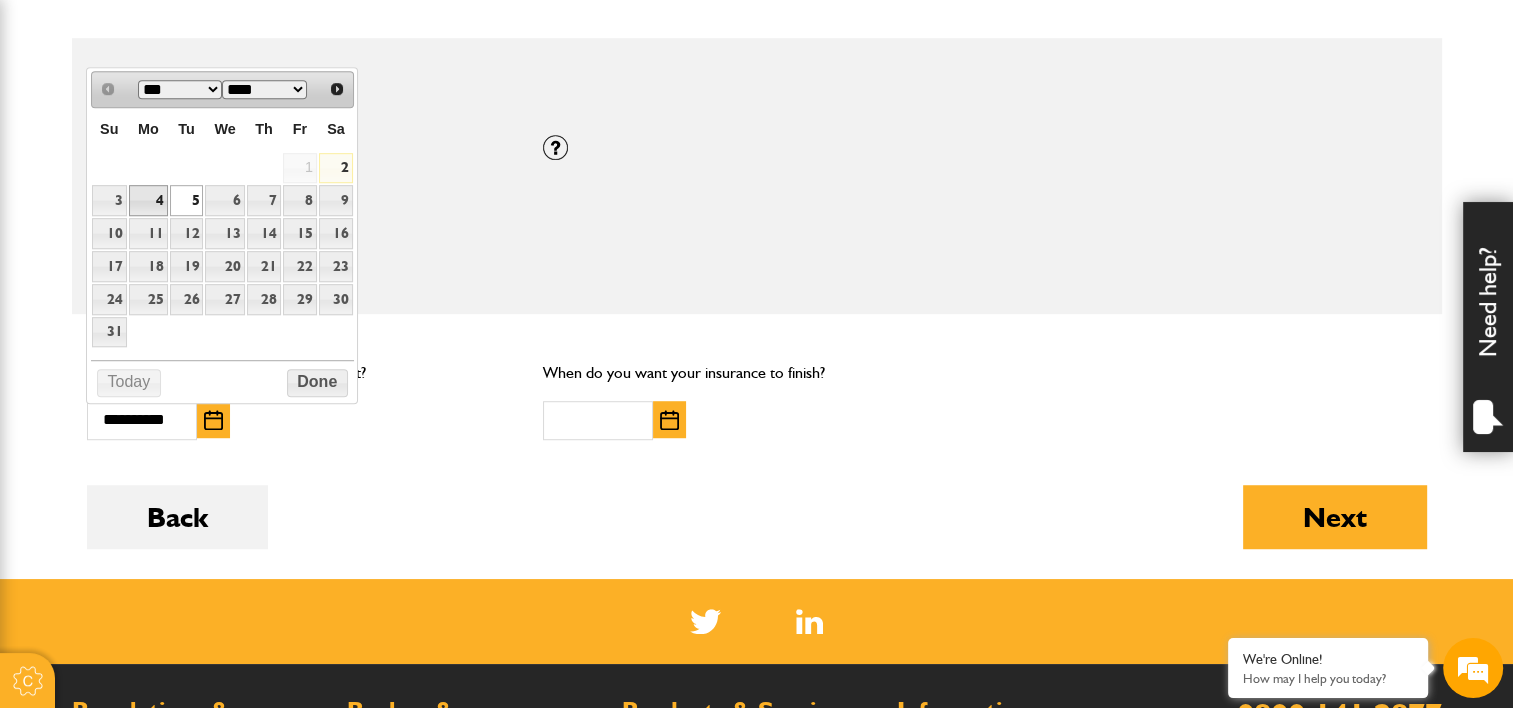 click on "4" at bounding box center (148, 200) 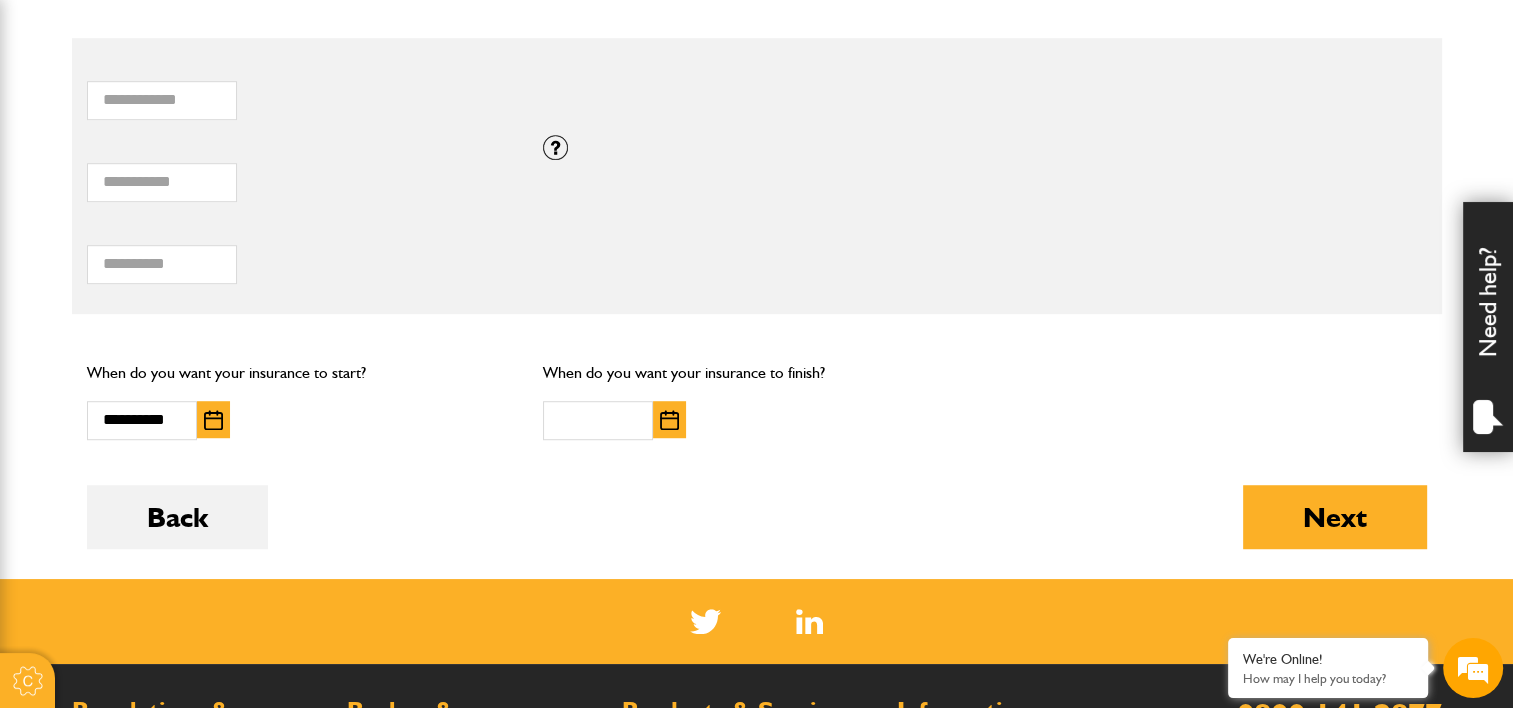 click at bounding box center (669, 419) 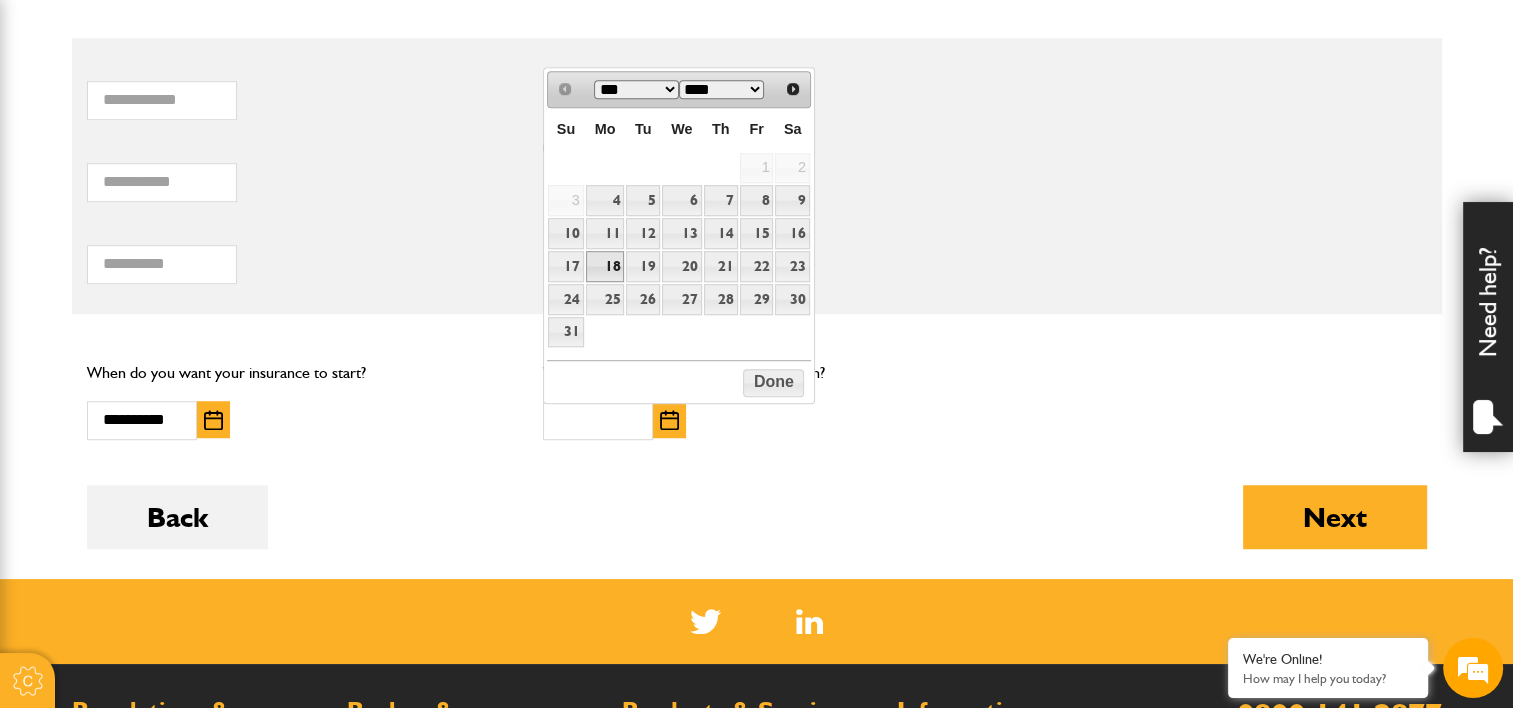 click on "18" at bounding box center (605, 266) 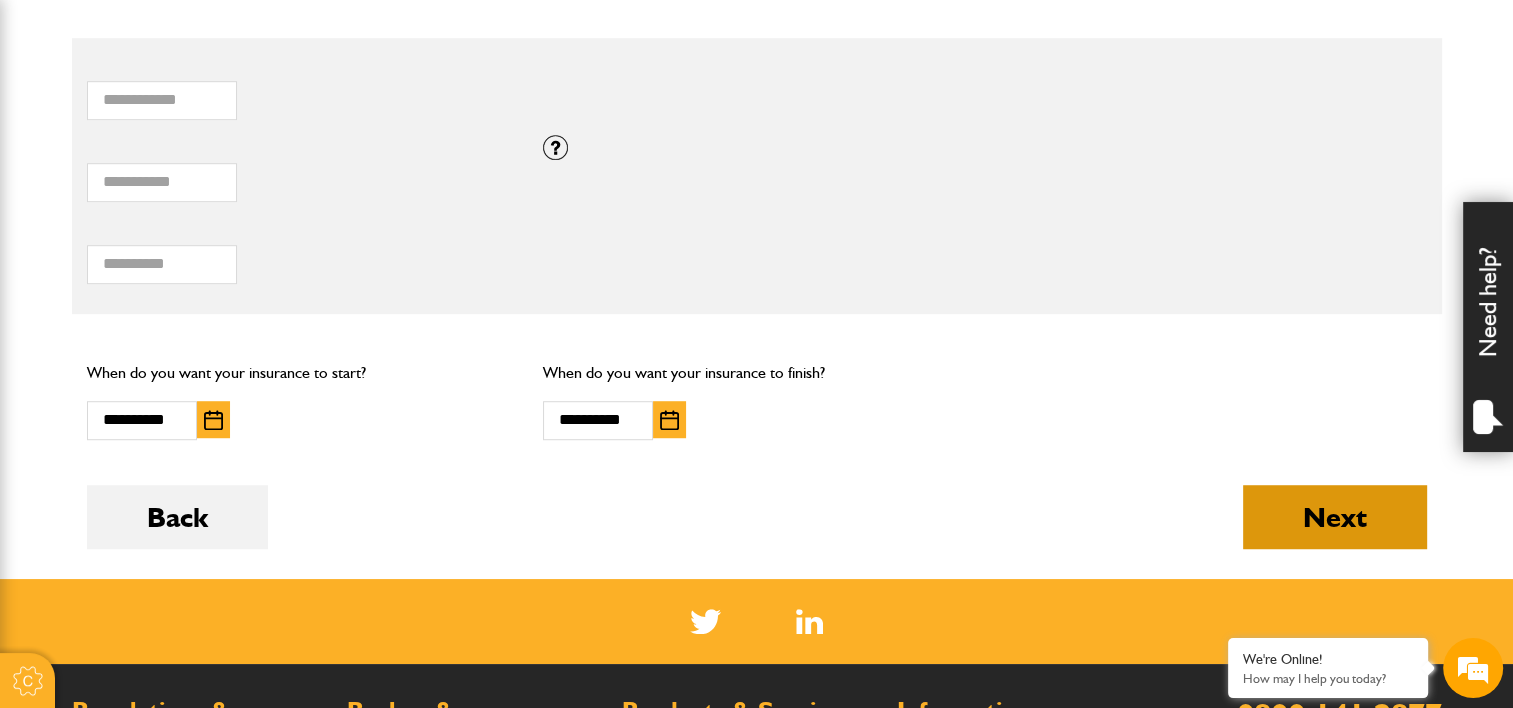click on "Next" at bounding box center [1335, 517] 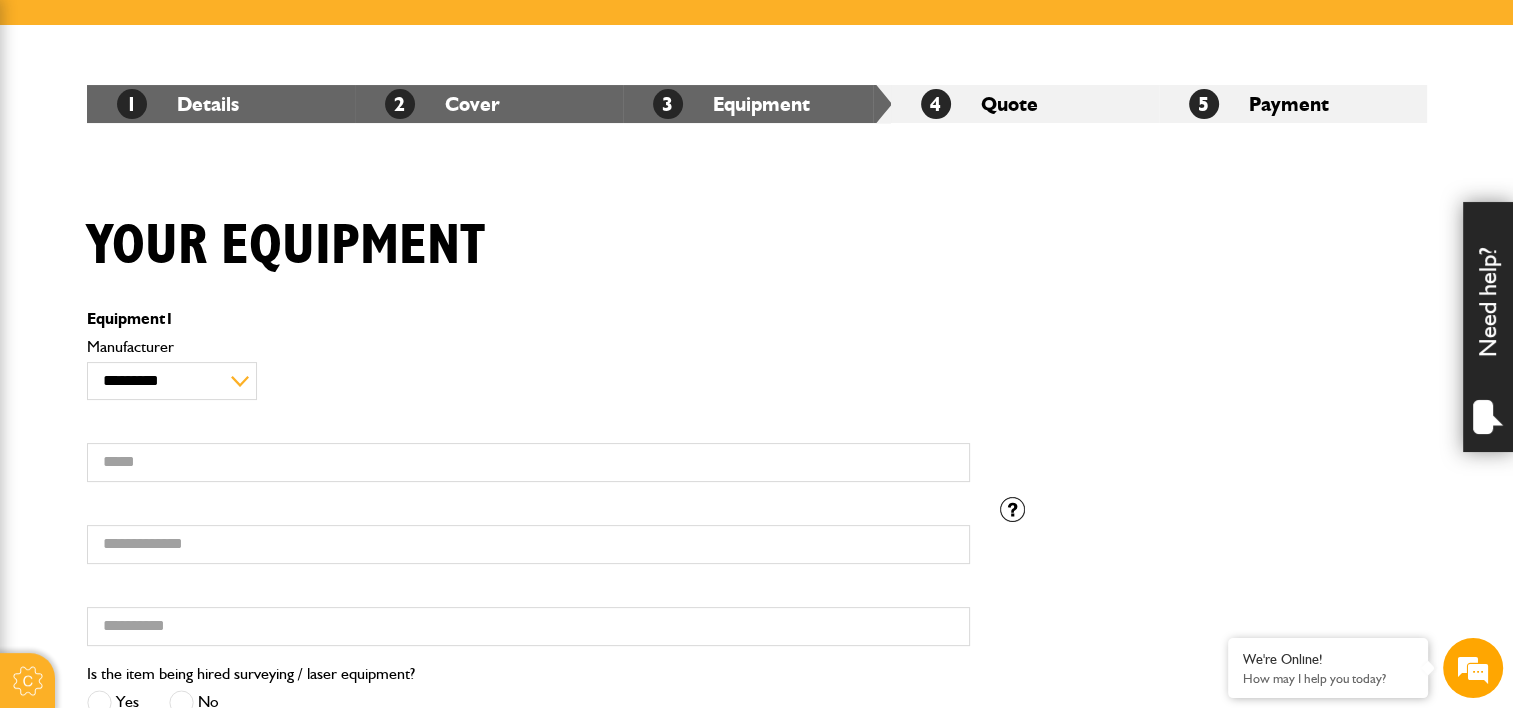 scroll, scrollTop: 342, scrollLeft: 0, axis: vertical 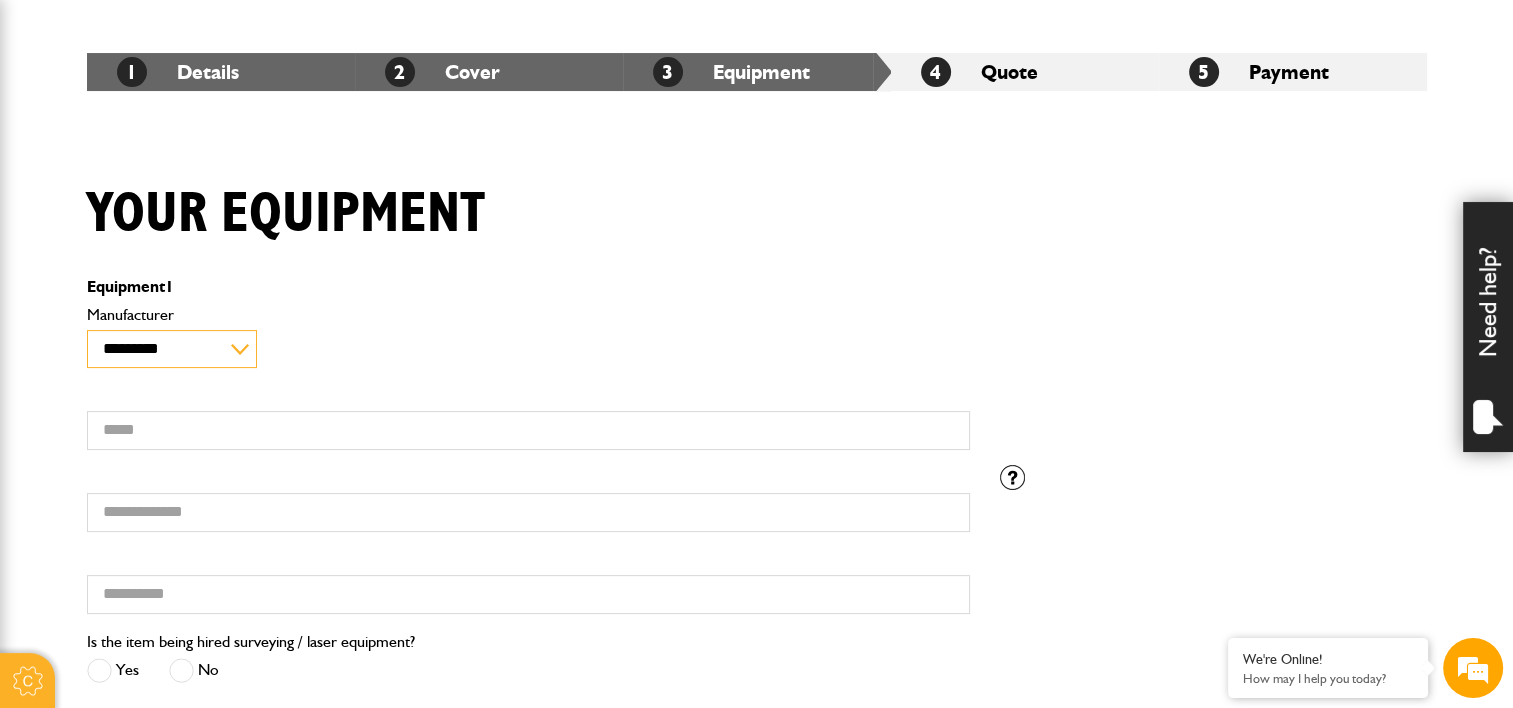 click on "**********" at bounding box center [172, 349] 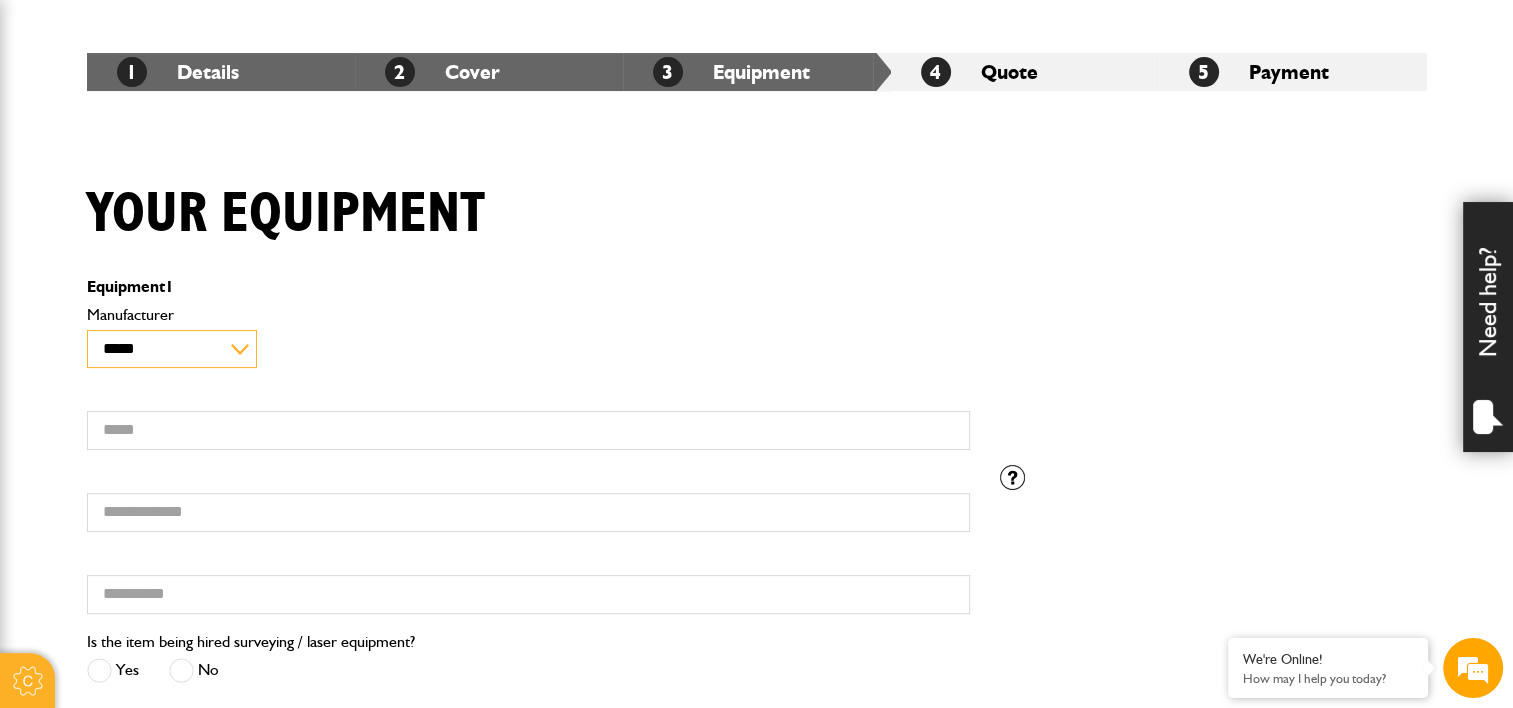 click on "**********" at bounding box center [172, 349] 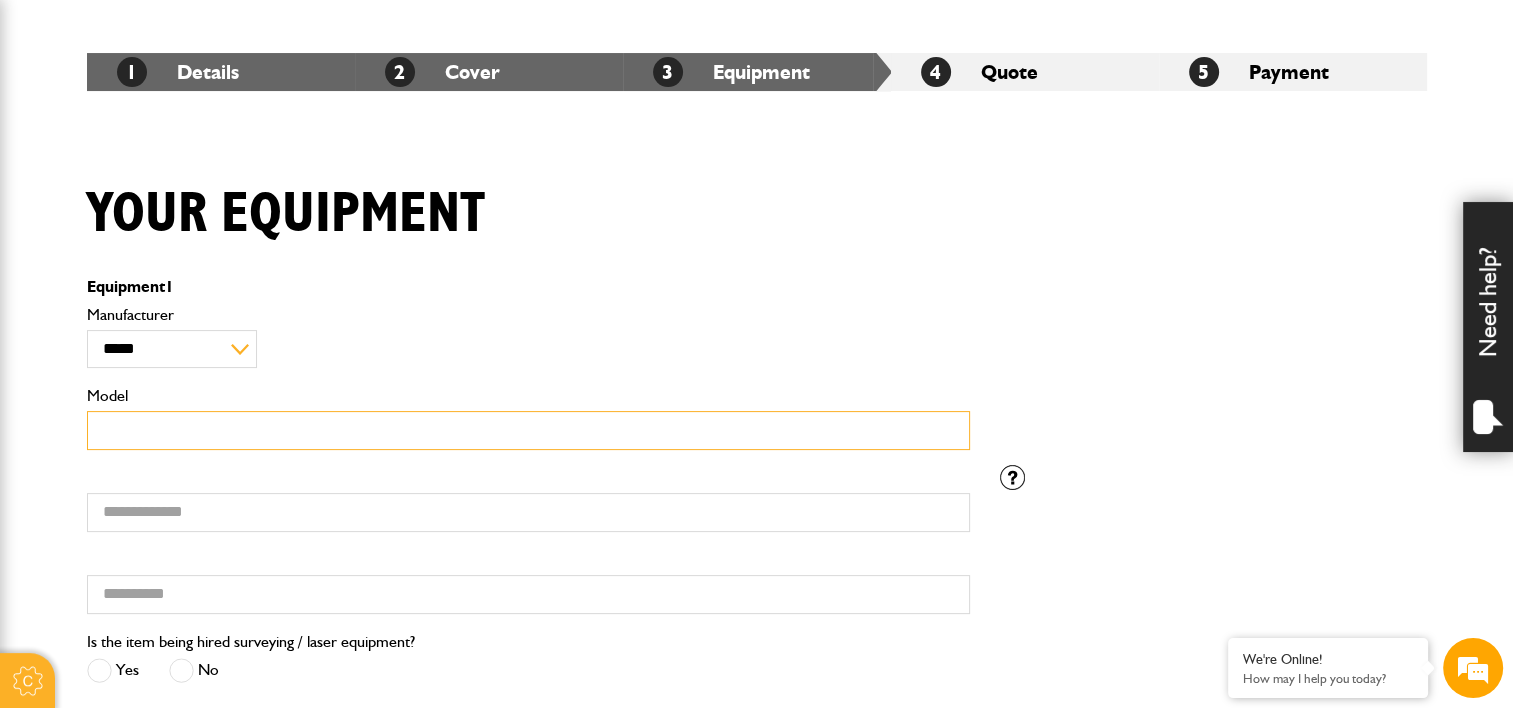 click on "Model" at bounding box center [528, 430] 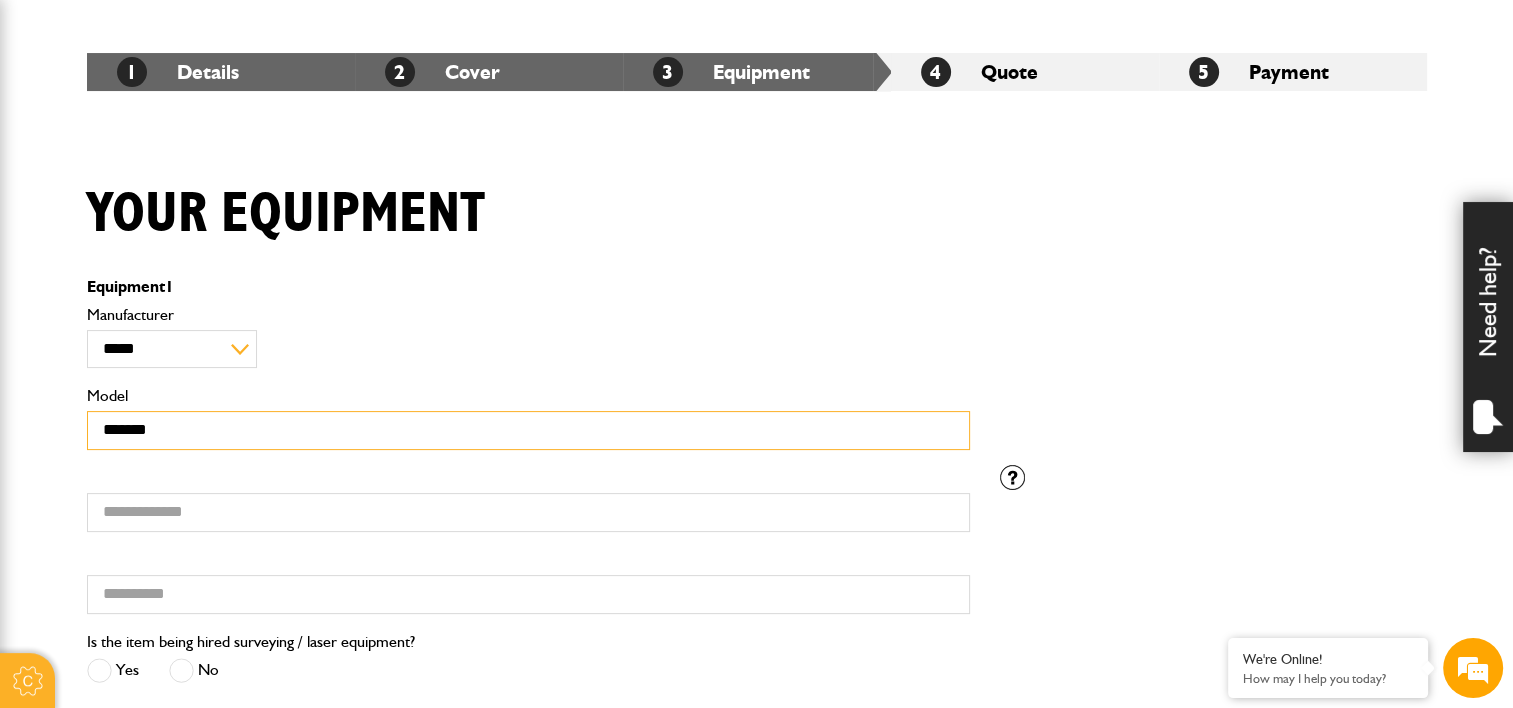 type on "*******" 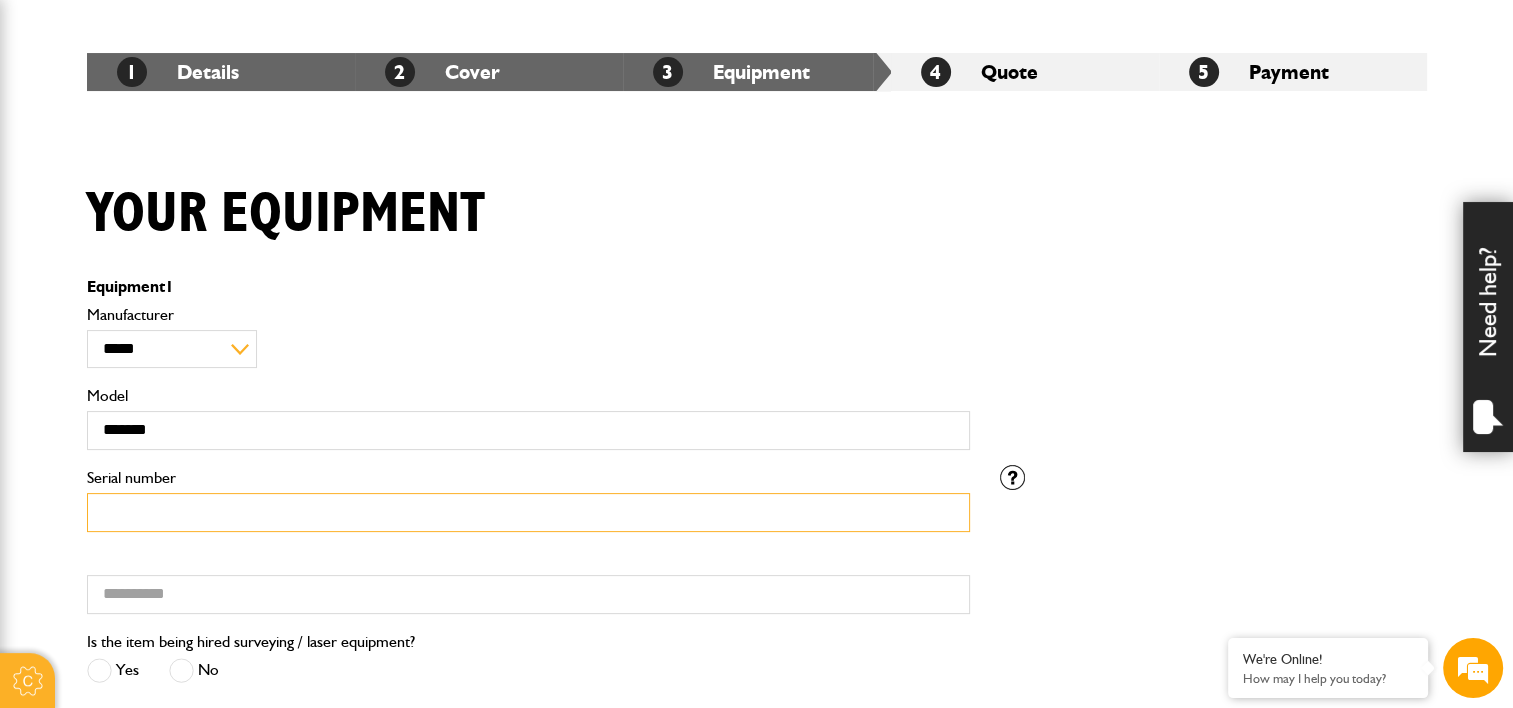 click on "Serial number" at bounding box center (528, 512) 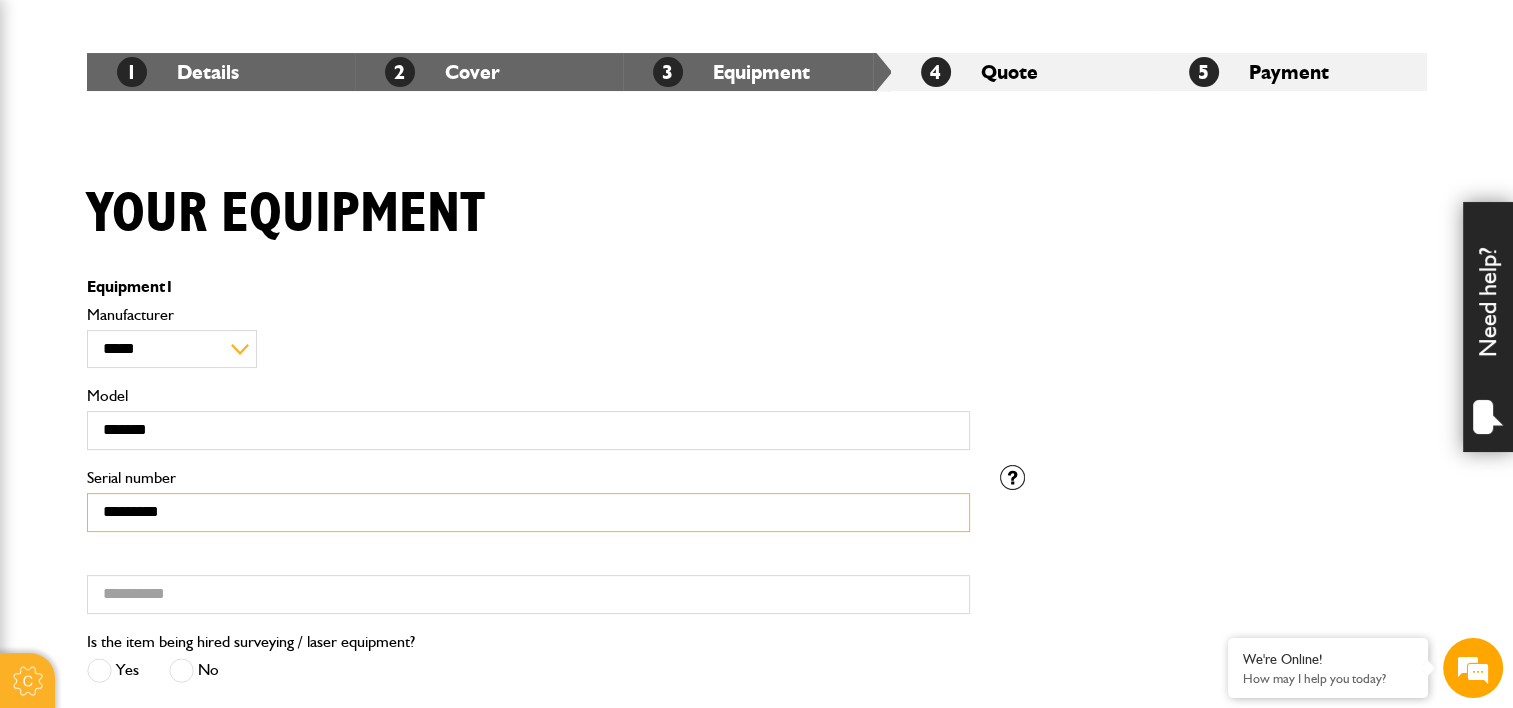 type on "*********" 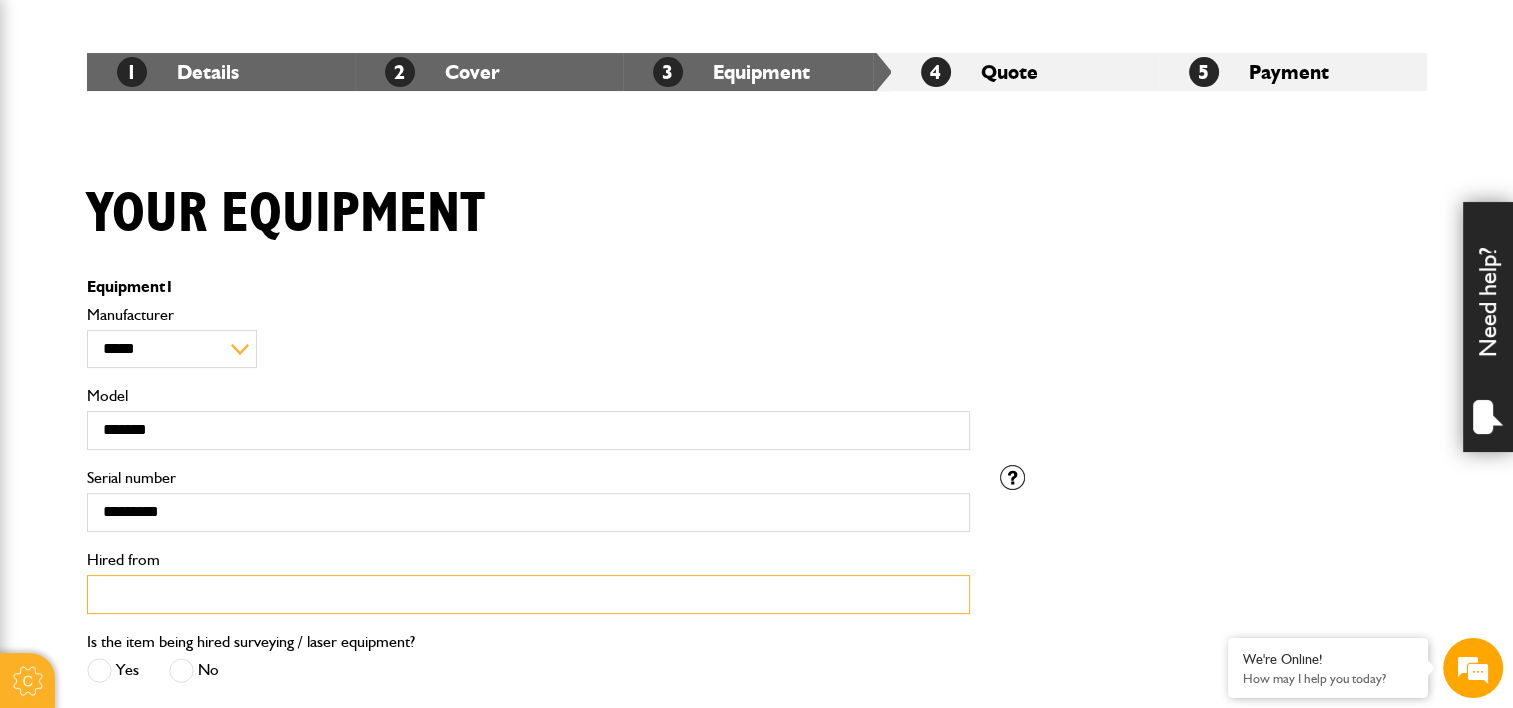 click on "Hired from" at bounding box center (528, 594) 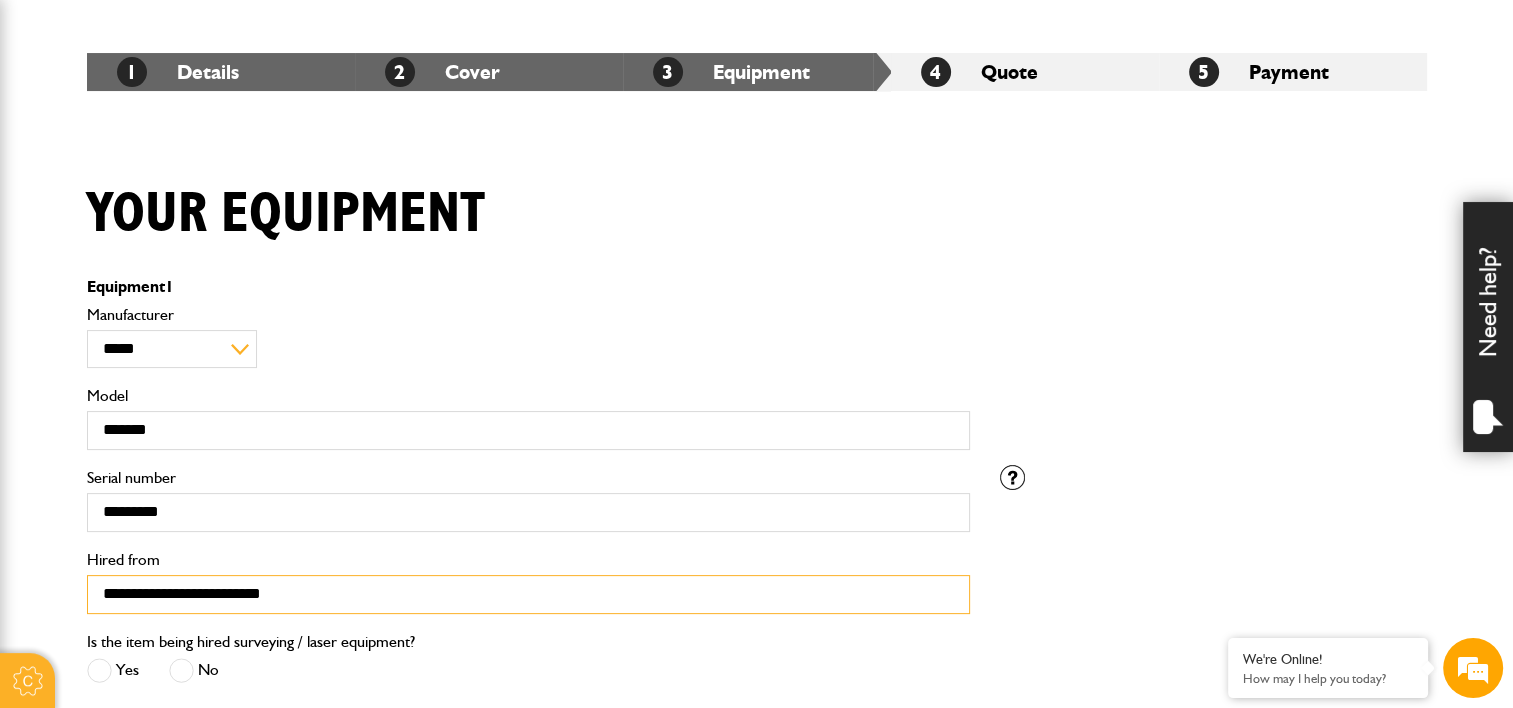 type on "**********" 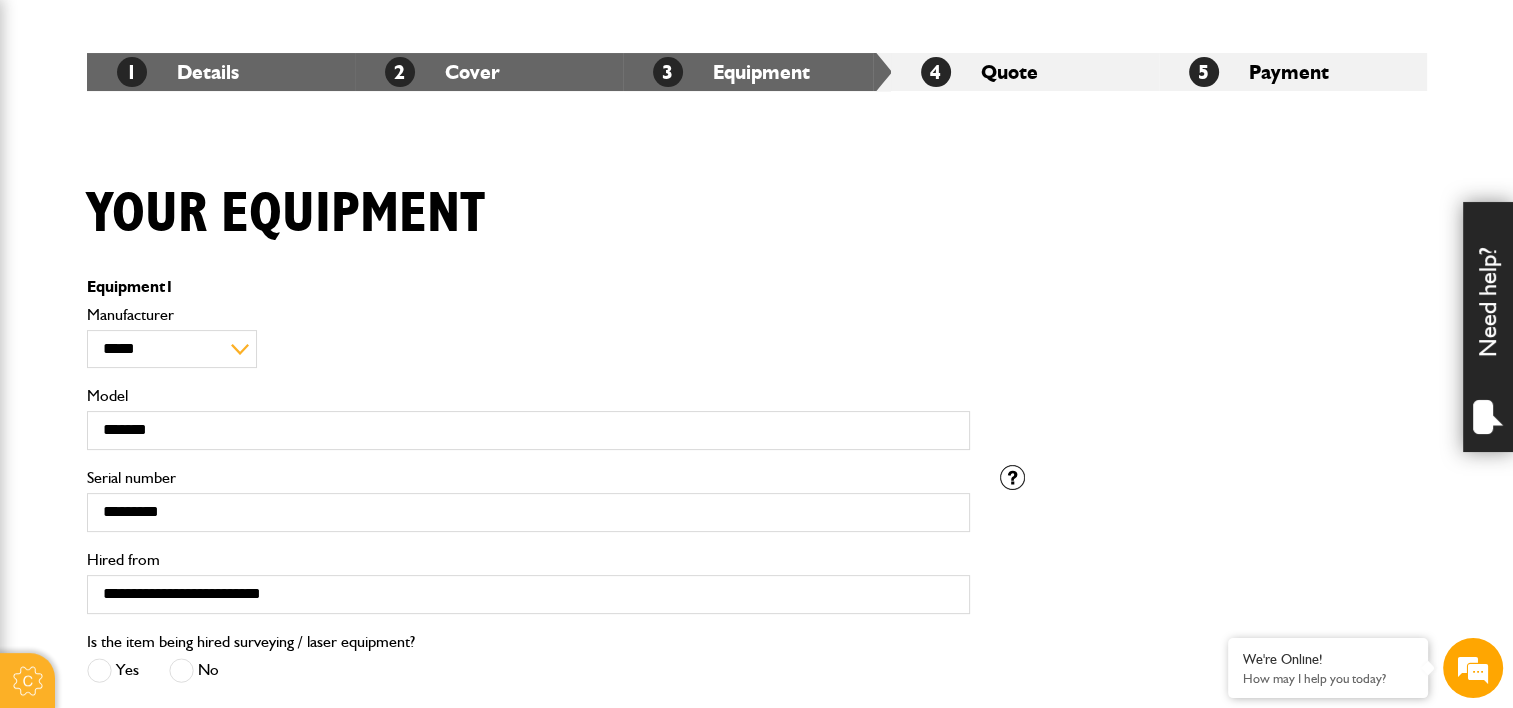 click at bounding box center (181, 670) 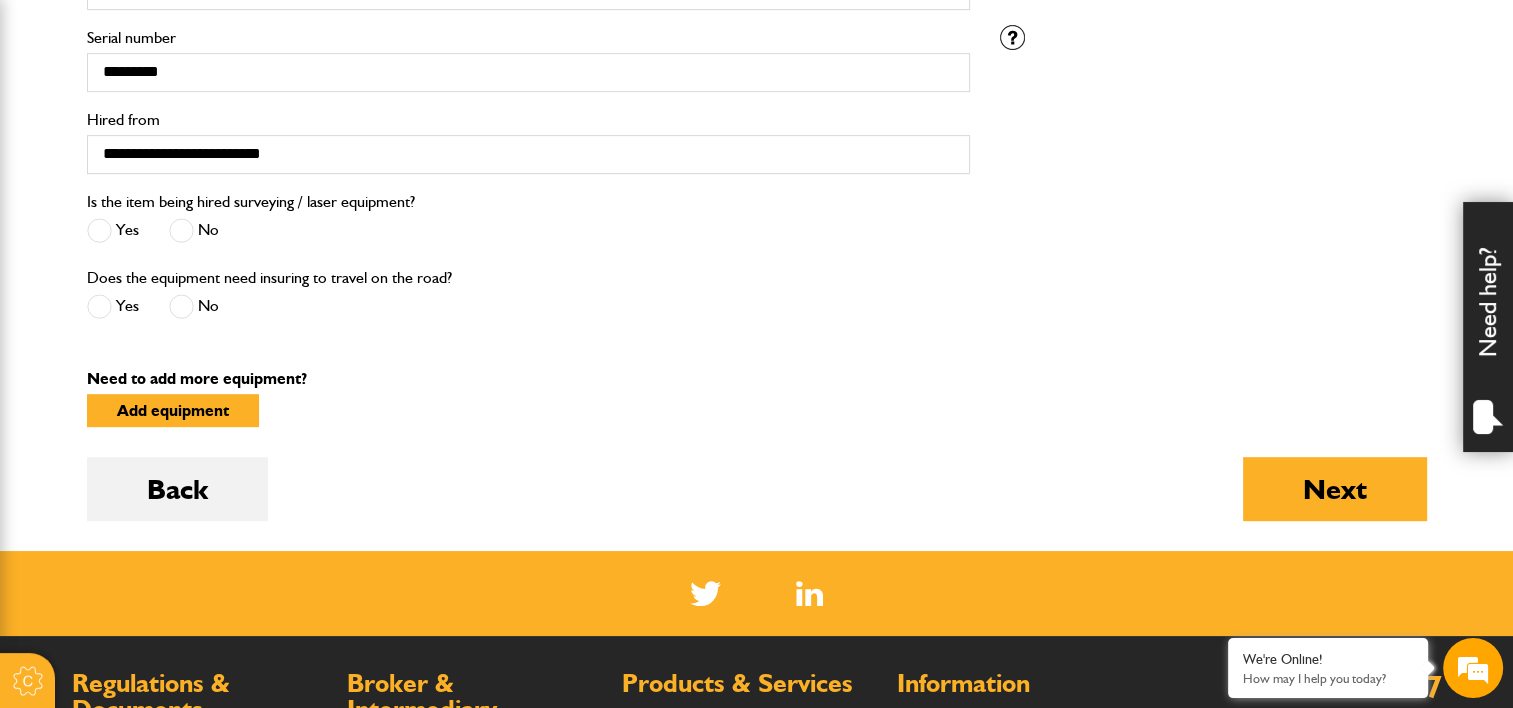 scroll, scrollTop: 804, scrollLeft: 0, axis: vertical 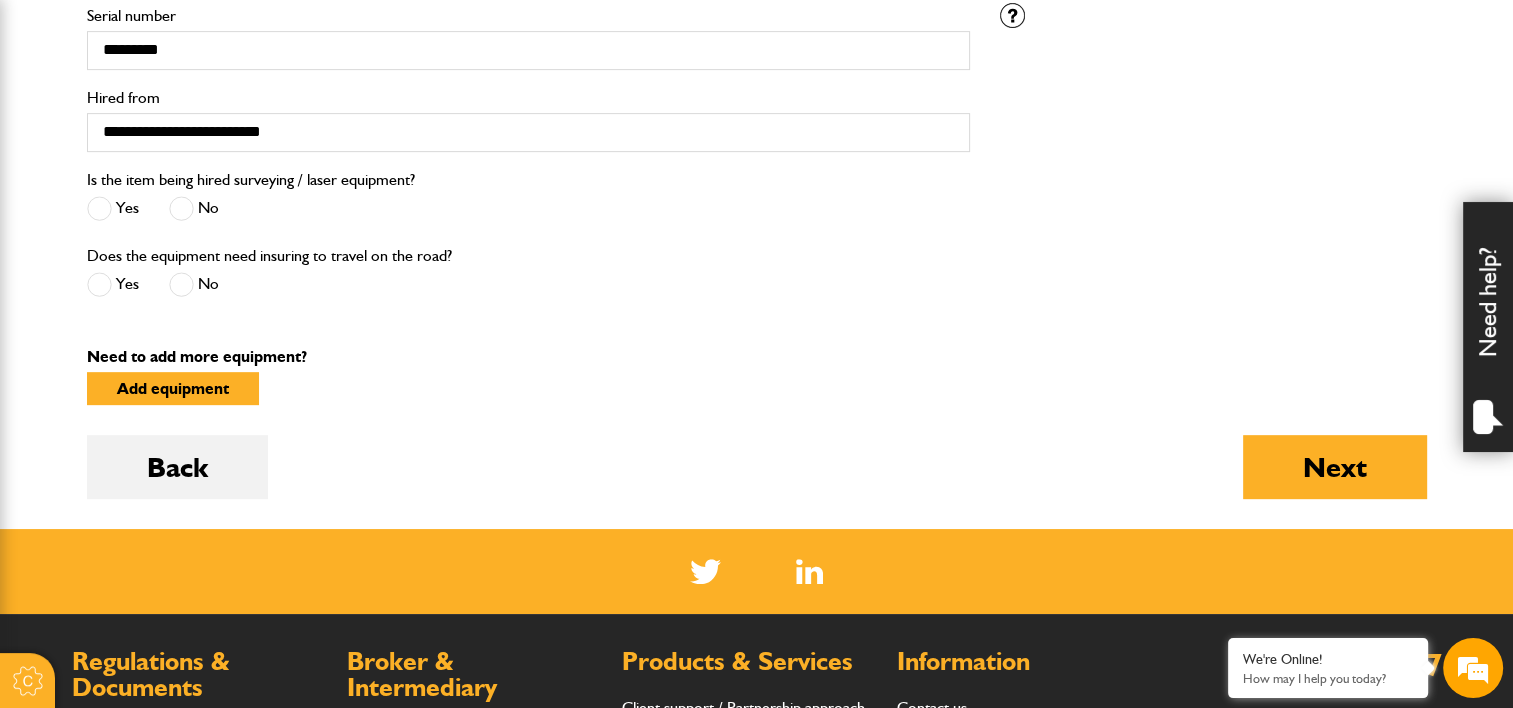 click at bounding box center (181, 284) 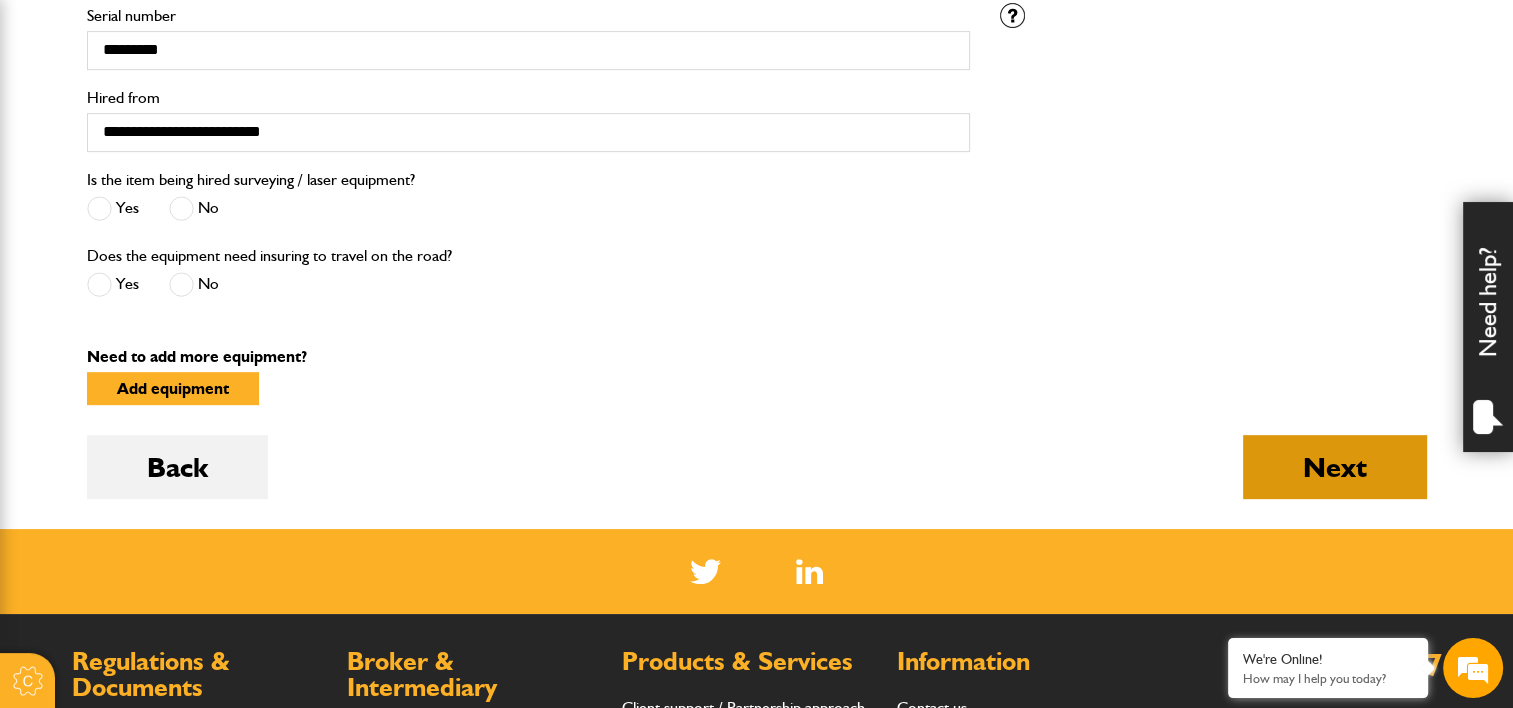 click on "Next" at bounding box center (1335, 467) 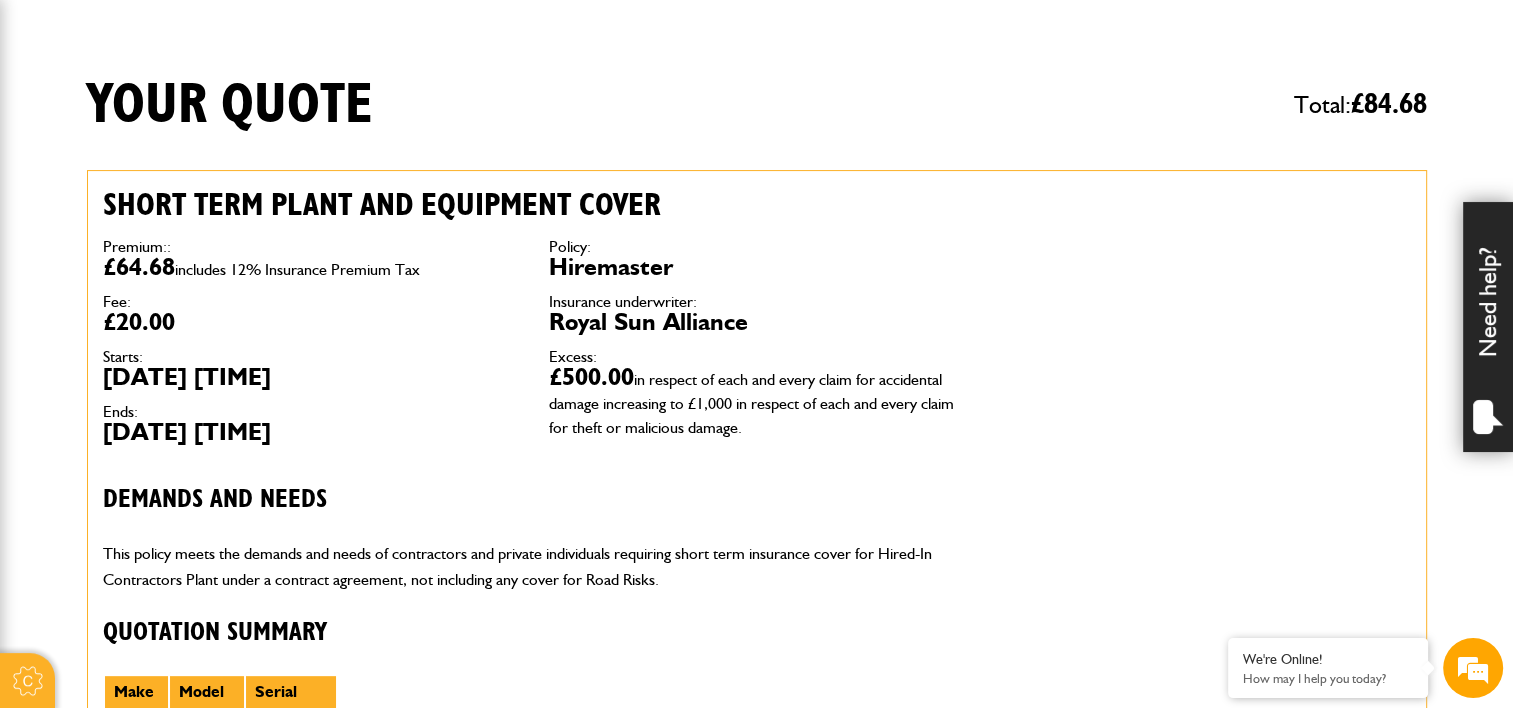 scroll, scrollTop: 462, scrollLeft: 0, axis: vertical 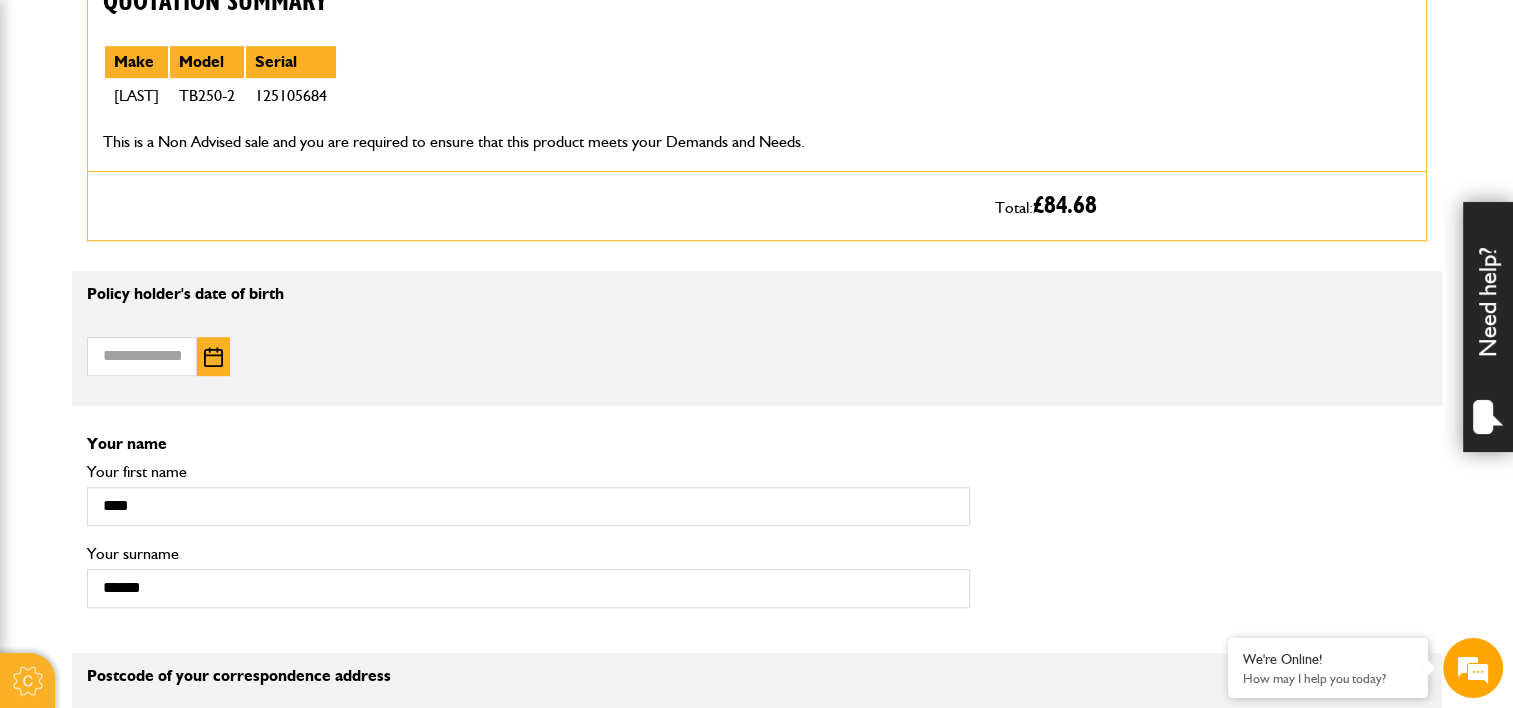 click at bounding box center [213, 357] 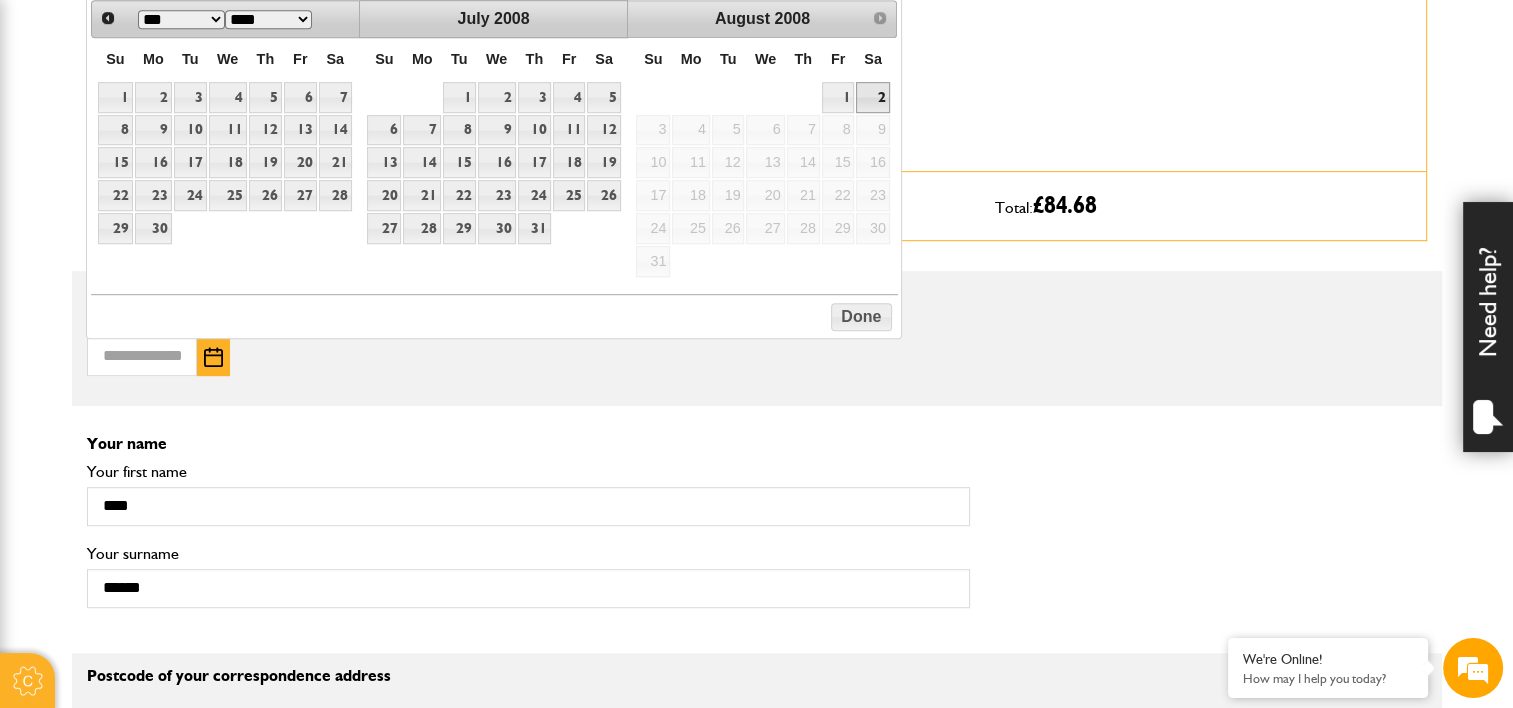 click on "*** *** *** *** *** *** *** ***" at bounding box center (181, 19) 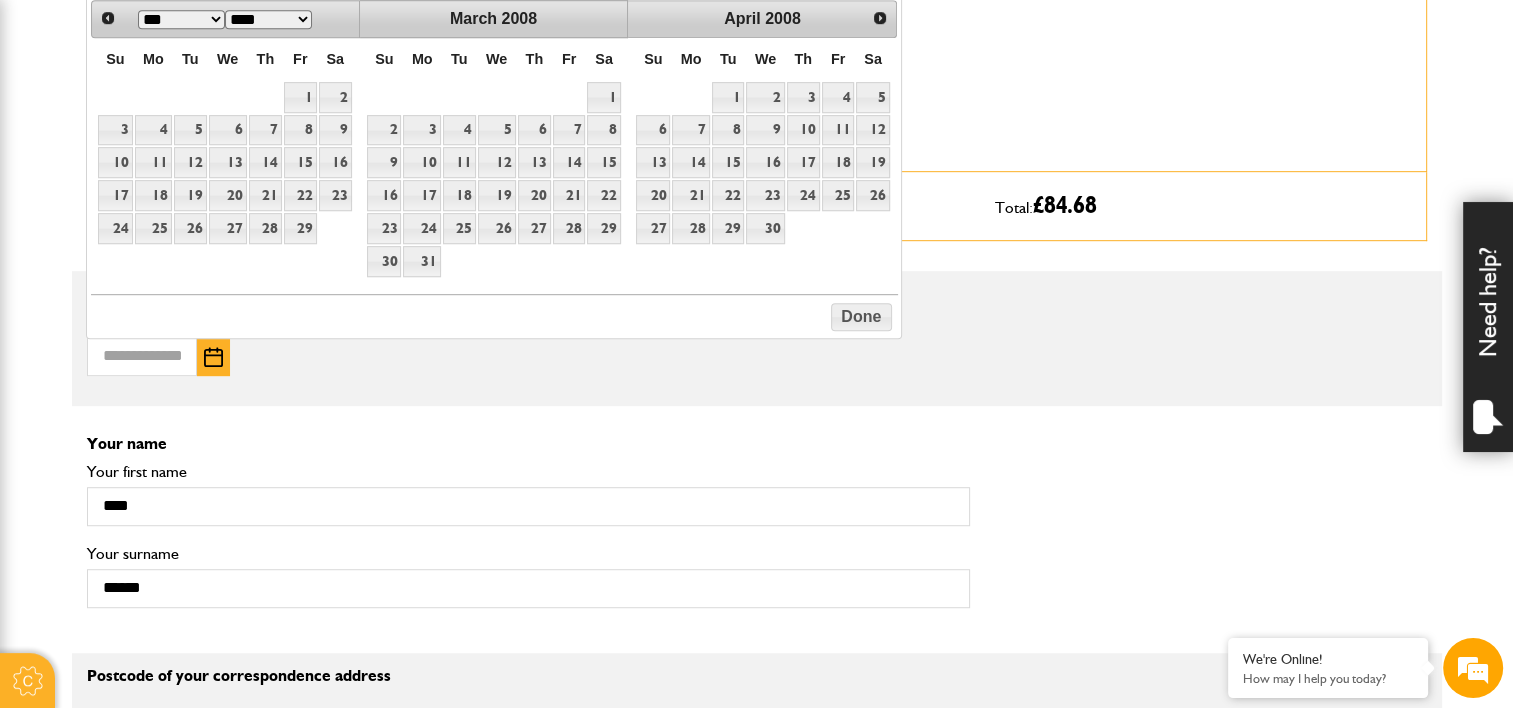 click on "**** **** **** **** **** **** **** **** **** **** **** **** **** **** **** **** **** **** **** **** **** **** **** **** **** **** **** **** **** **** **** **** **** **** **** **** **** **** **** **** **** **** **** **** **** **** **** **** **** **** **** **** **** **** **** **** **** **** **** **** **** **** **** **** **** **** **** **** **** **** **** **** **** ****" at bounding box center [268, 19] 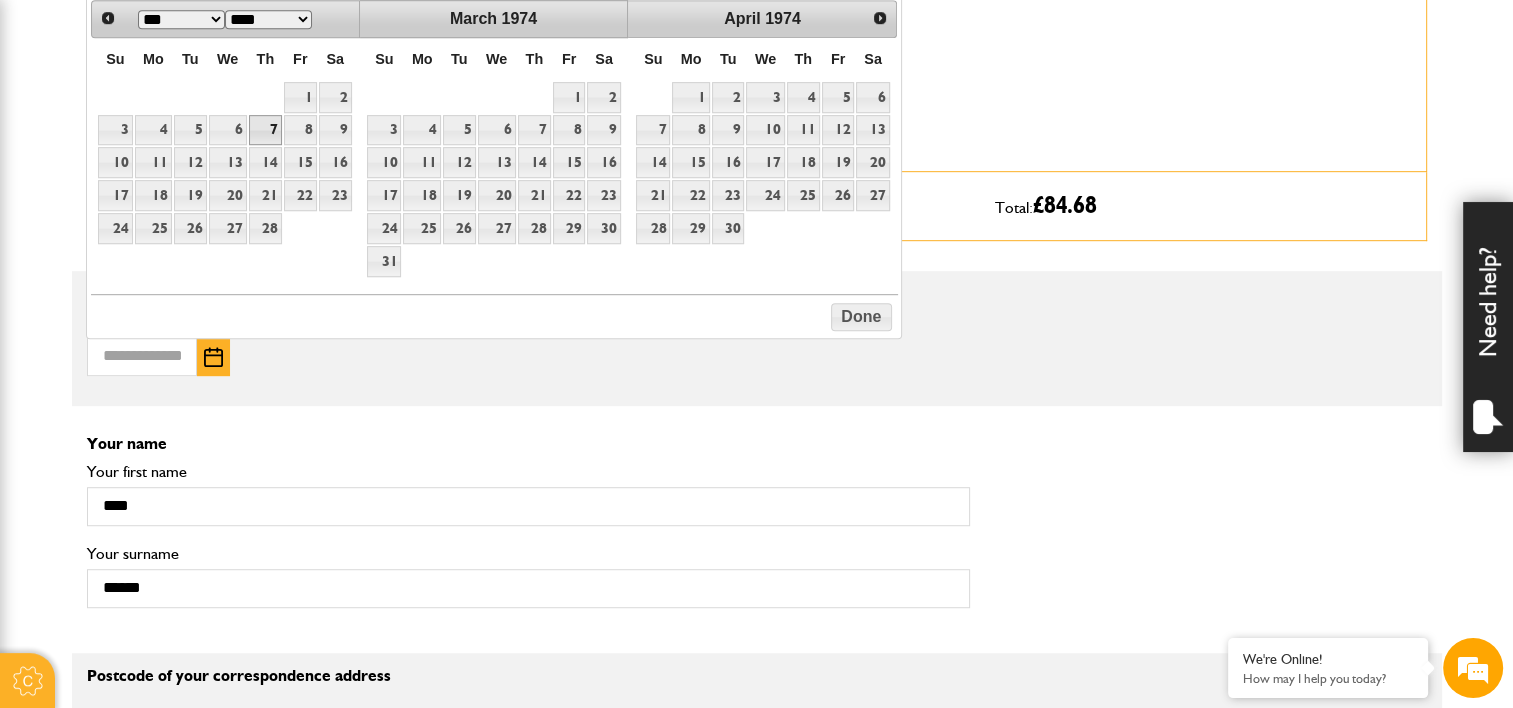 click on "7" at bounding box center (265, 130) 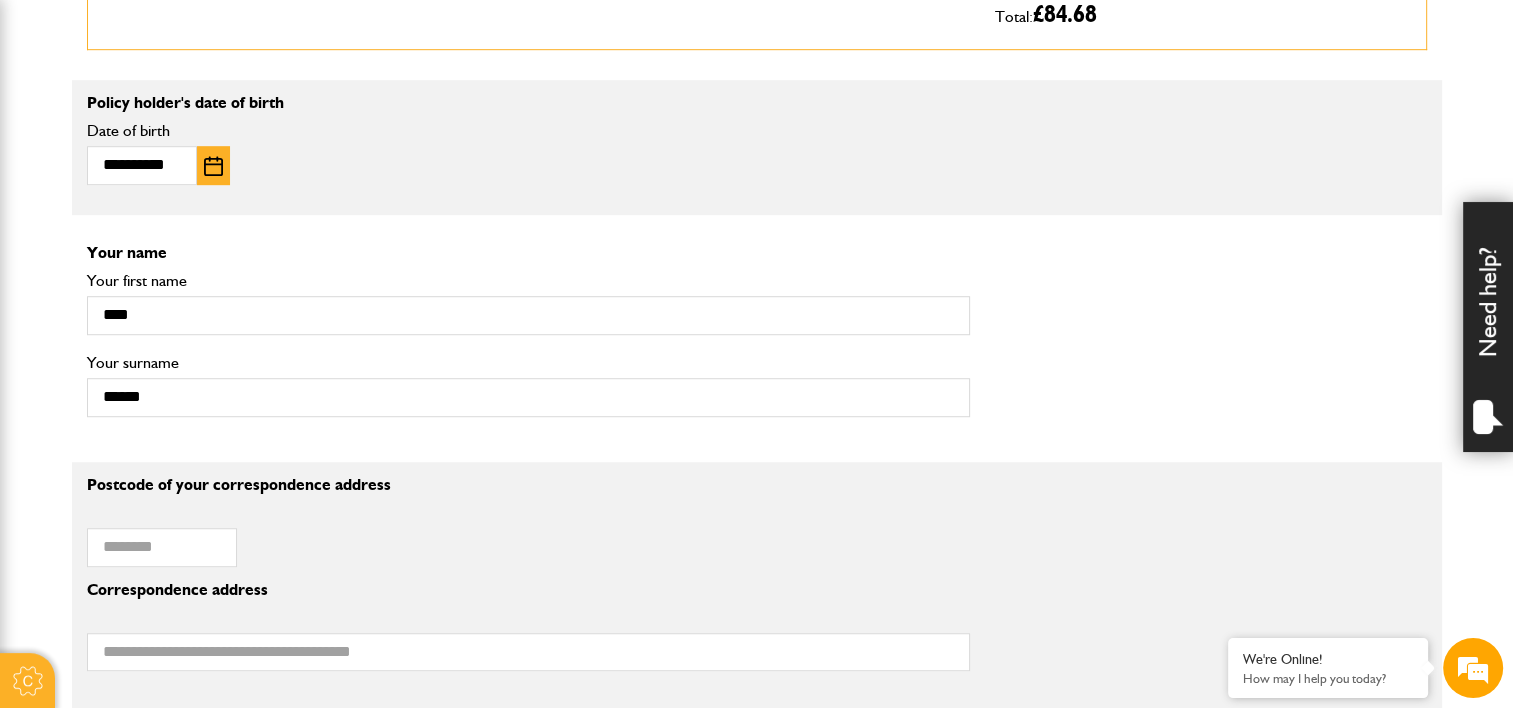 scroll, scrollTop: 1275, scrollLeft: 0, axis: vertical 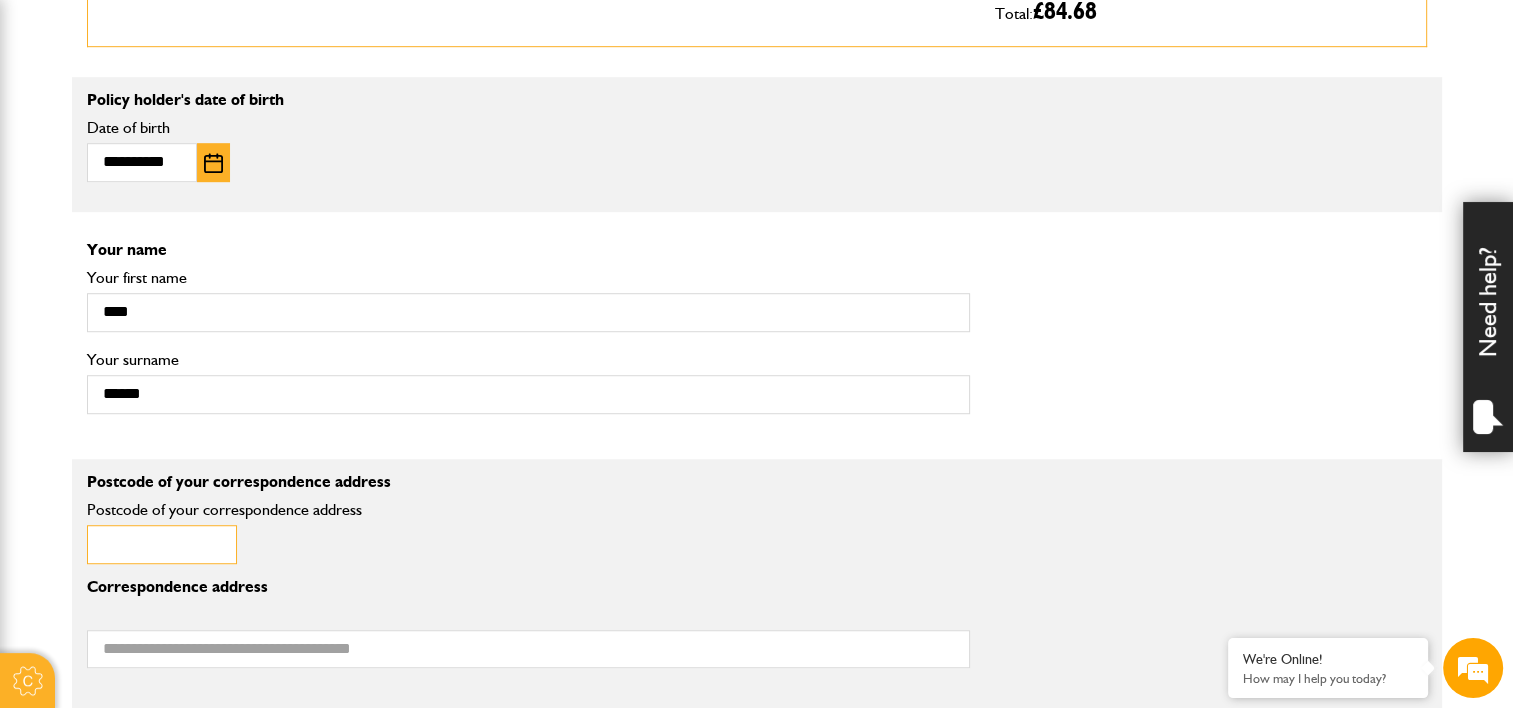 click on "Postcode of your correspondence address" at bounding box center (162, 544) 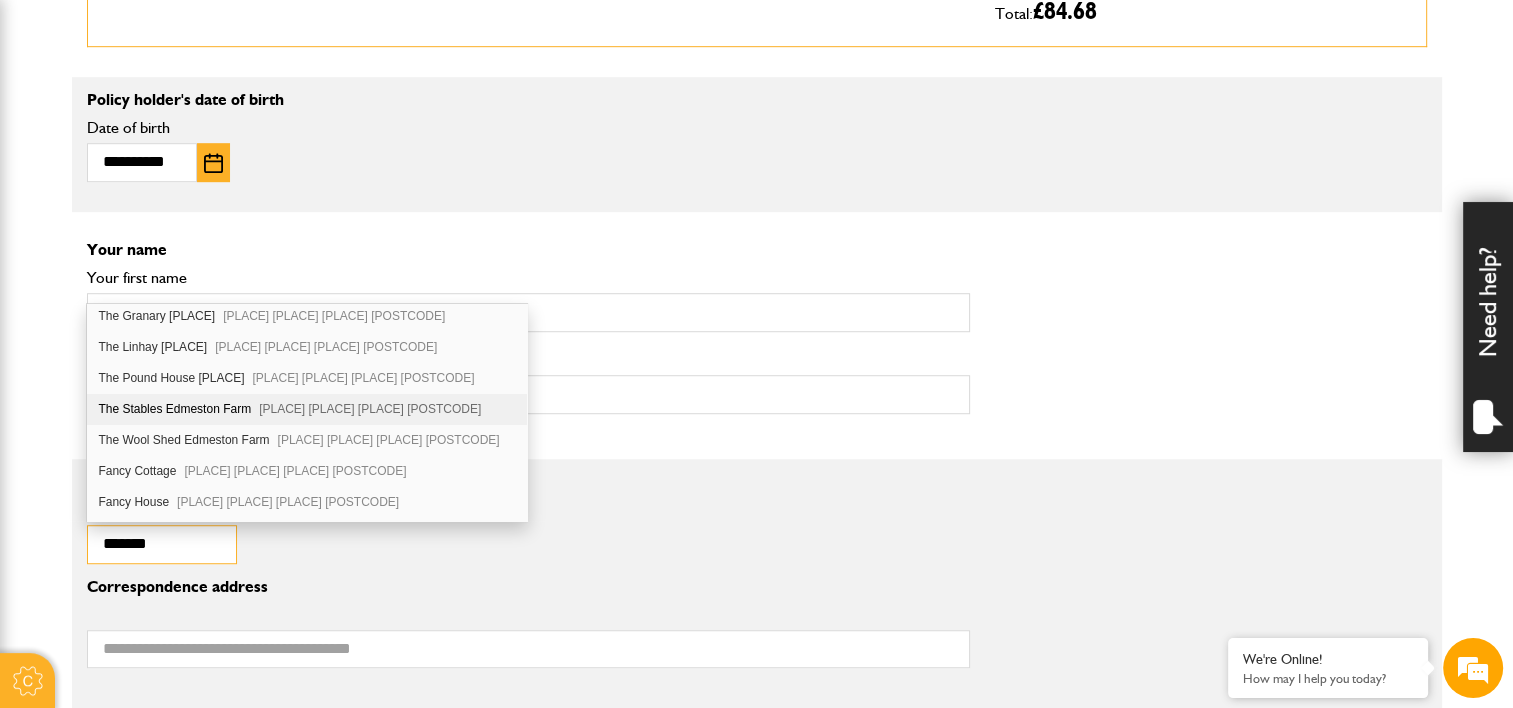 scroll, scrollTop: 223, scrollLeft: 0, axis: vertical 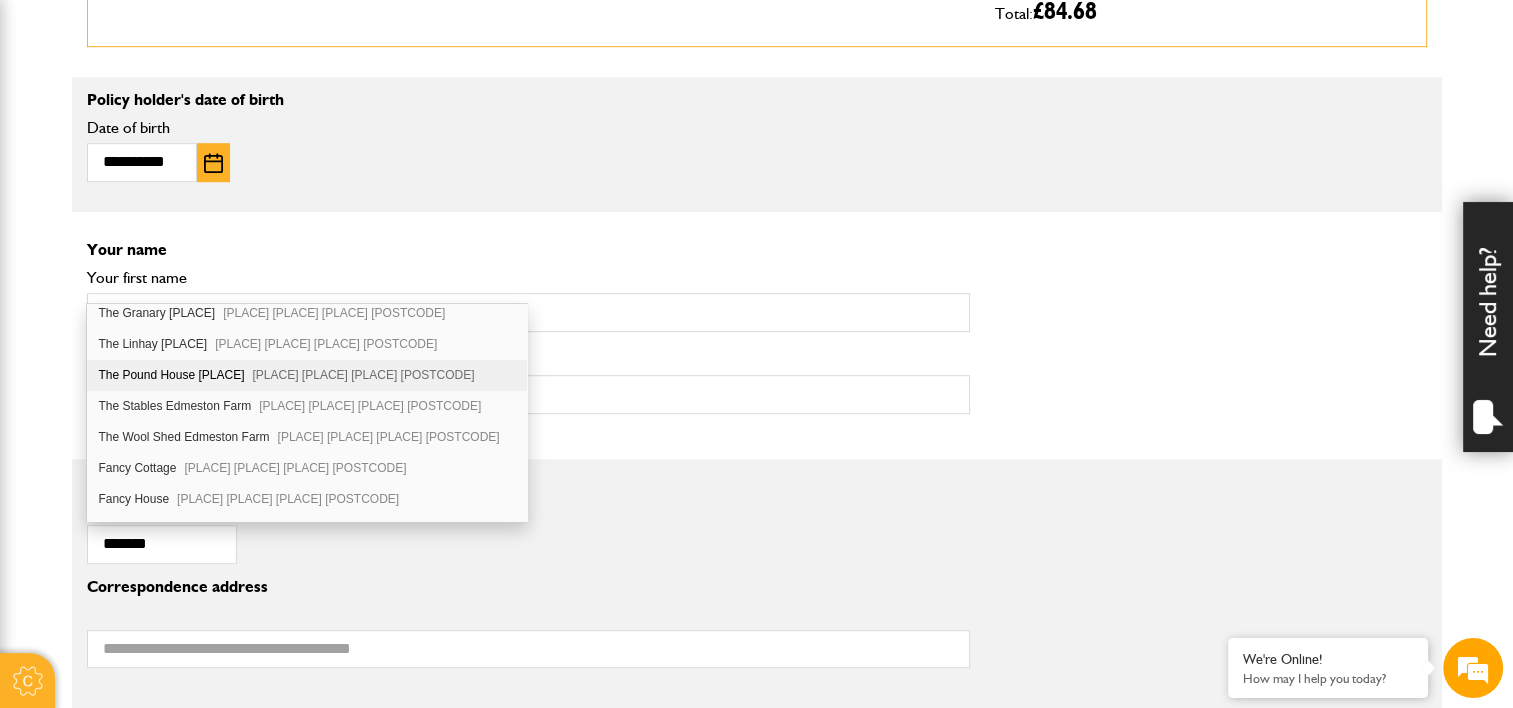 click on "The Pound House Edmeston Farm Modbury Ivybridge PL21 0TB" at bounding box center (307, 375) 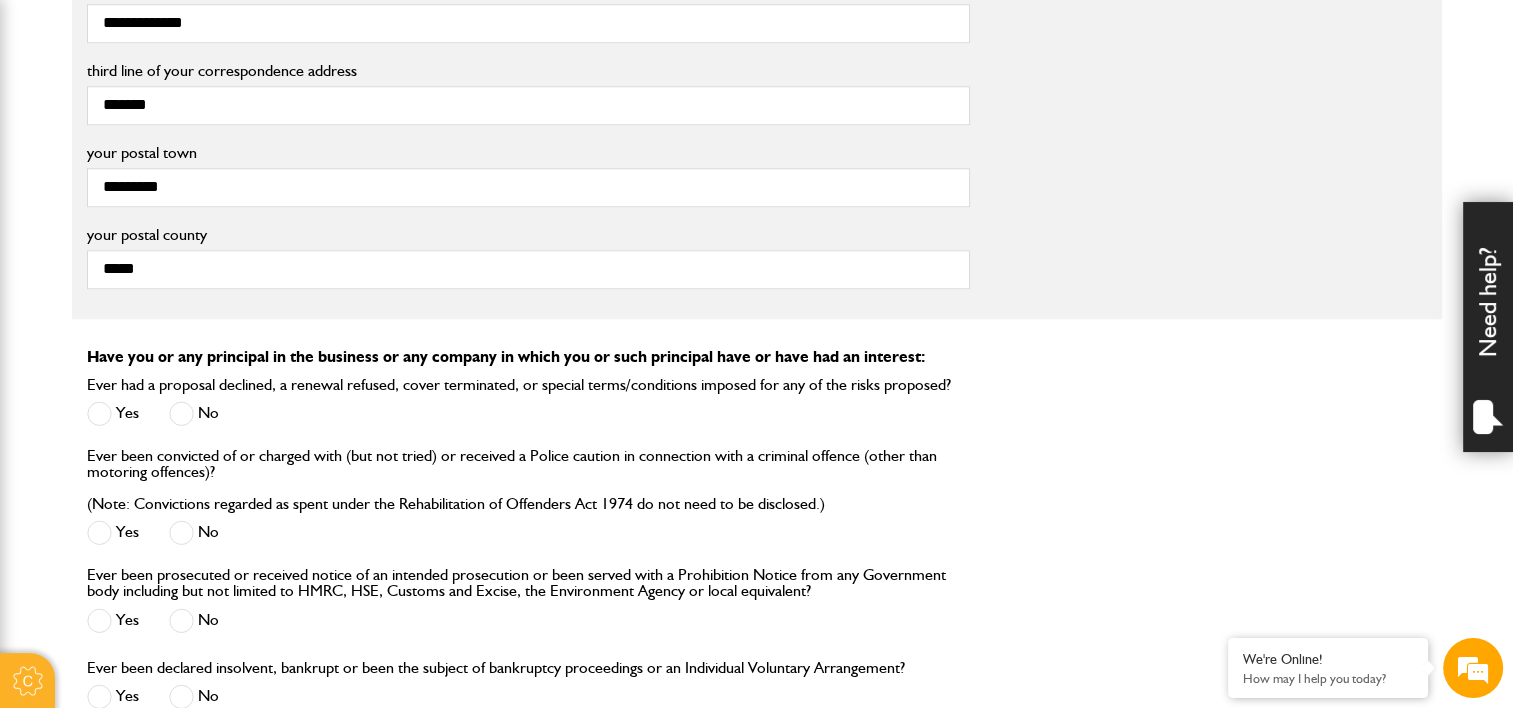 scroll, scrollTop: 2020, scrollLeft: 0, axis: vertical 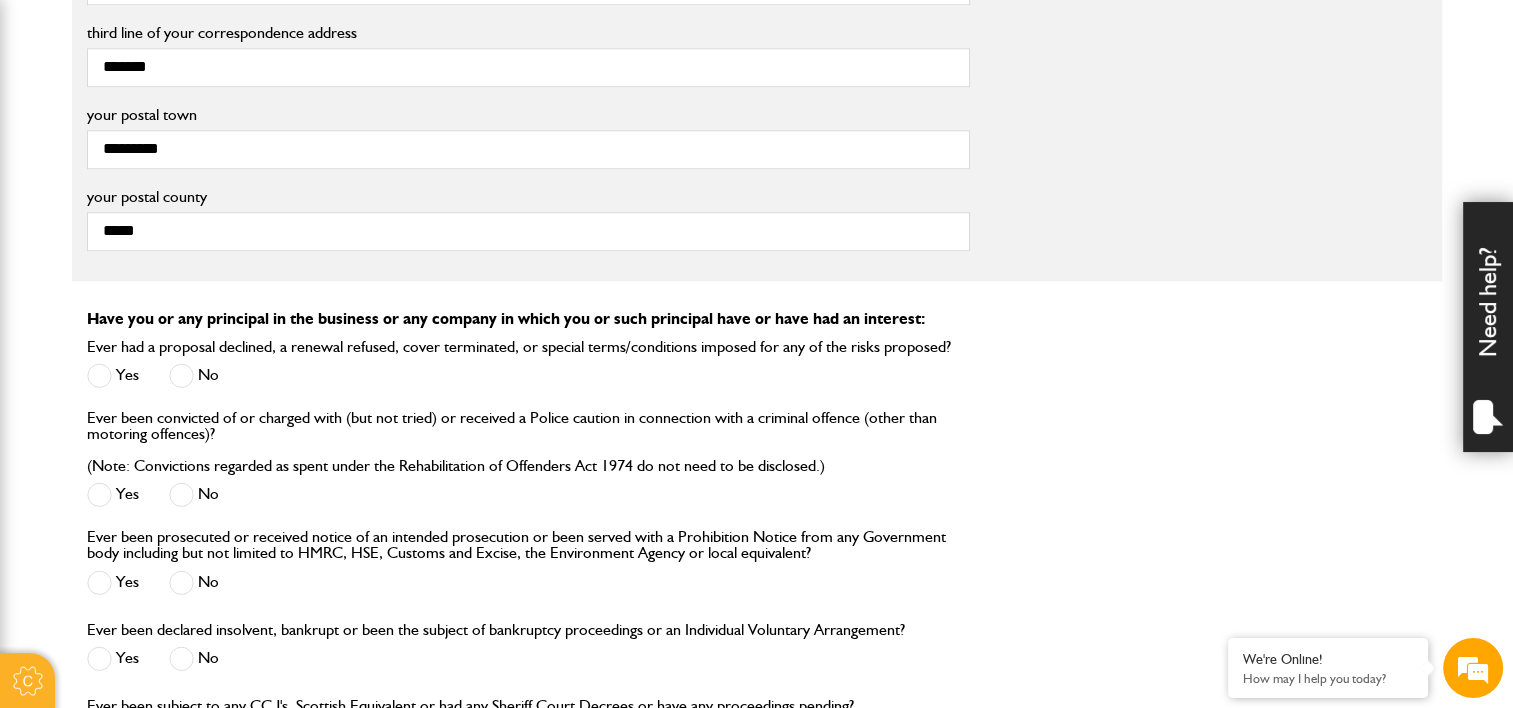 click at bounding box center (181, 375) 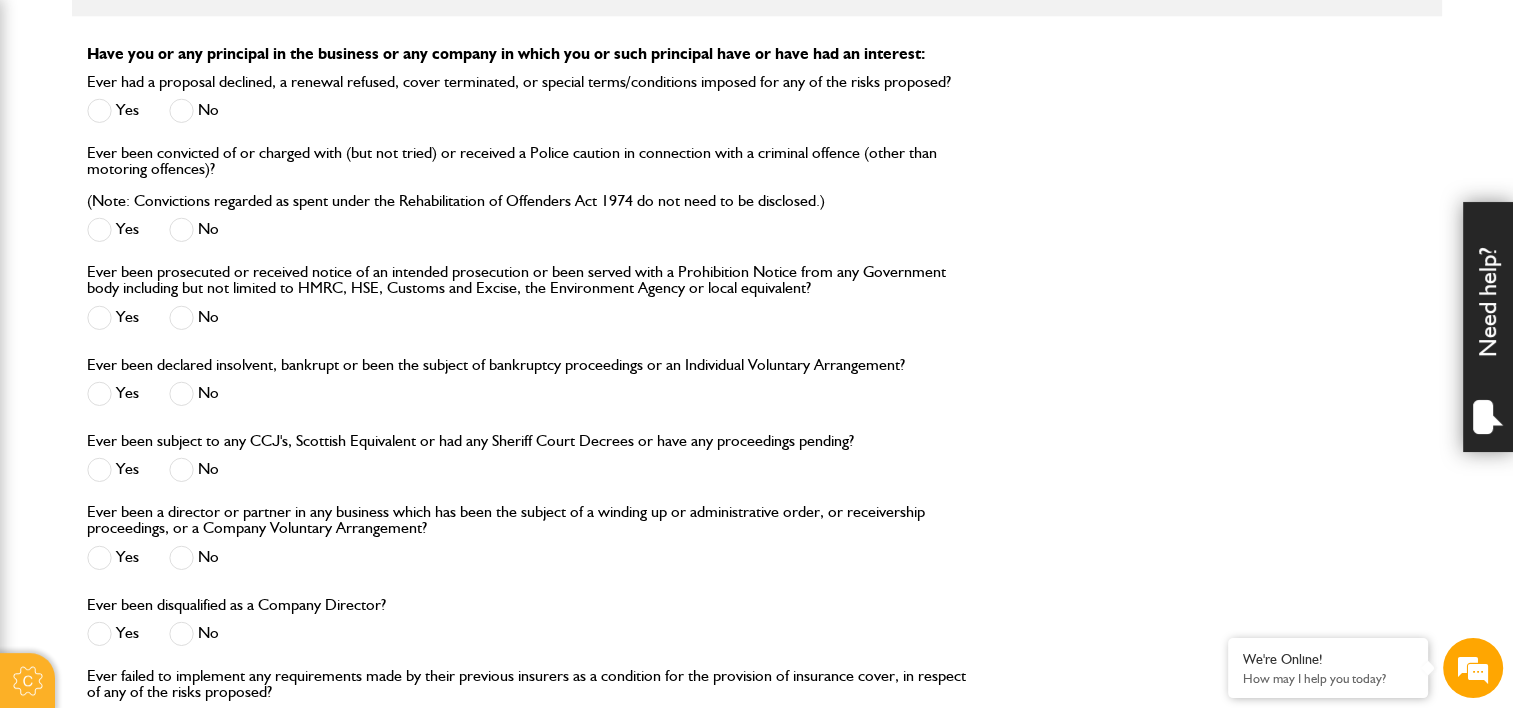 scroll, scrollTop: 2307, scrollLeft: 0, axis: vertical 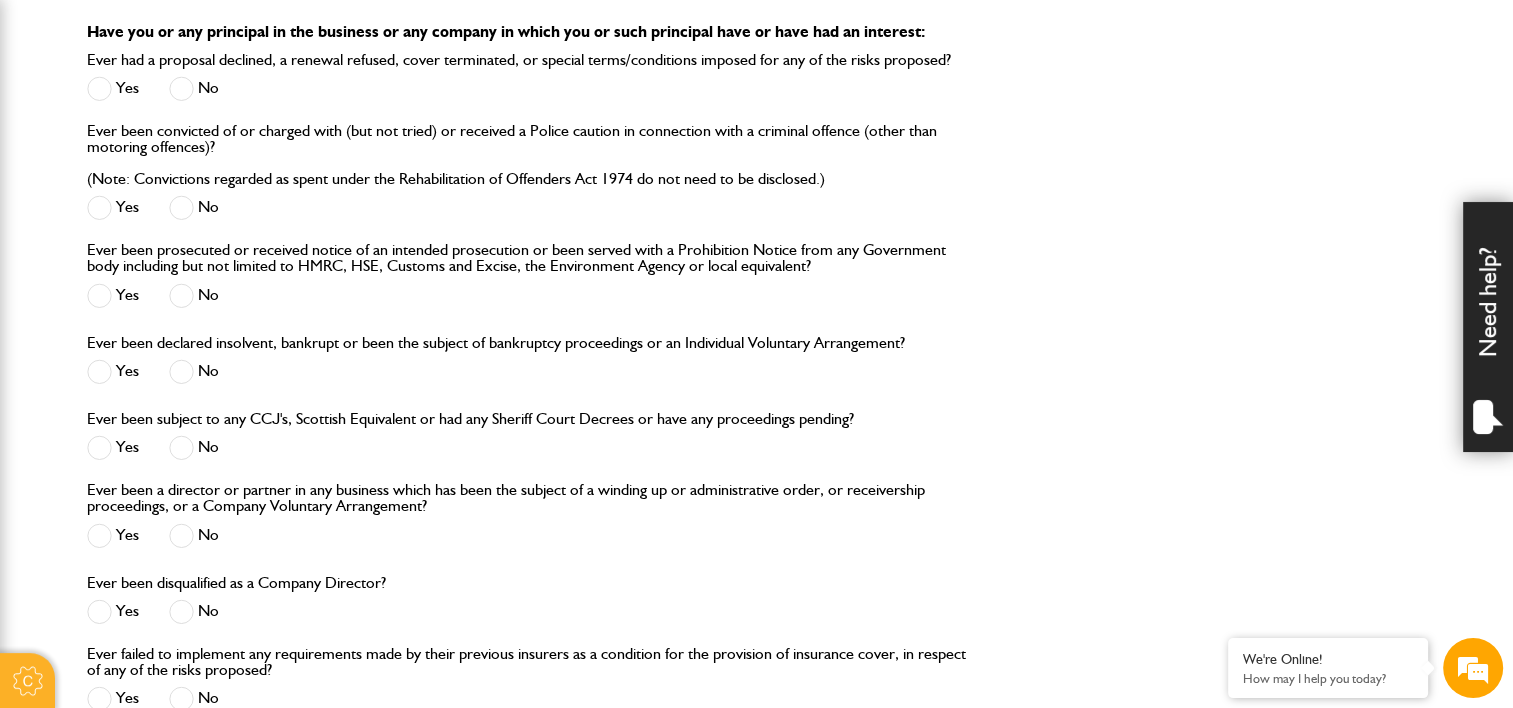click at bounding box center (181, 447) 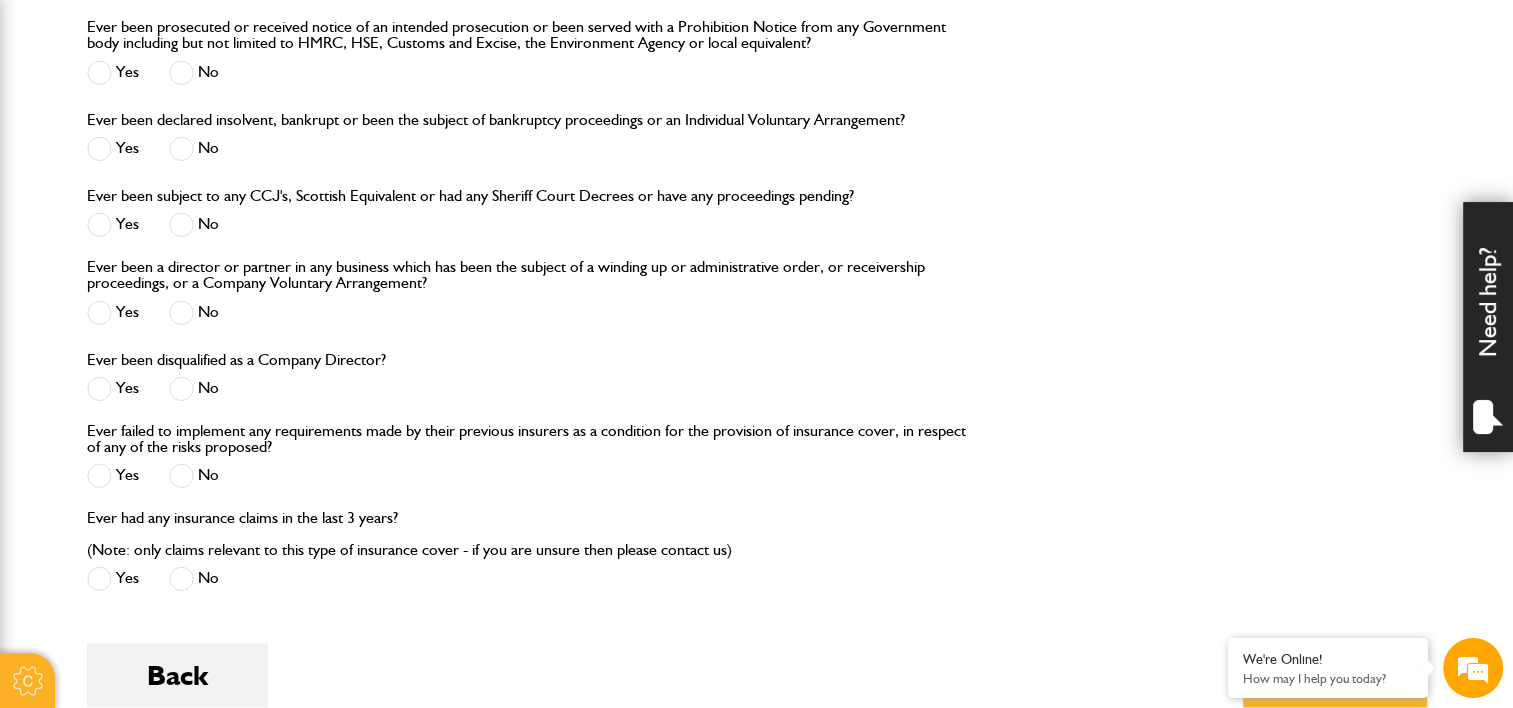 scroll, scrollTop: 2531, scrollLeft: 0, axis: vertical 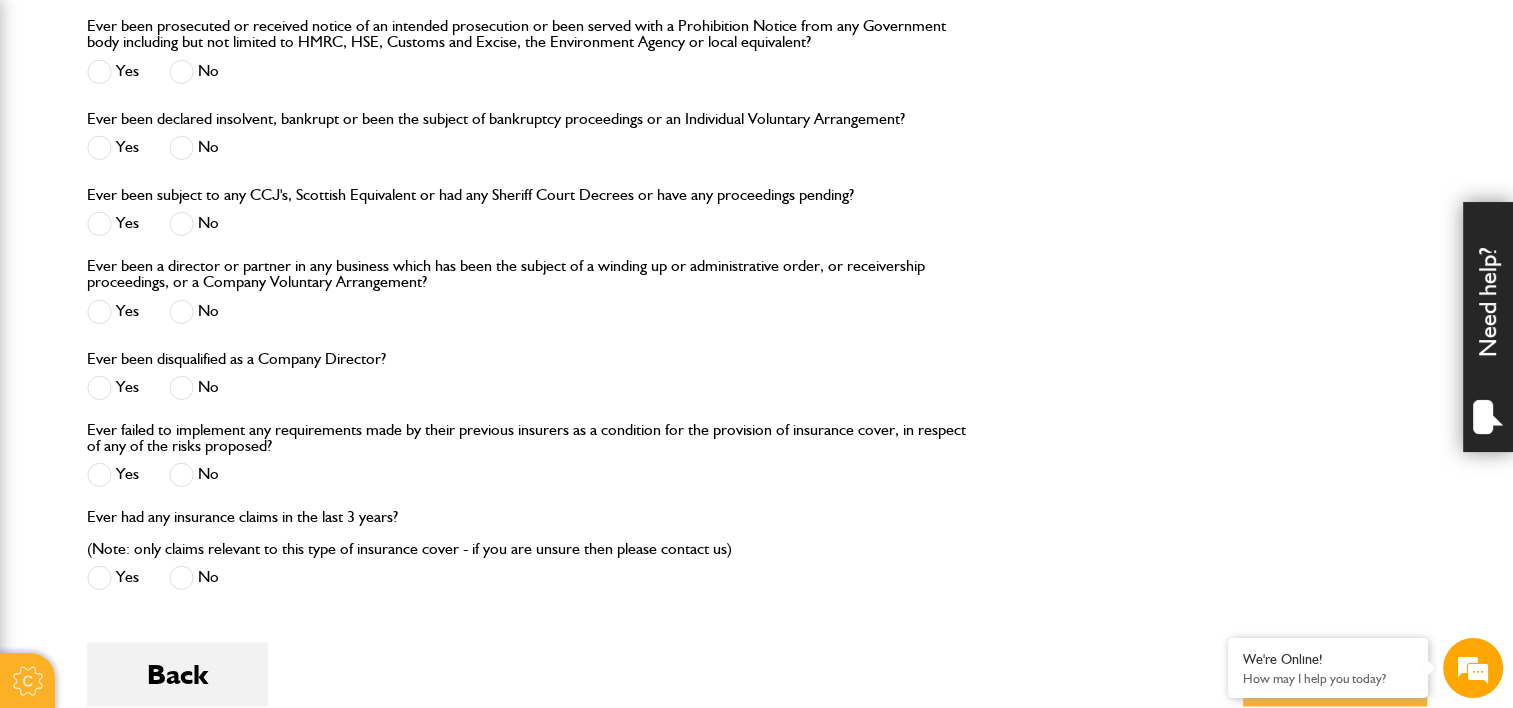 click at bounding box center (181, 474) 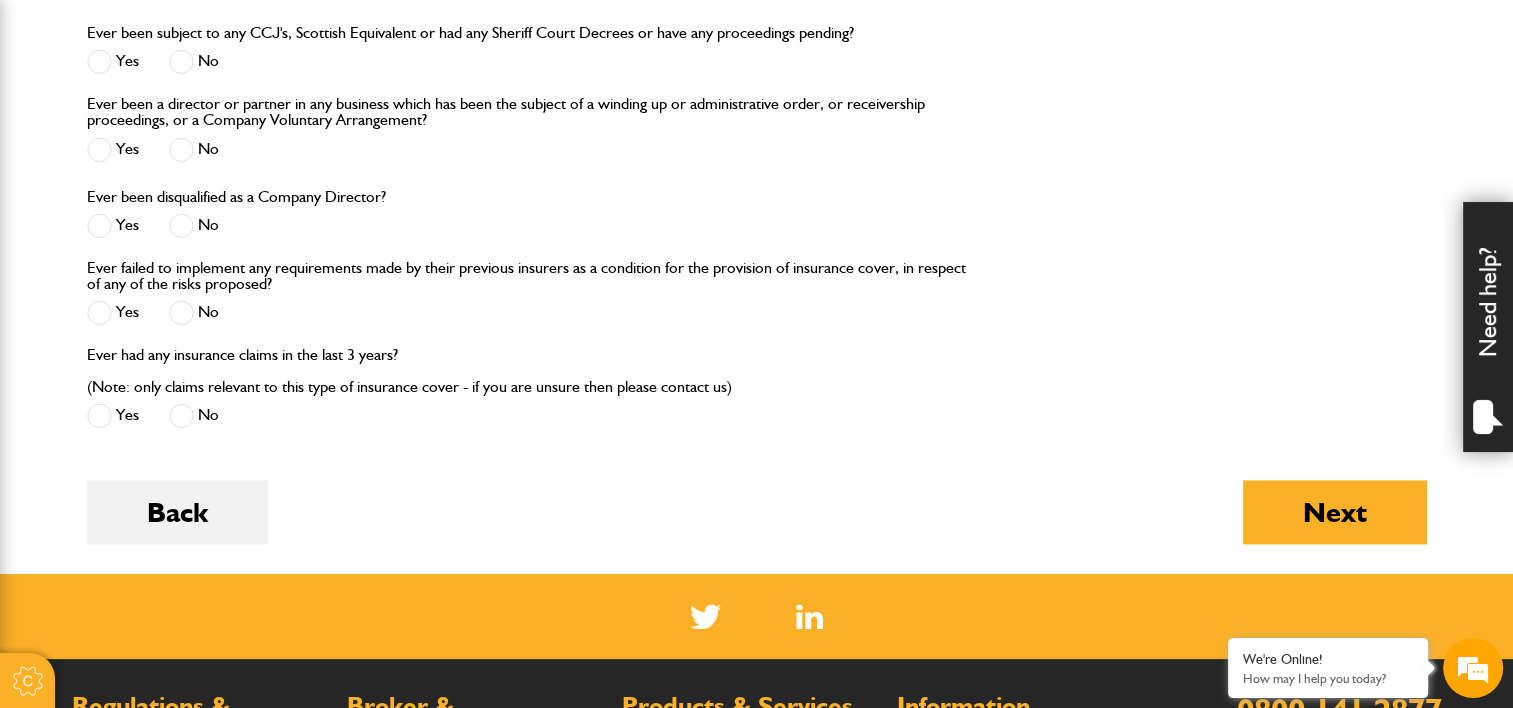 scroll, scrollTop: 2717, scrollLeft: 0, axis: vertical 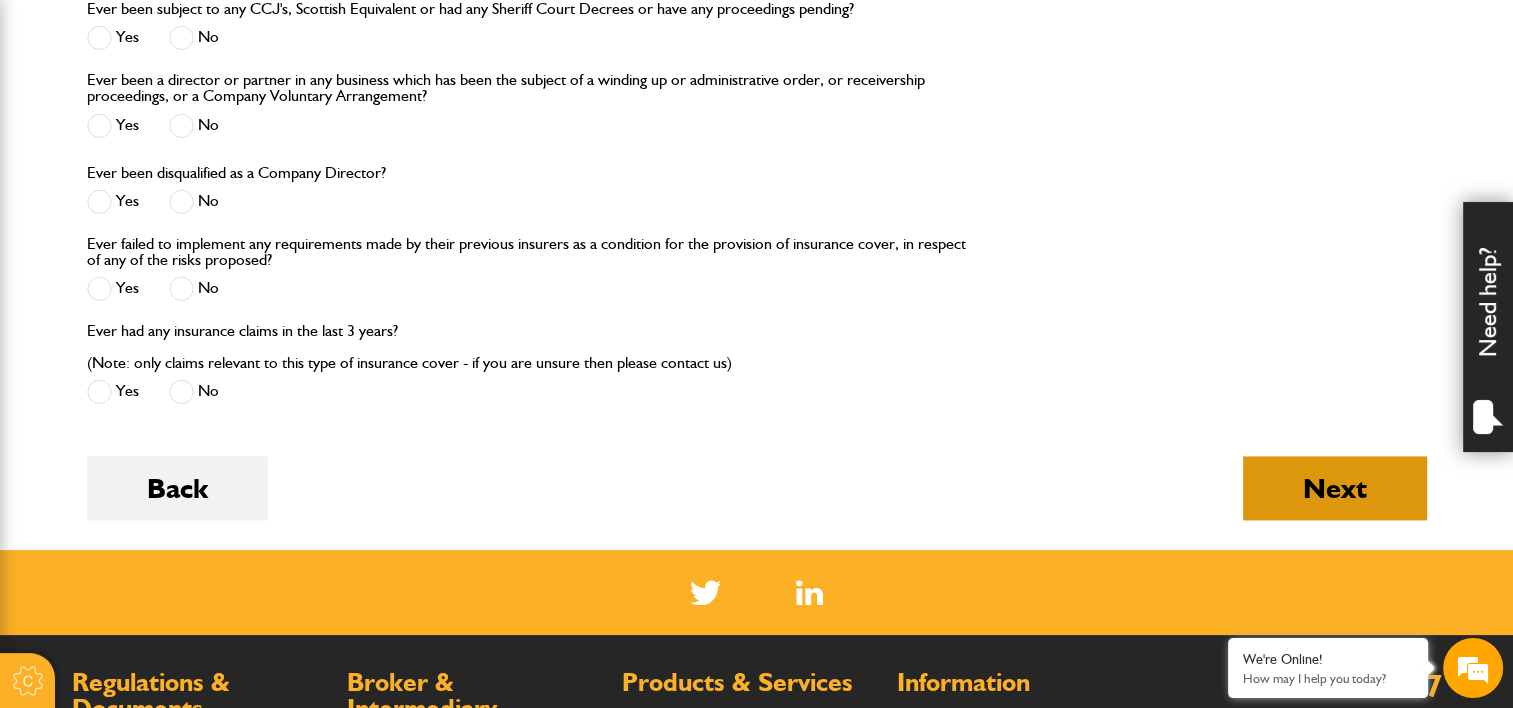 click on "Next" at bounding box center (1335, 488) 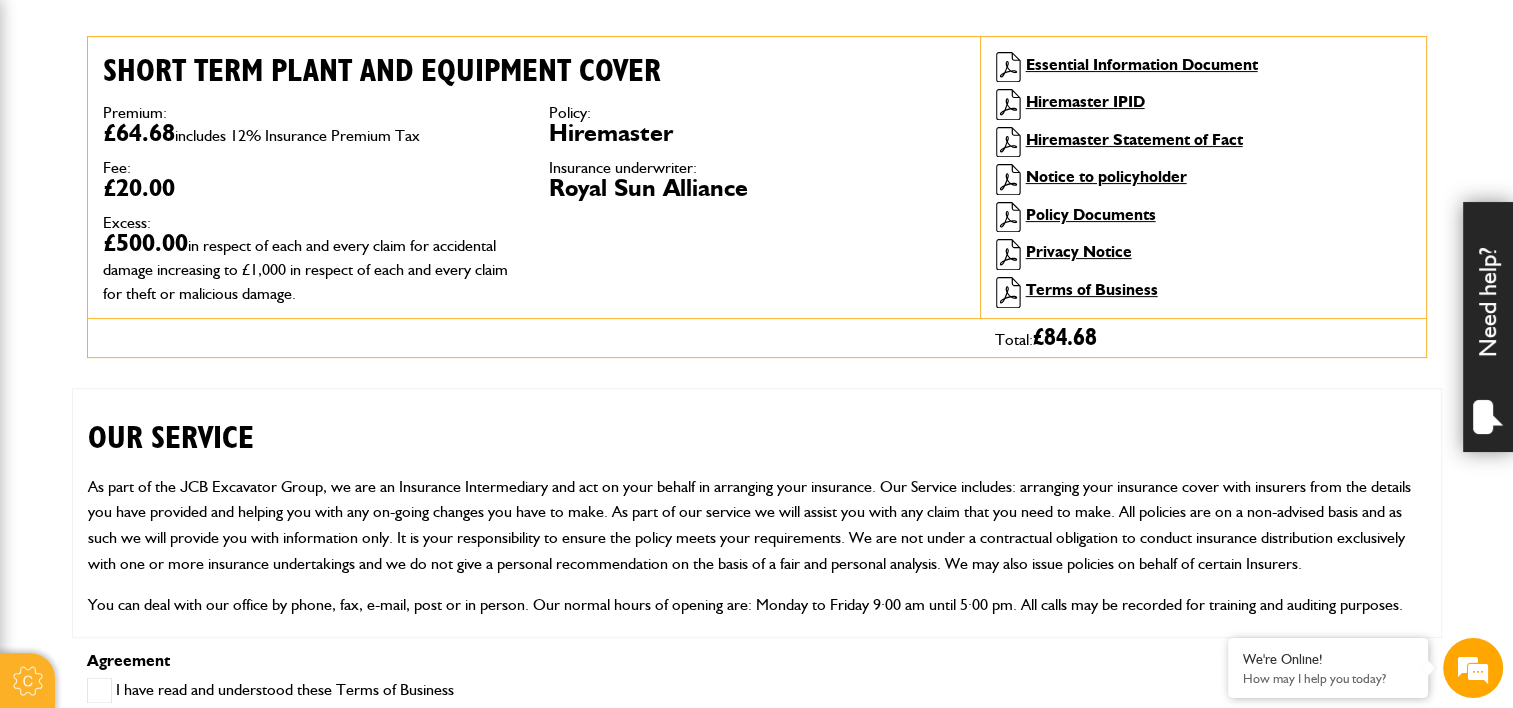 scroll, scrollTop: 587, scrollLeft: 0, axis: vertical 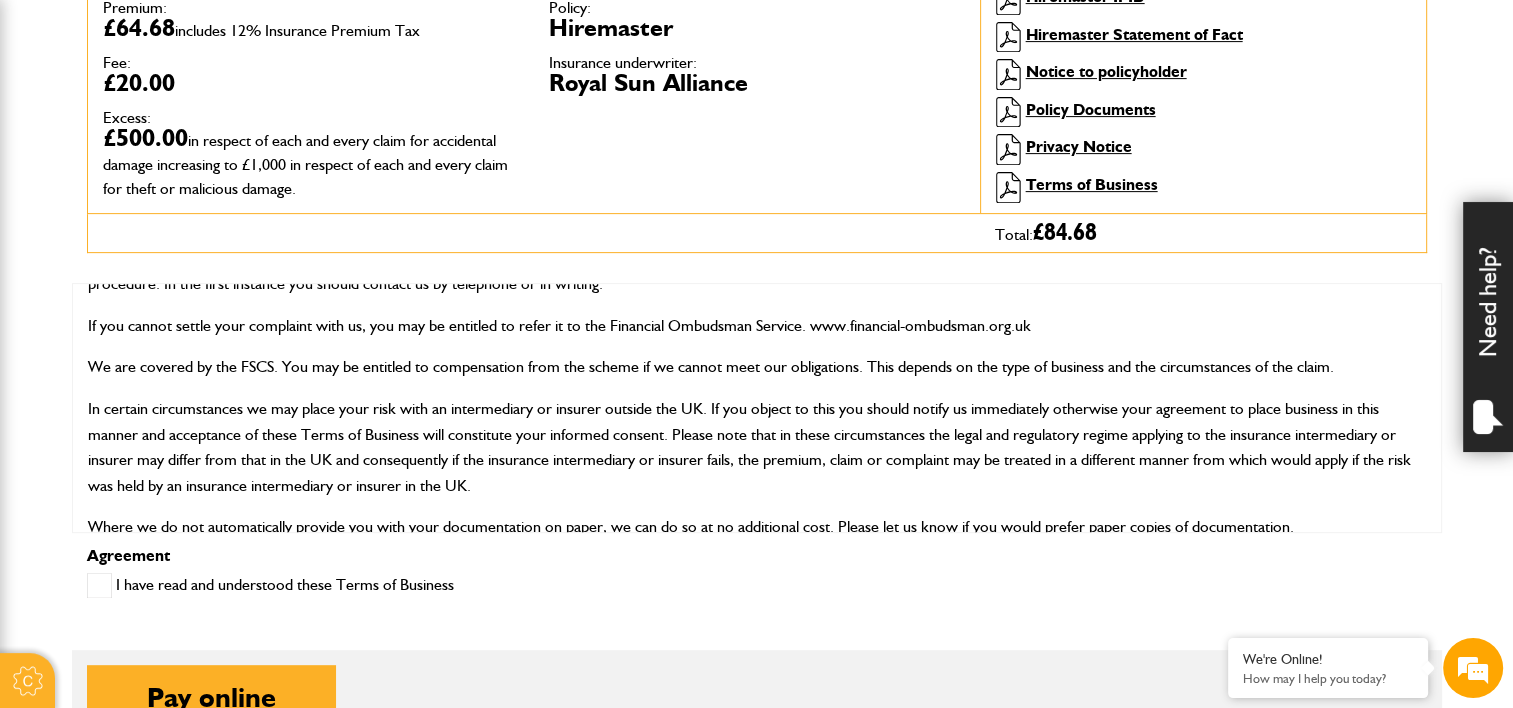 click at bounding box center (99, 585) 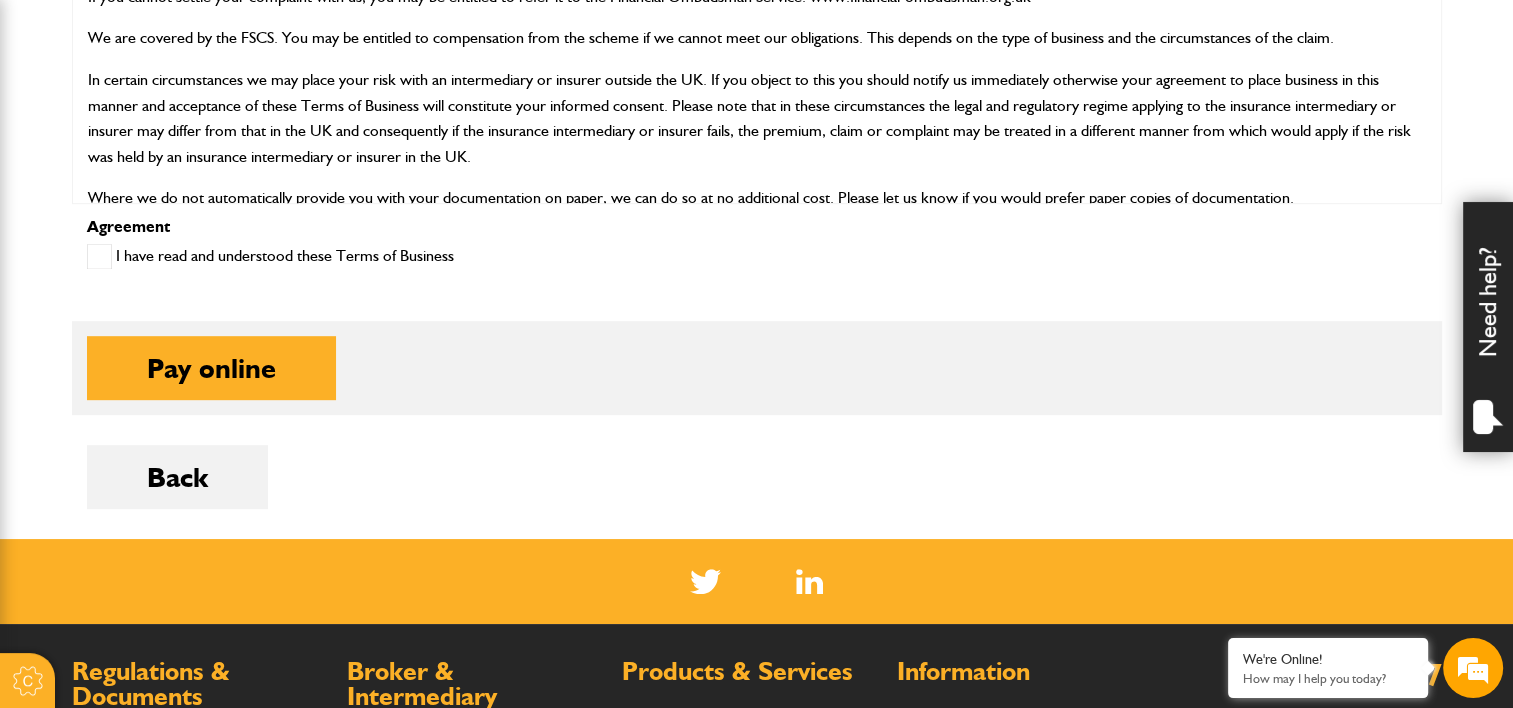 scroll, scrollTop: 1023, scrollLeft: 0, axis: vertical 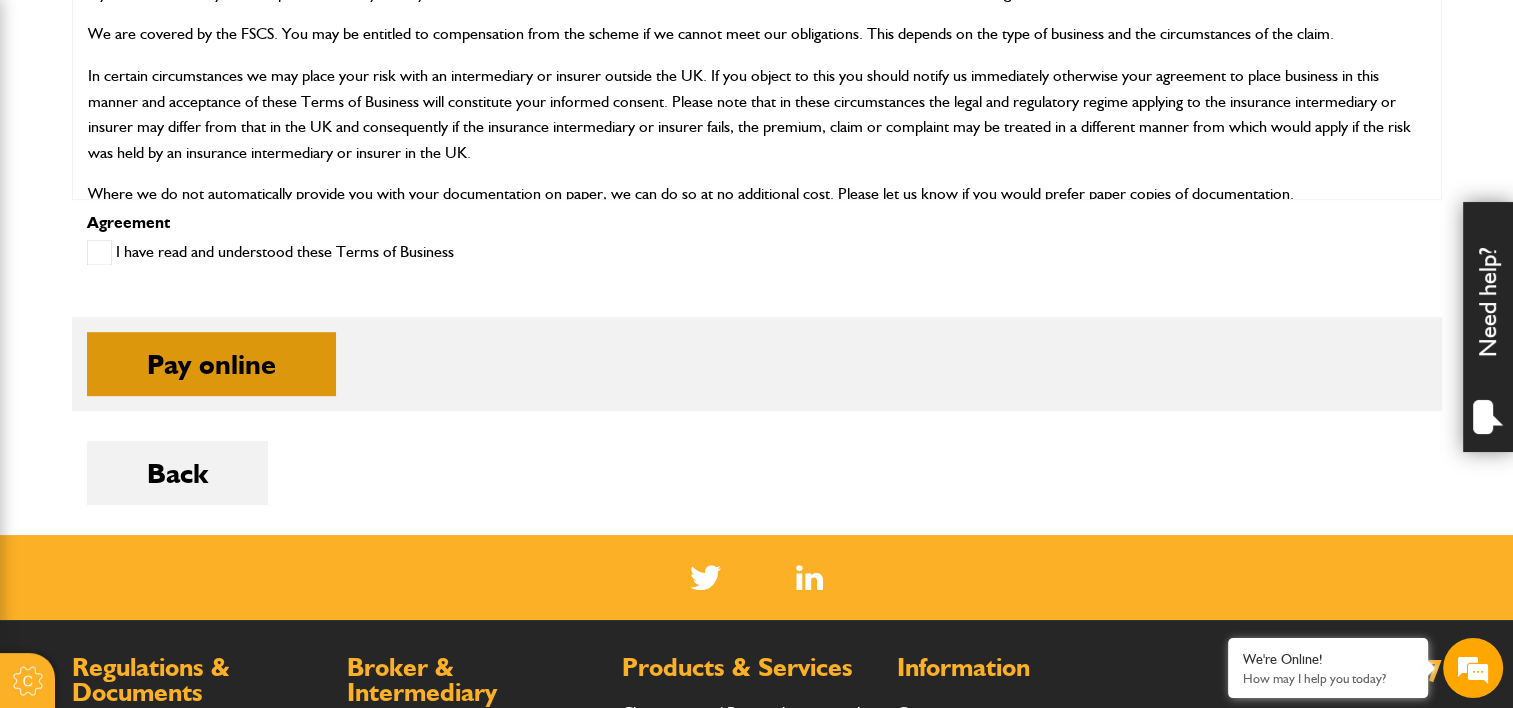 click on "Pay online" at bounding box center (211, 364) 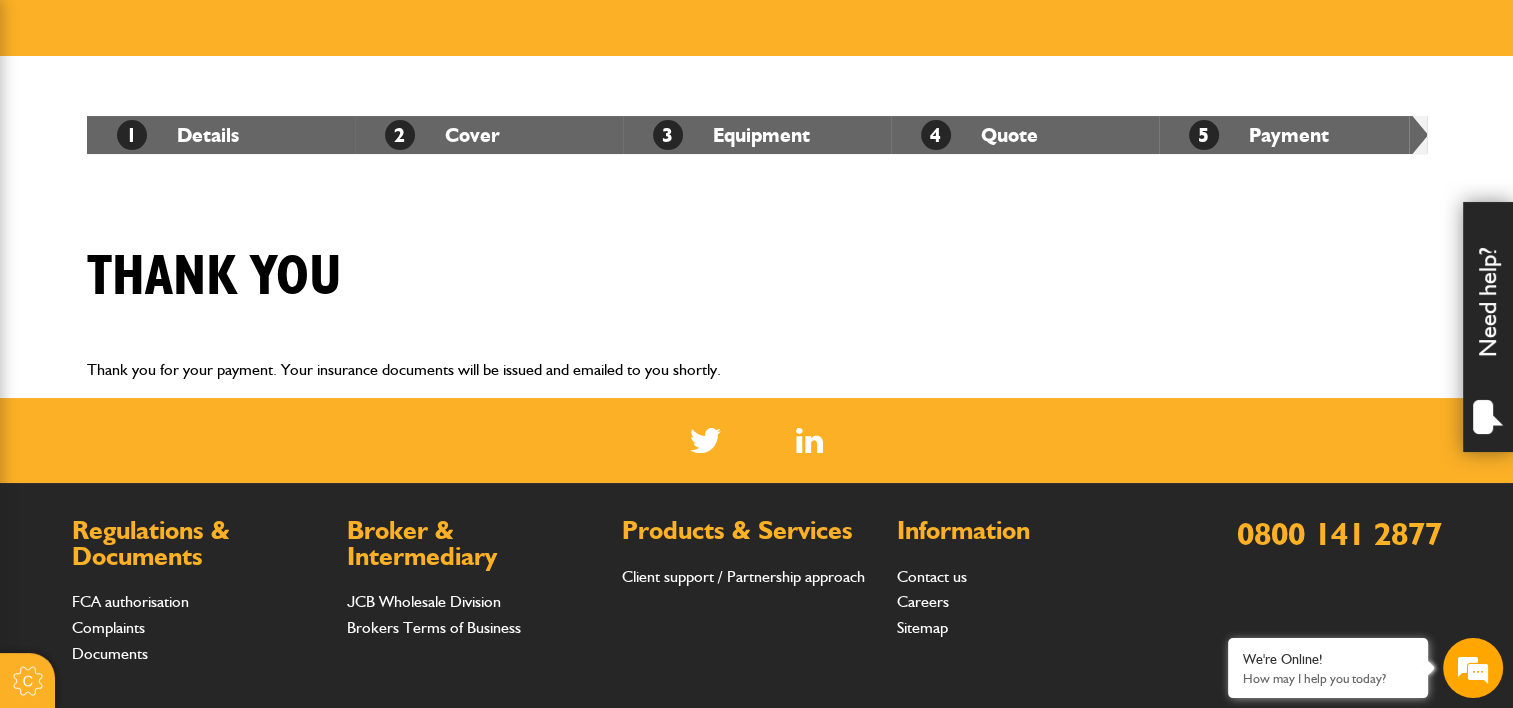 scroll, scrollTop: 0, scrollLeft: 0, axis: both 